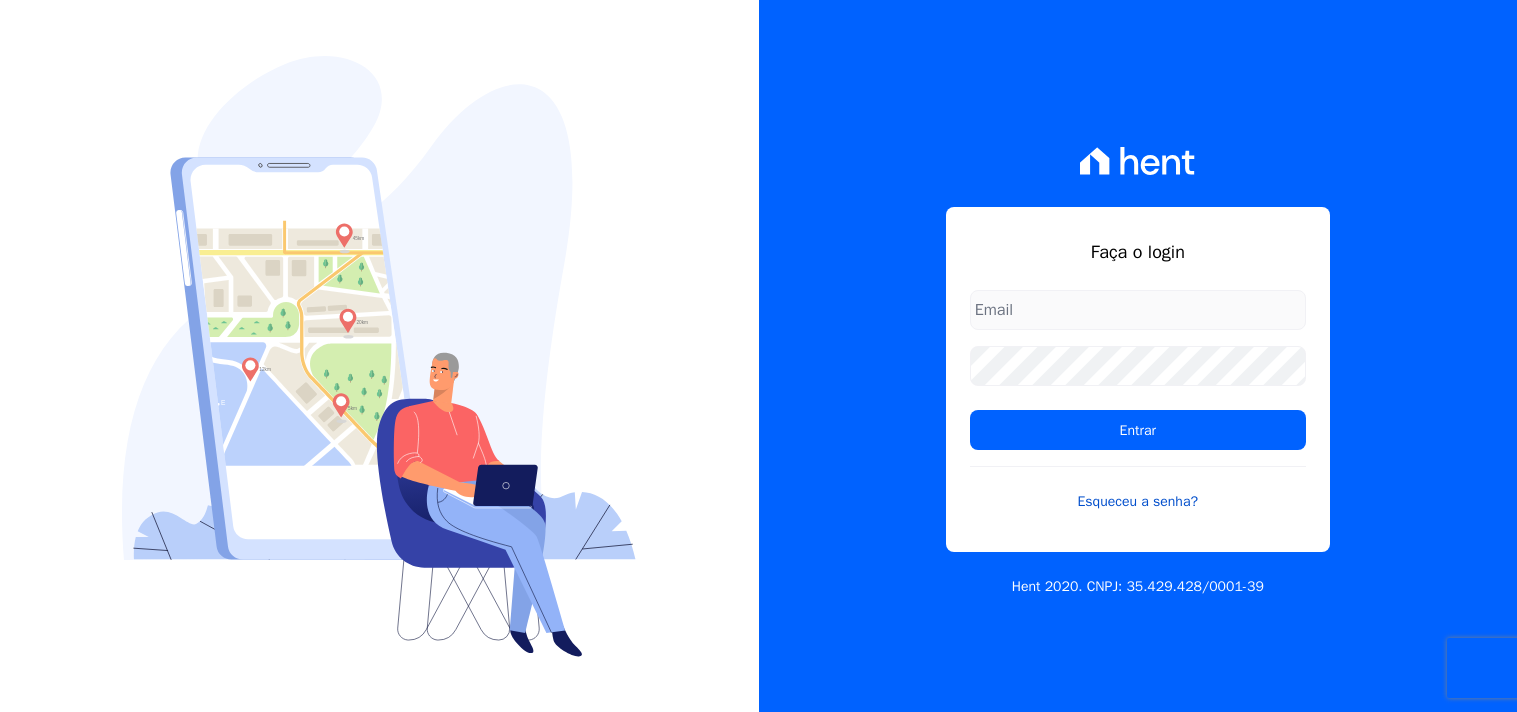 scroll, scrollTop: 0, scrollLeft: 0, axis: both 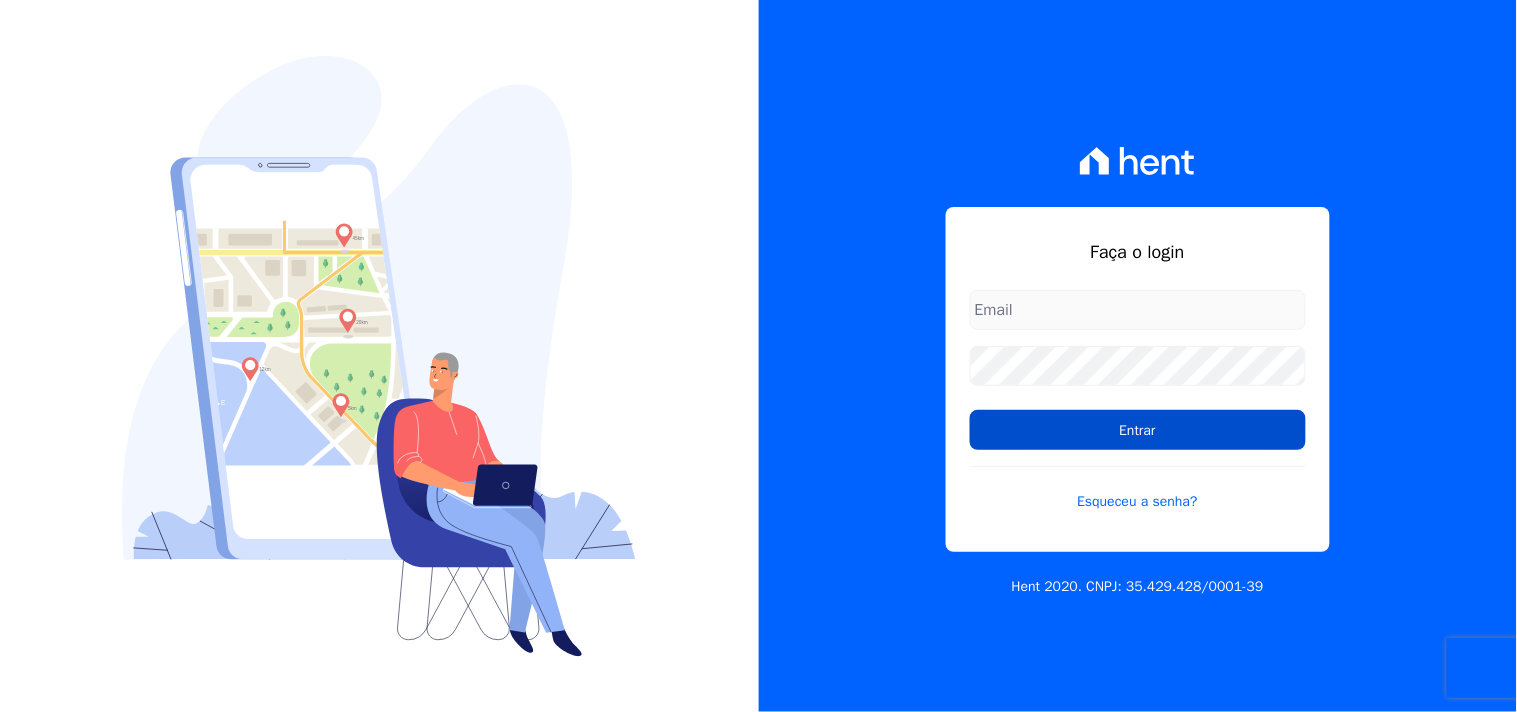 type on "[EMAIL_ADDRESS][DOMAIN_NAME]" 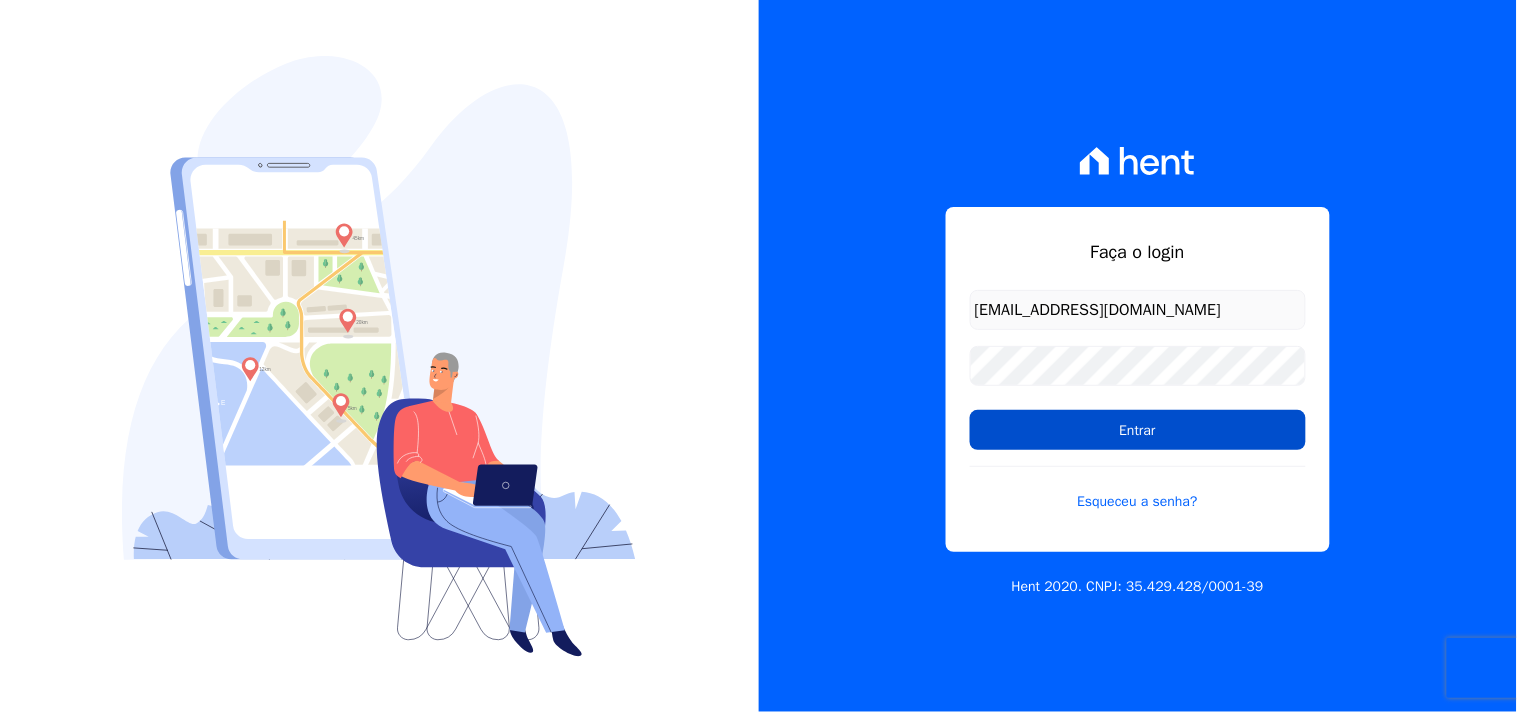 click on "Entrar" at bounding box center (1138, 430) 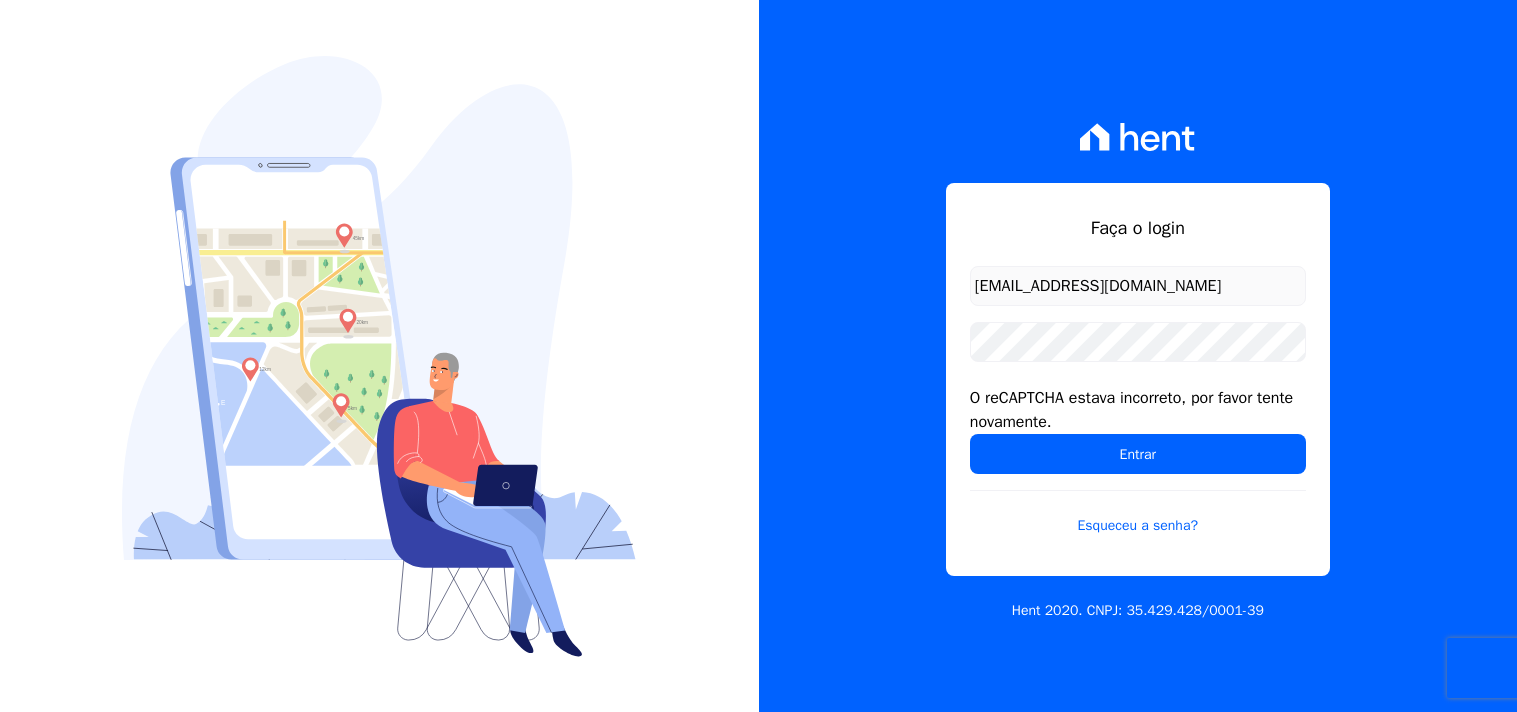scroll, scrollTop: 0, scrollLeft: 0, axis: both 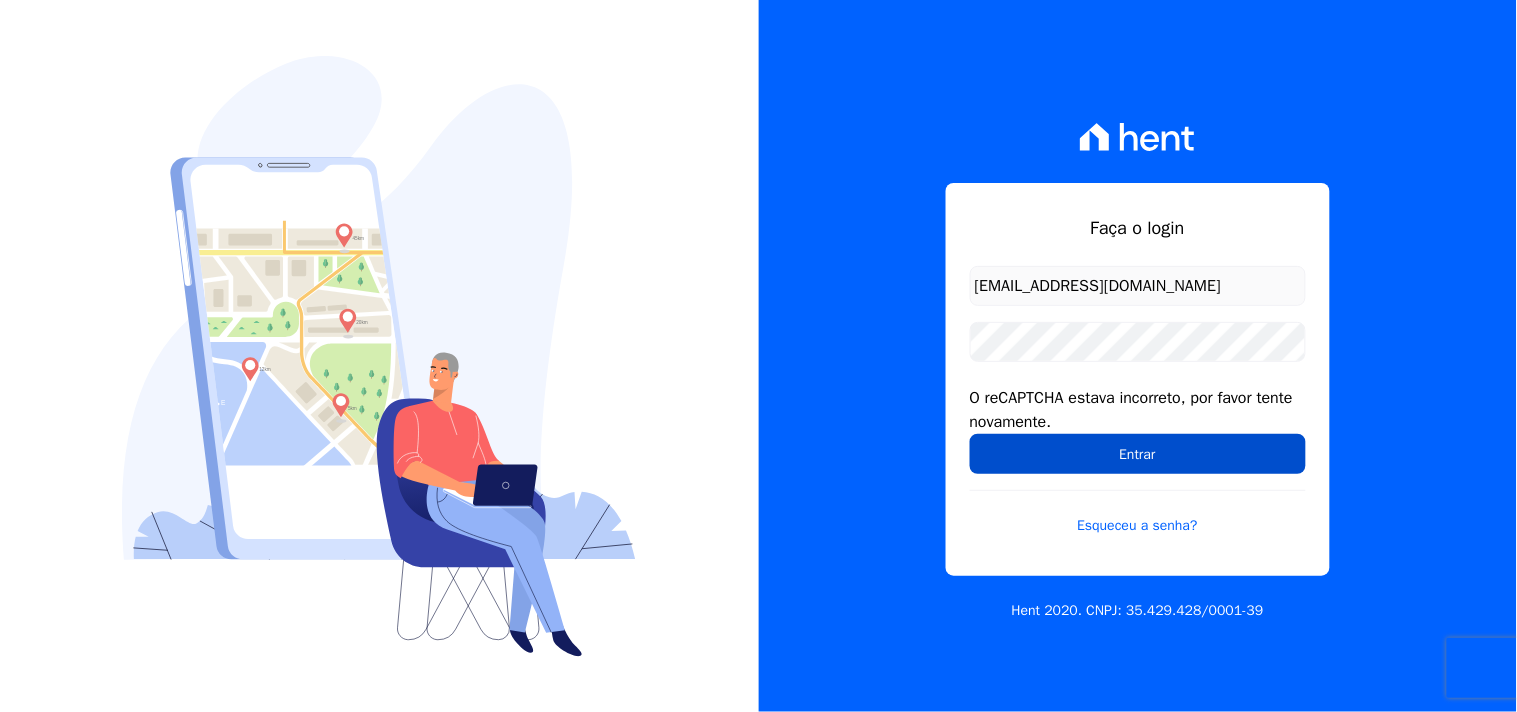 click on "Entrar" at bounding box center (1138, 454) 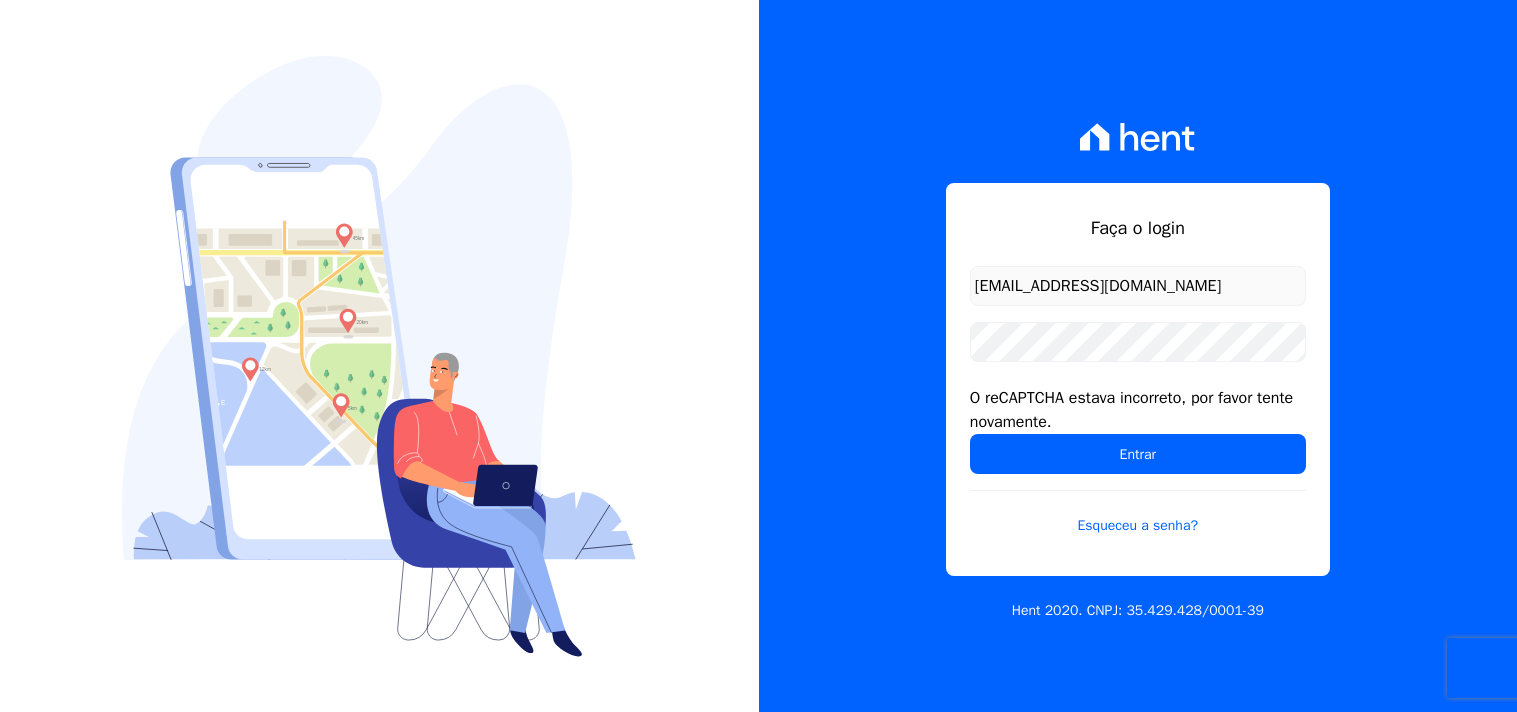scroll, scrollTop: 0, scrollLeft: 0, axis: both 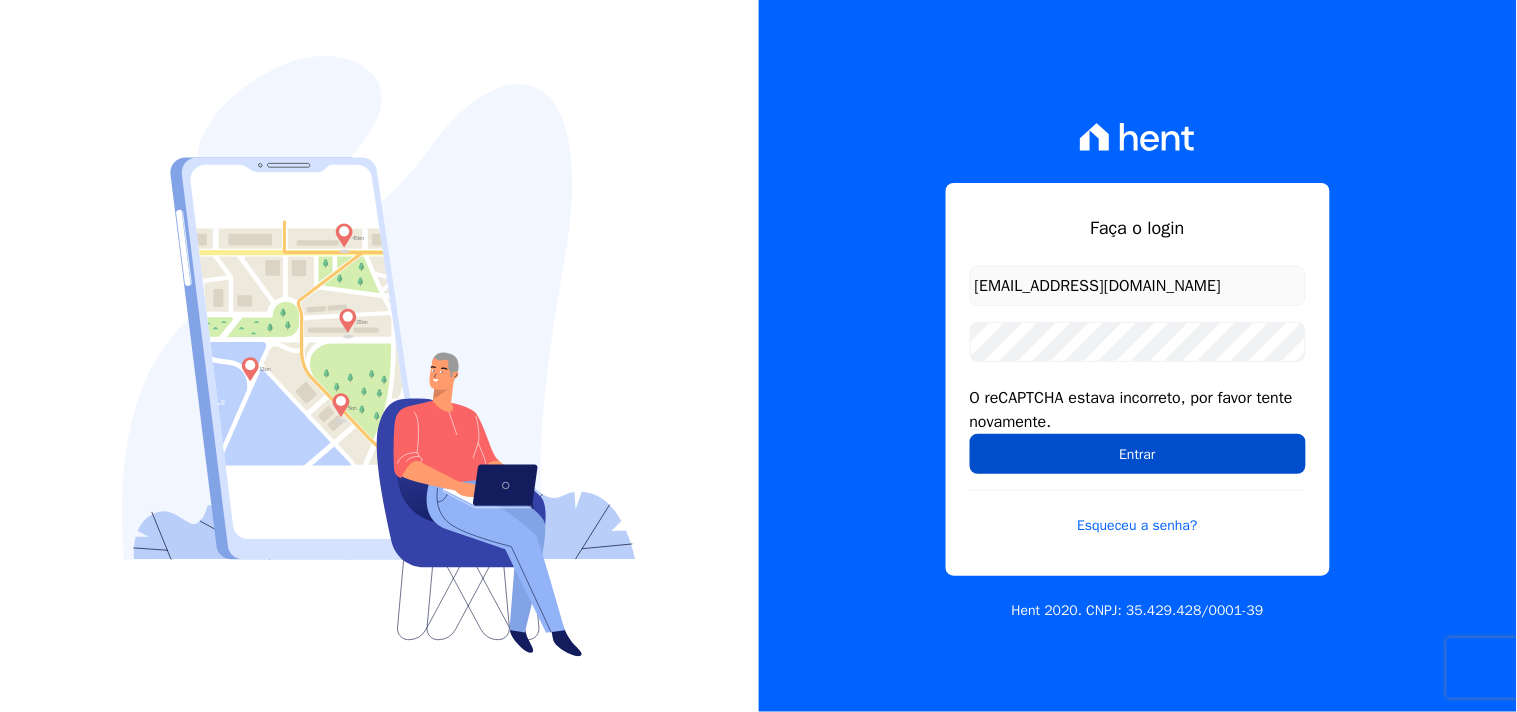 click on "Entrar" at bounding box center [1138, 454] 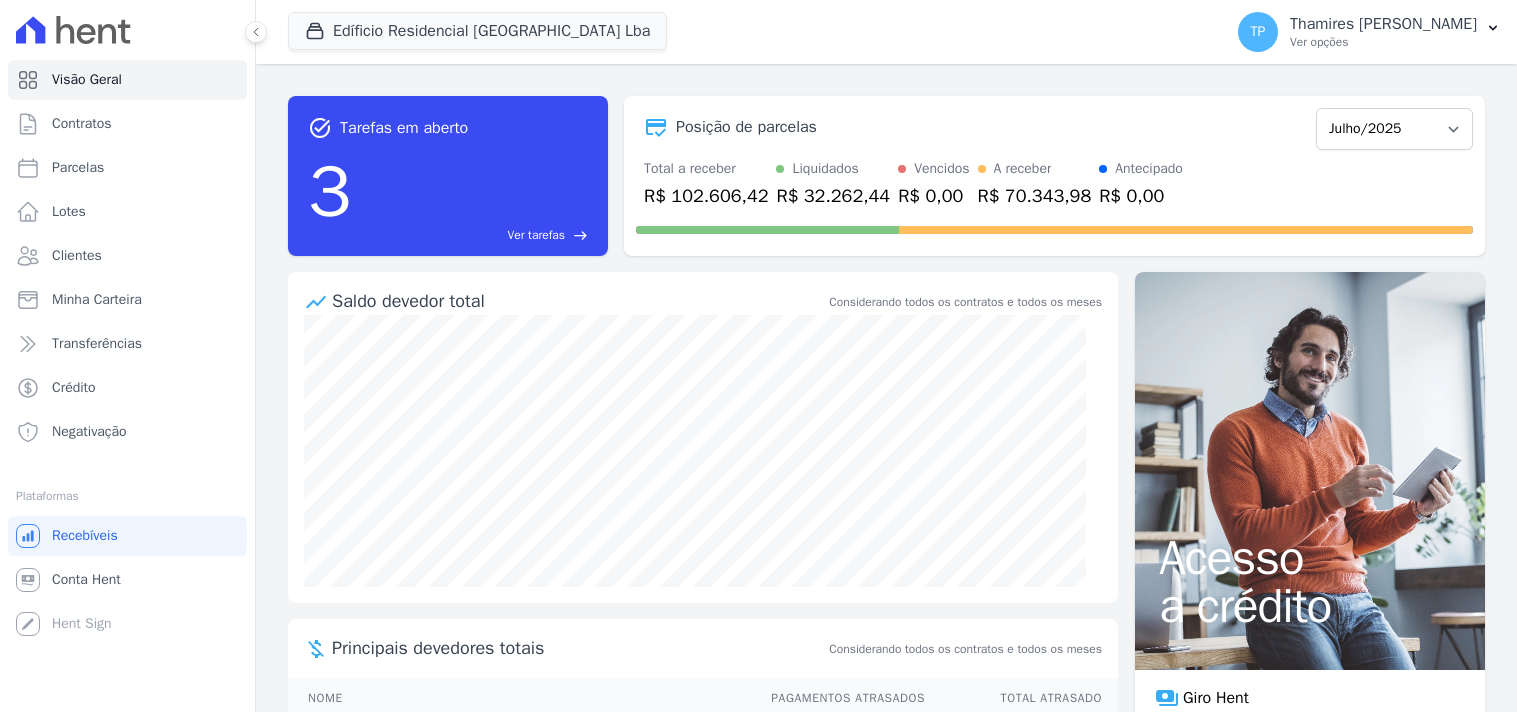 scroll, scrollTop: 0, scrollLeft: 0, axis: both 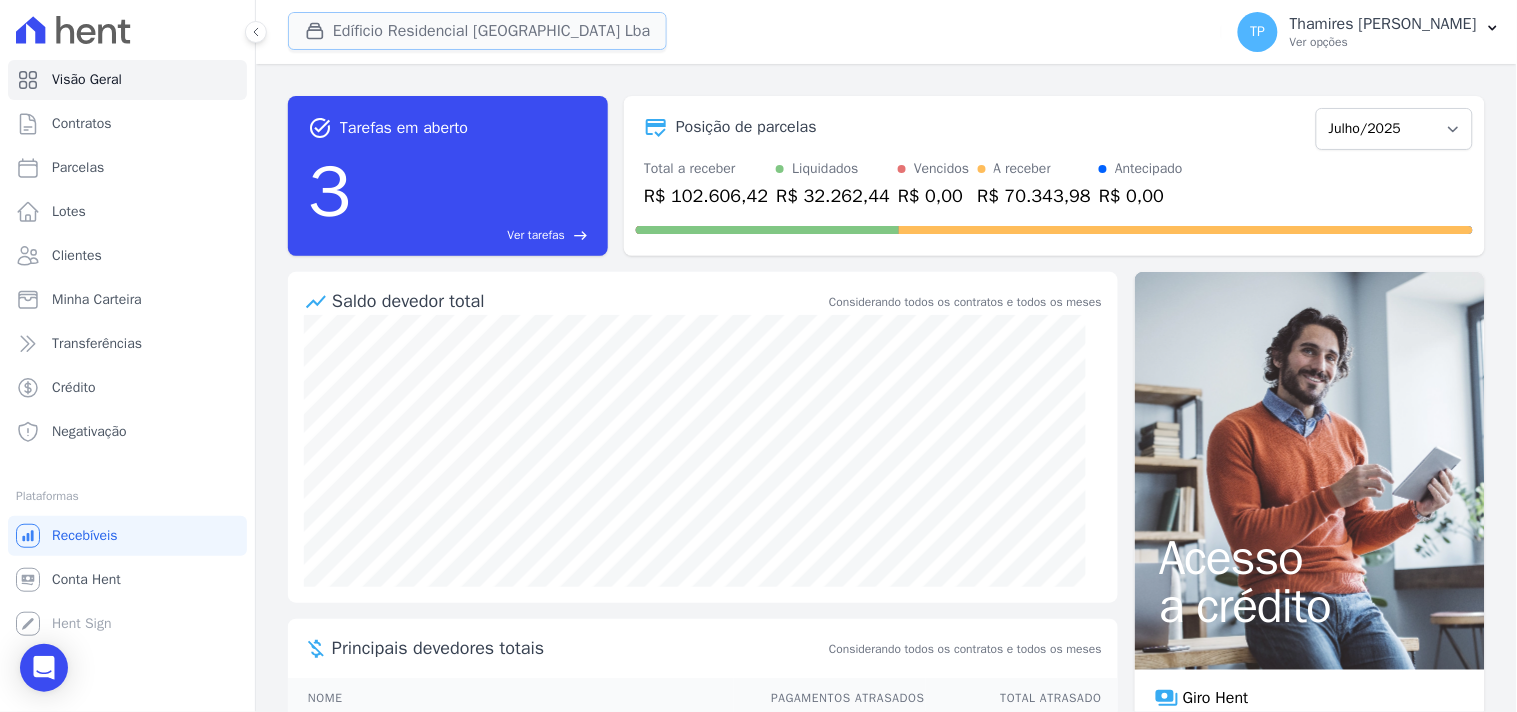click on "Edíficio Residencial Grevílea Park   Lba" at bounding box center [477, 31] 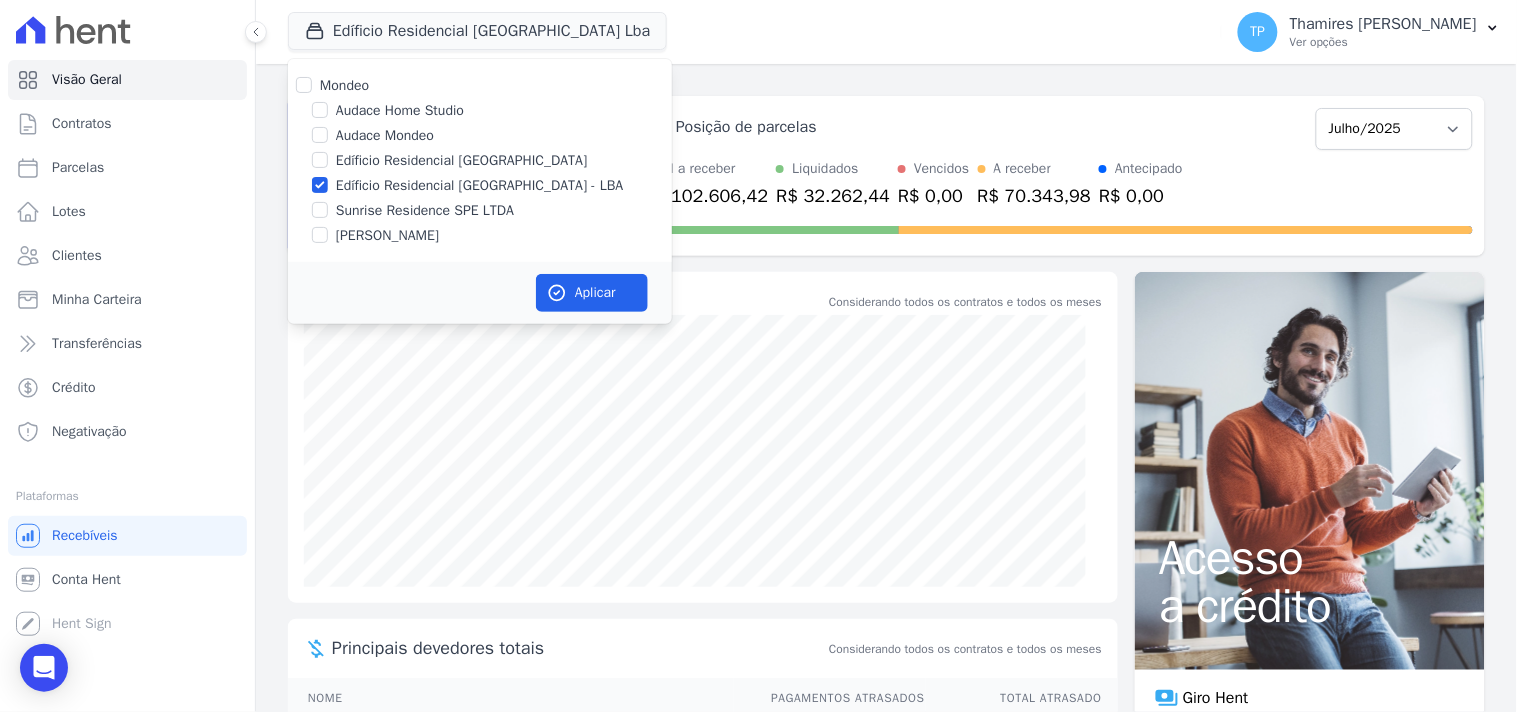 click on "Audace Home Studio" at bounding box center [400, 110] 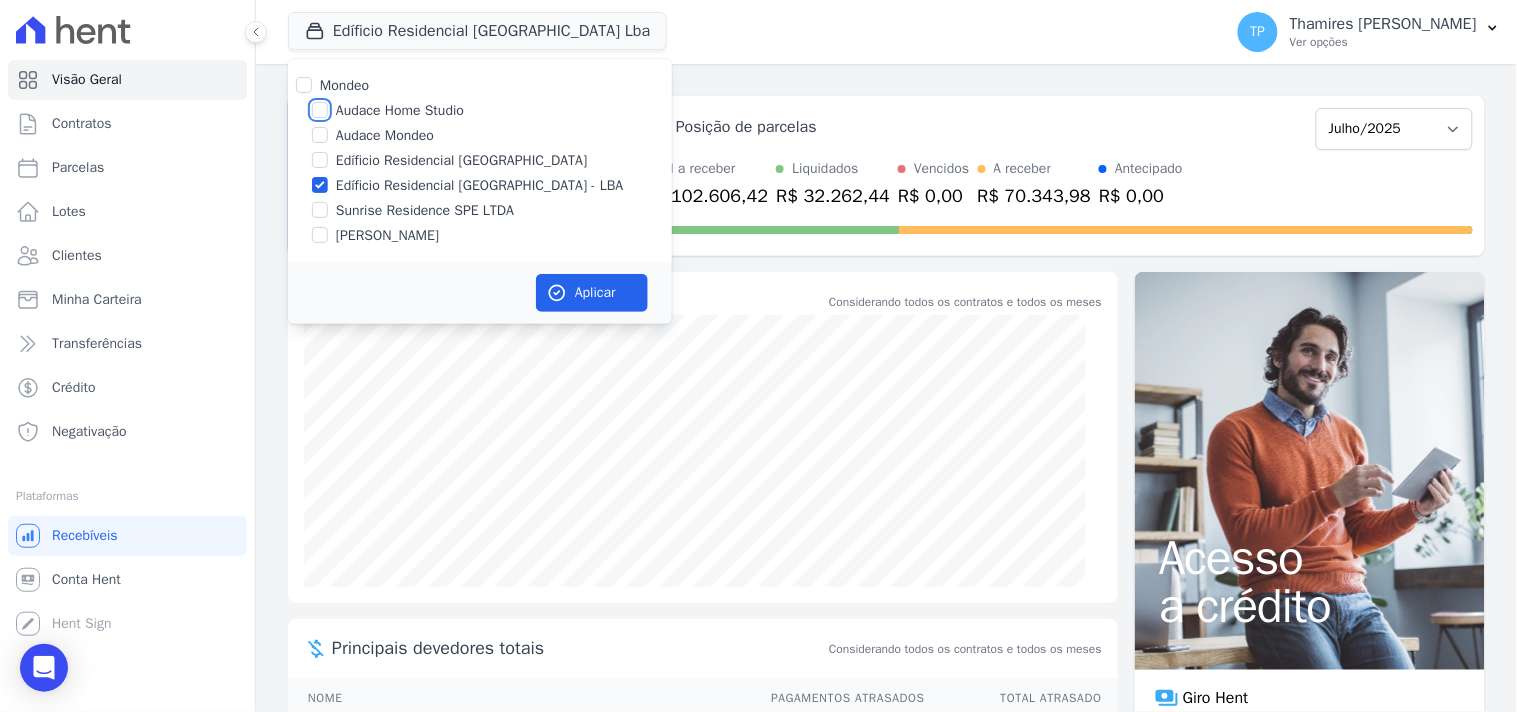 click on "Audace Home Studio" at bounding box center (320, 110) 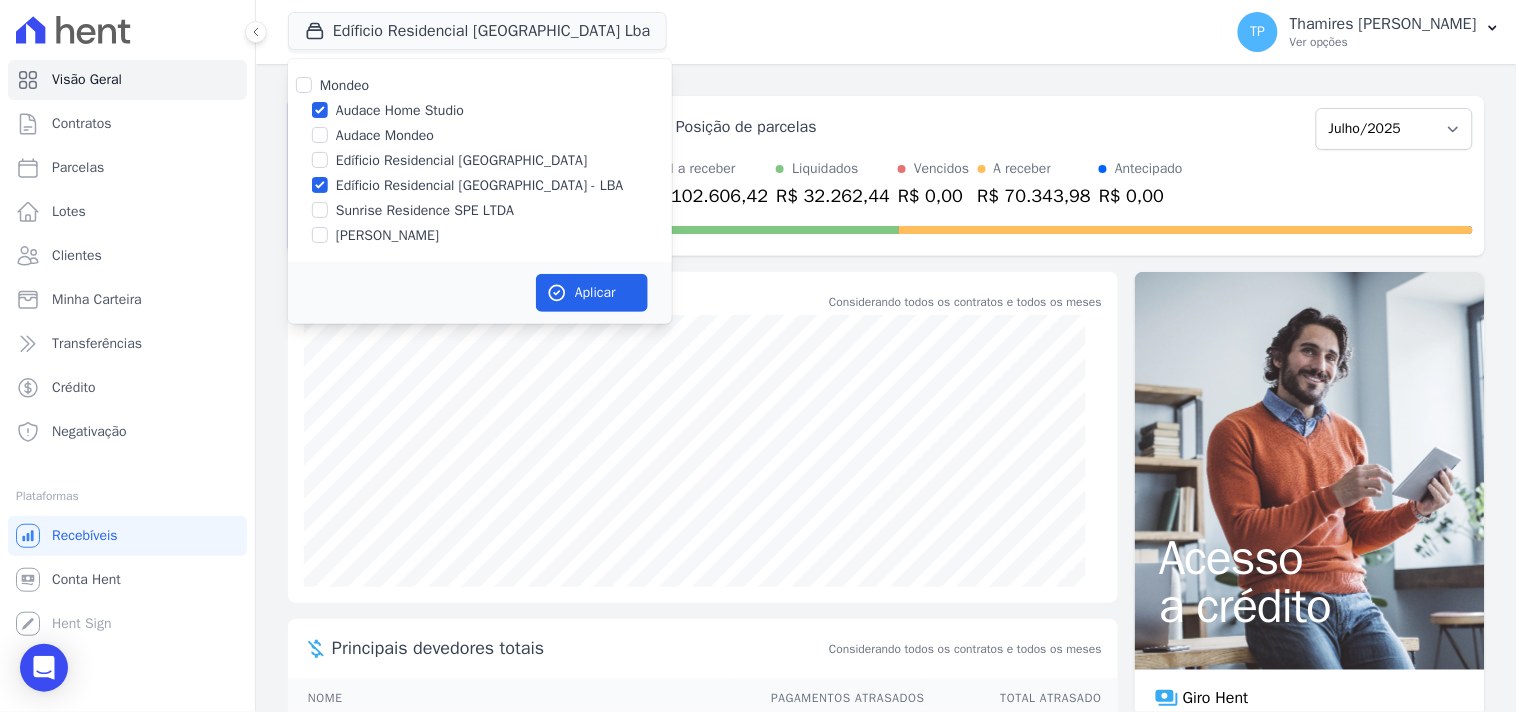 click on "Audace Mondeo" at bounding box center (385, 135) 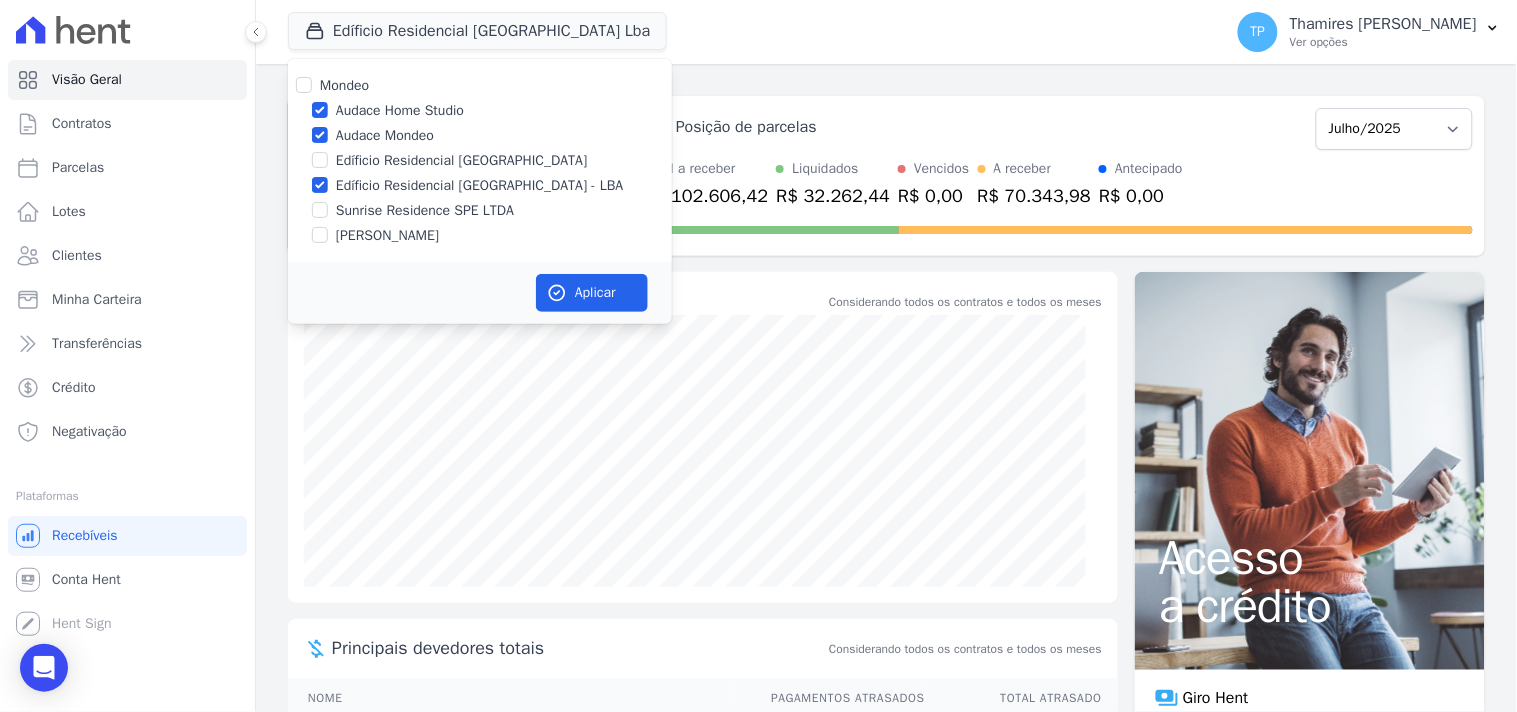 click on "Audace Home Studio" at bounding box center (400, 110) 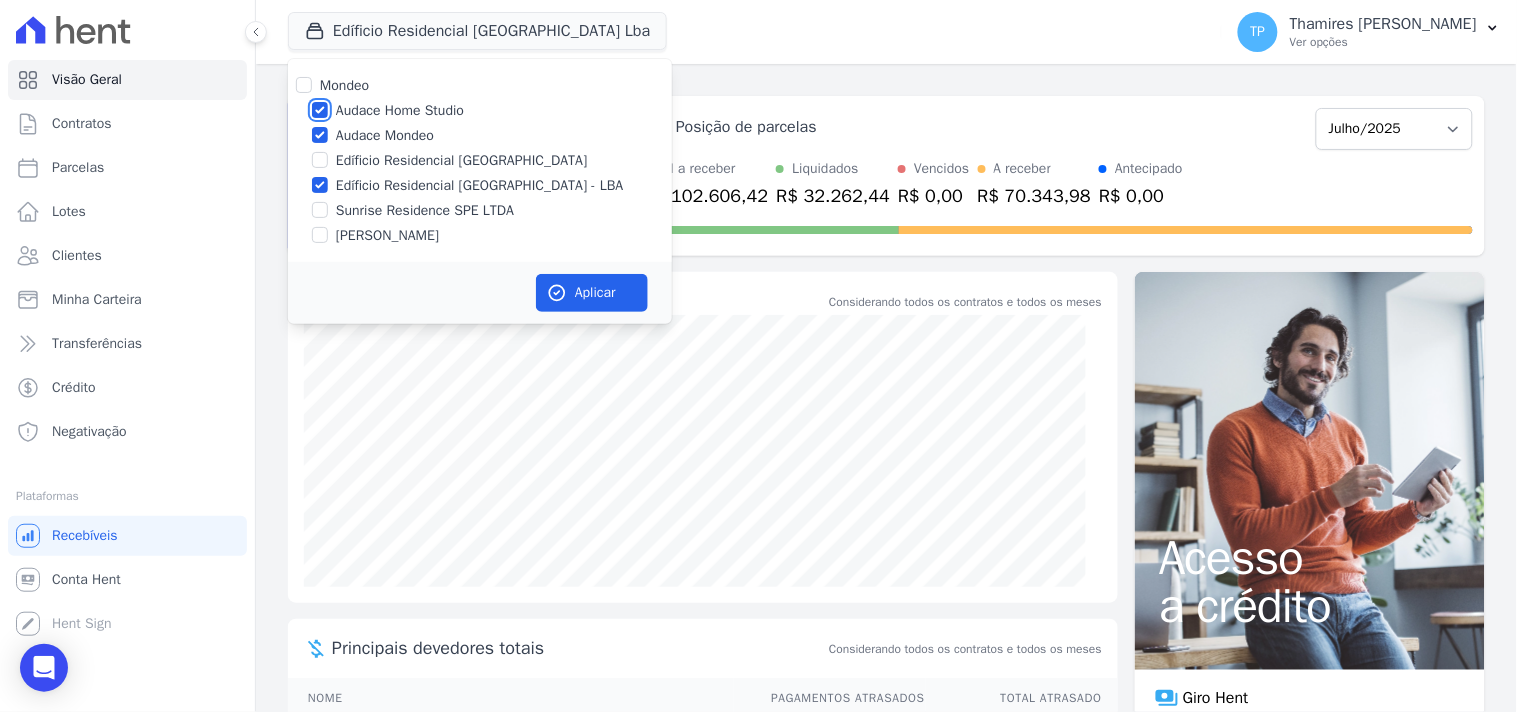 checkbox on "false" 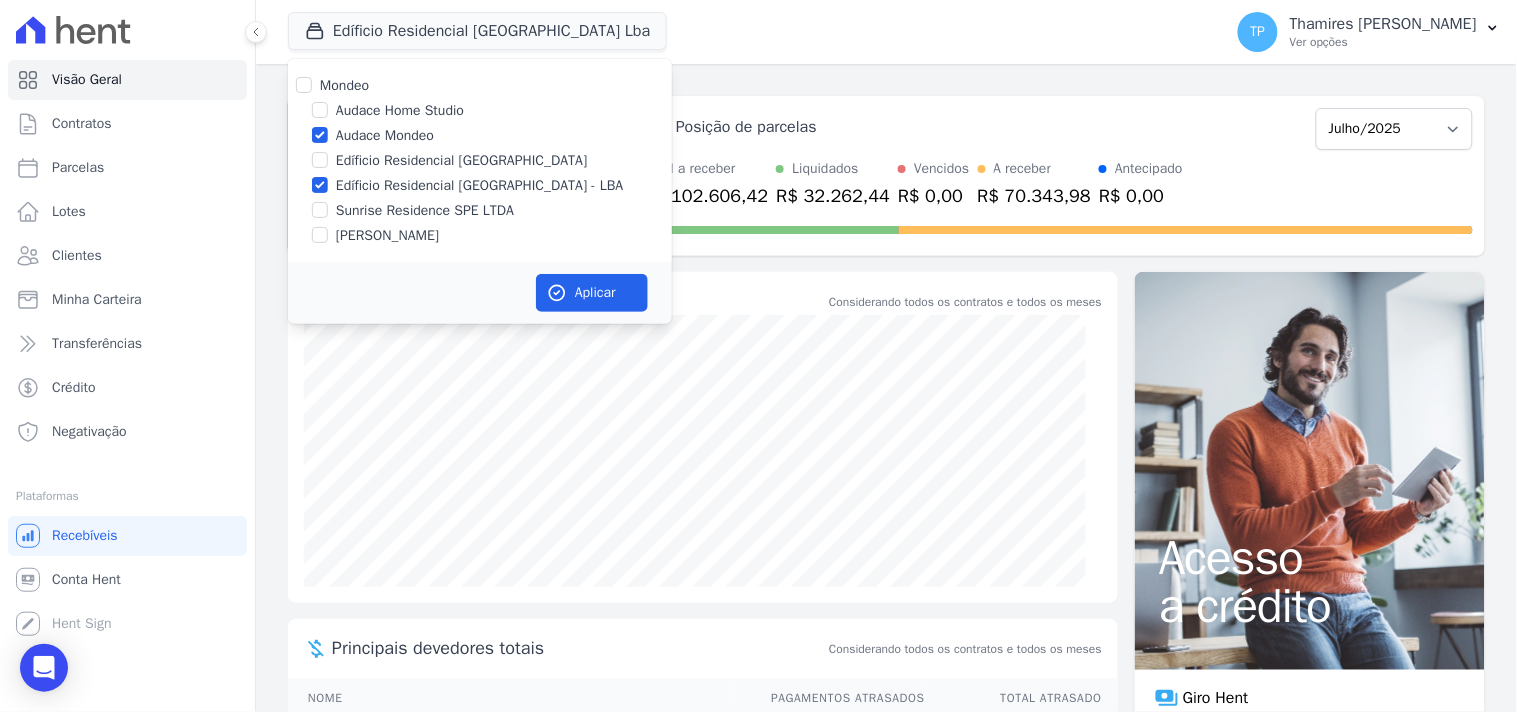 drag, startPoint x: 378, startPoint y: 180, endPoint x: 501, endPoint y: 213, distance: 127.349915 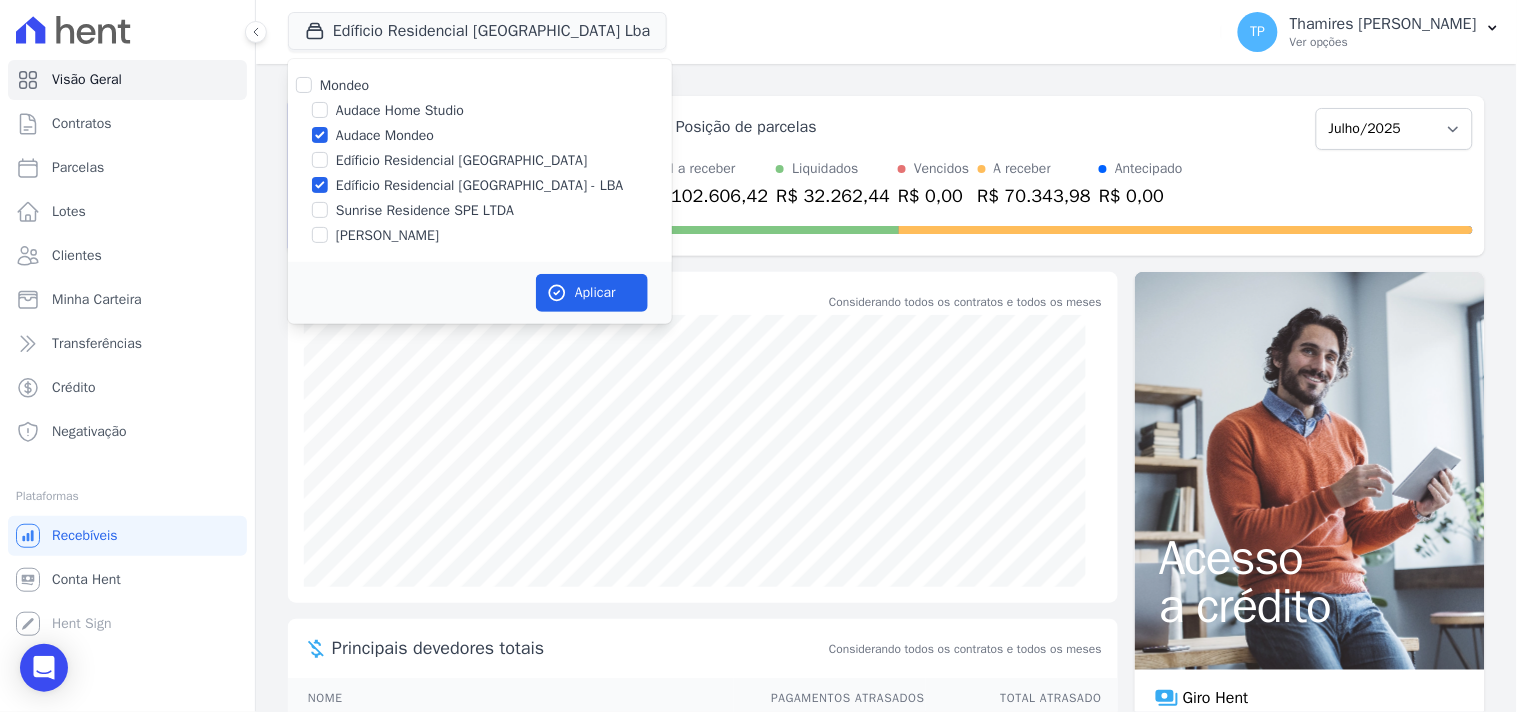 click on "Edíficio Residencial [GEOGRAPHIC_DATA] - LBA" at bounding box center [480, 185] 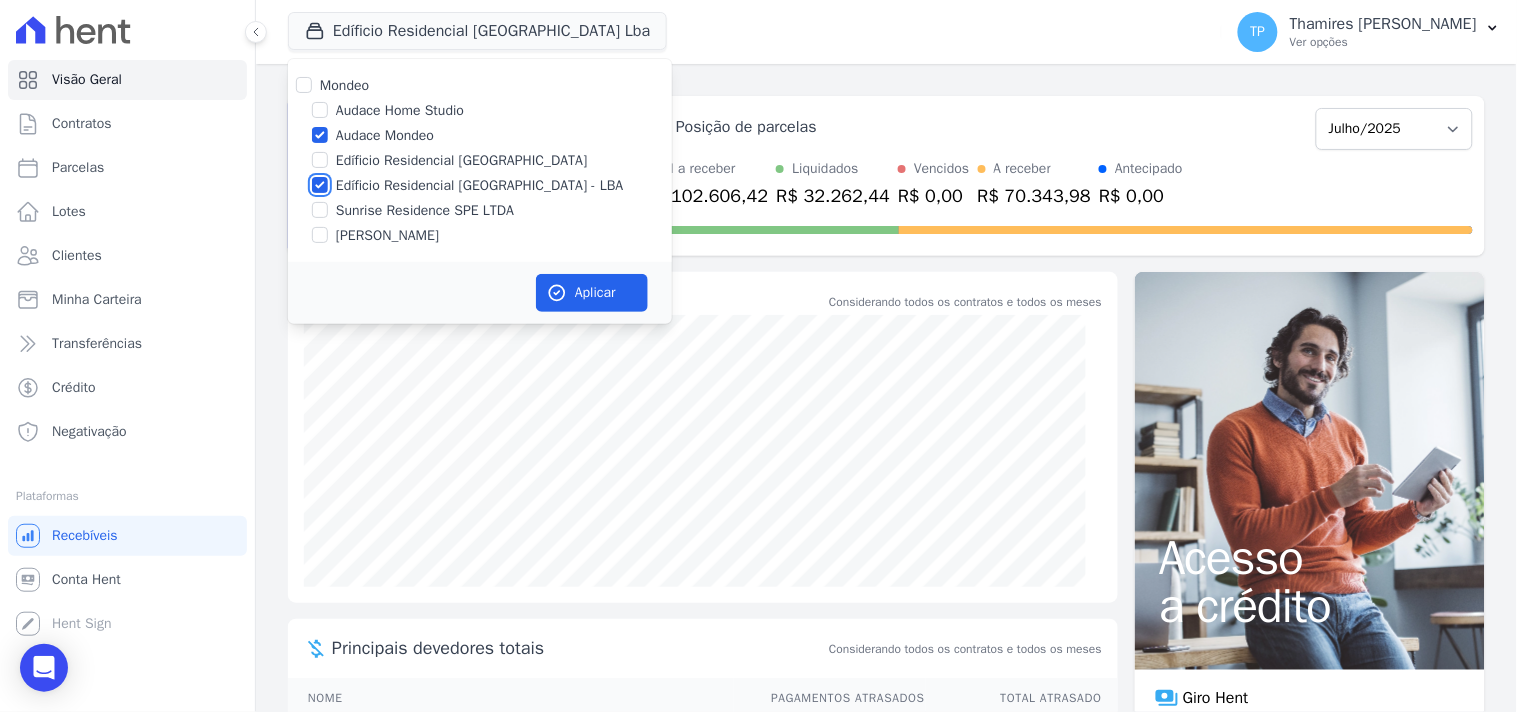 checkbox on "false" 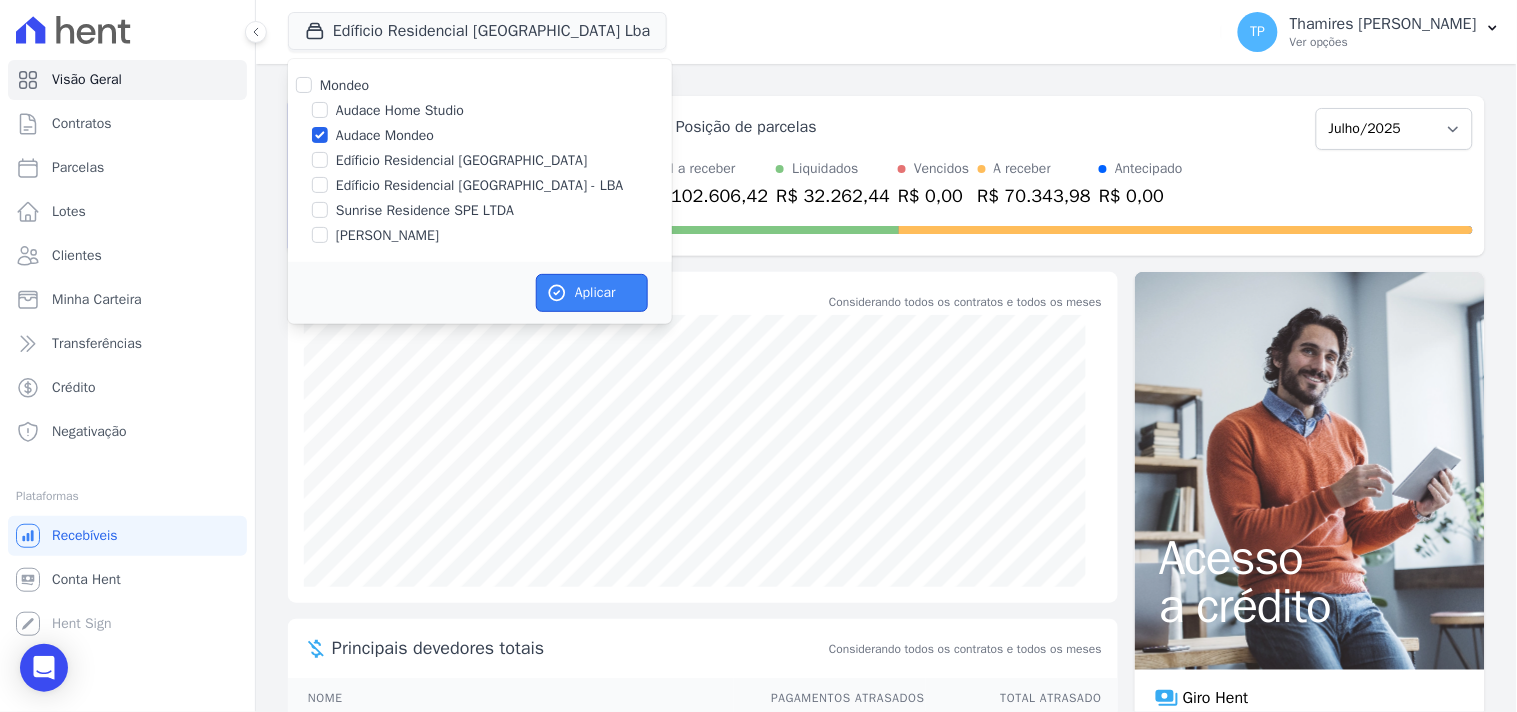 click on "Aplicar" at bounding box center [592, 293] 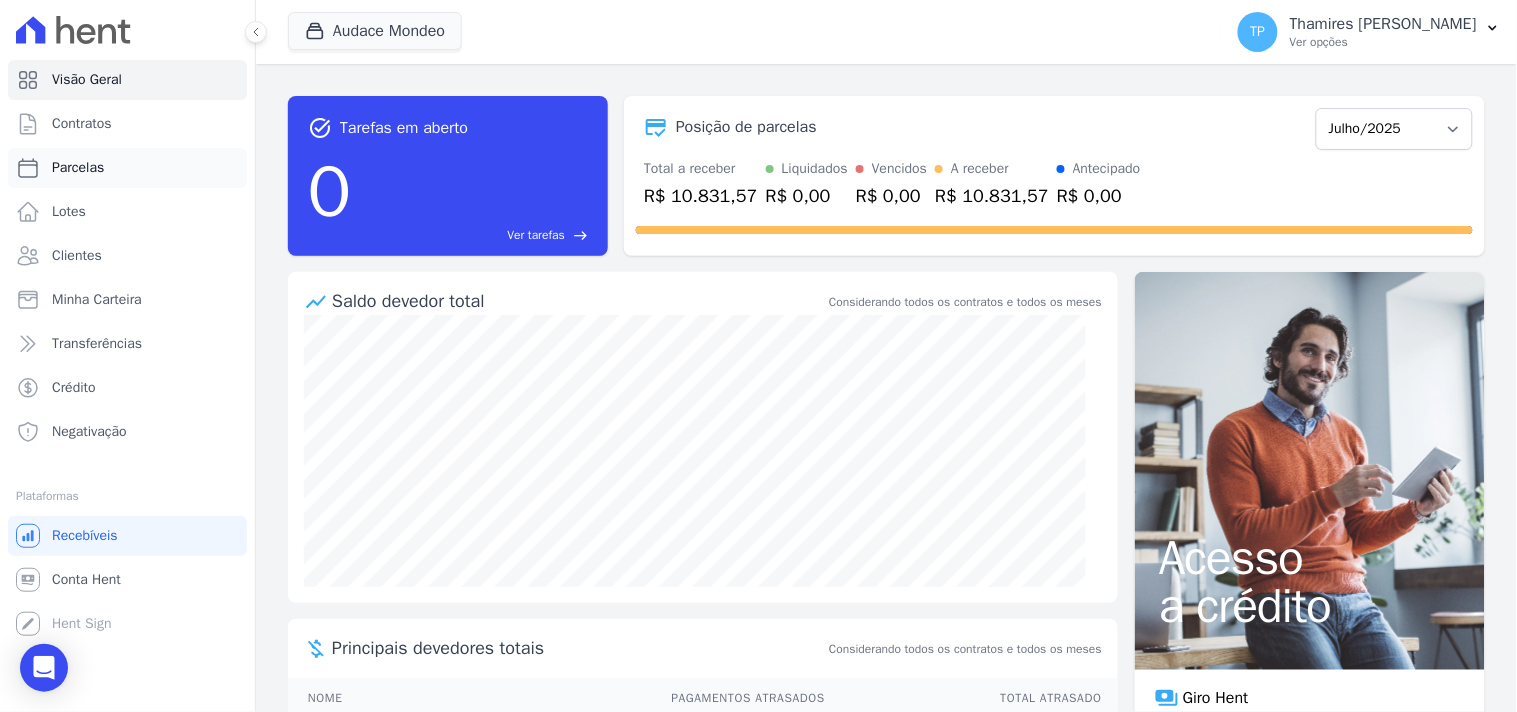 click on "Parcelas" at bounding box center (127, 168) 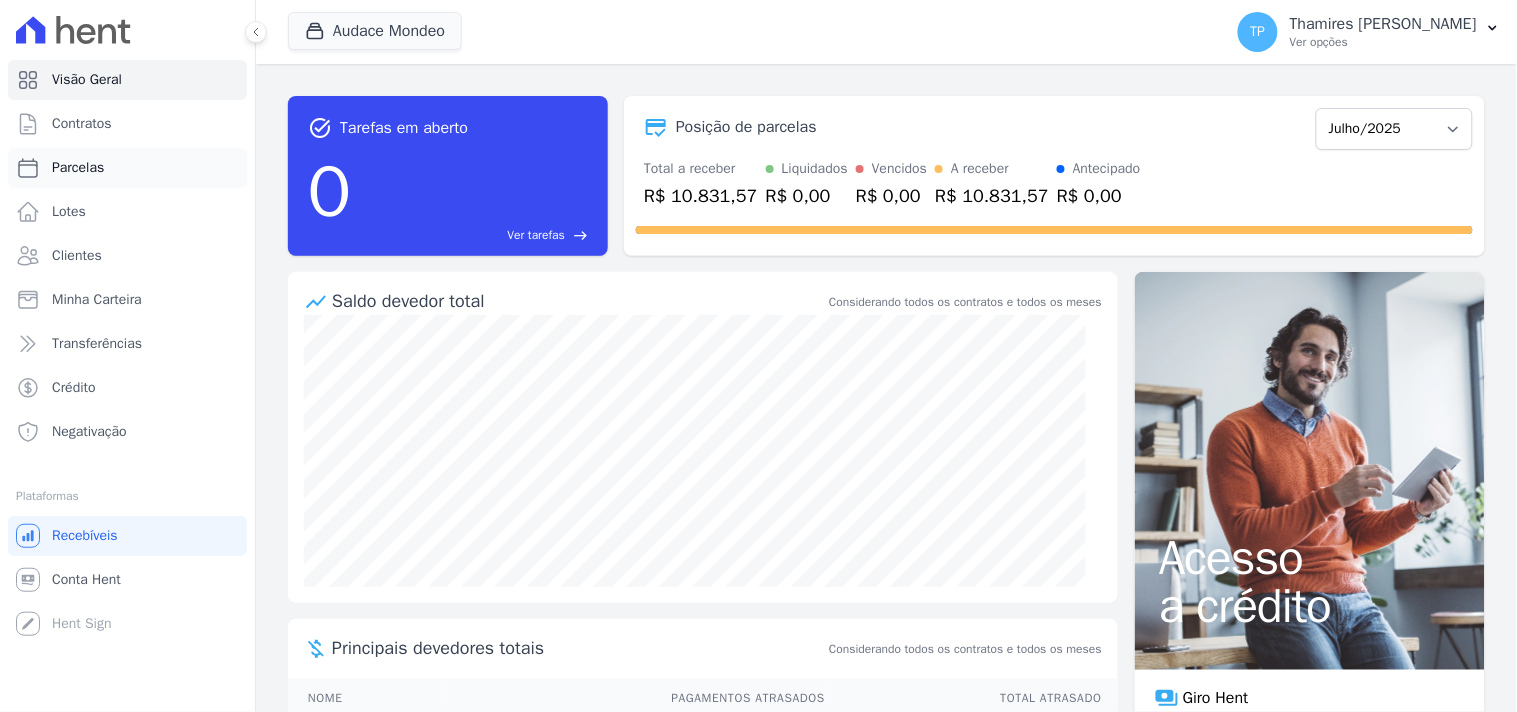 select 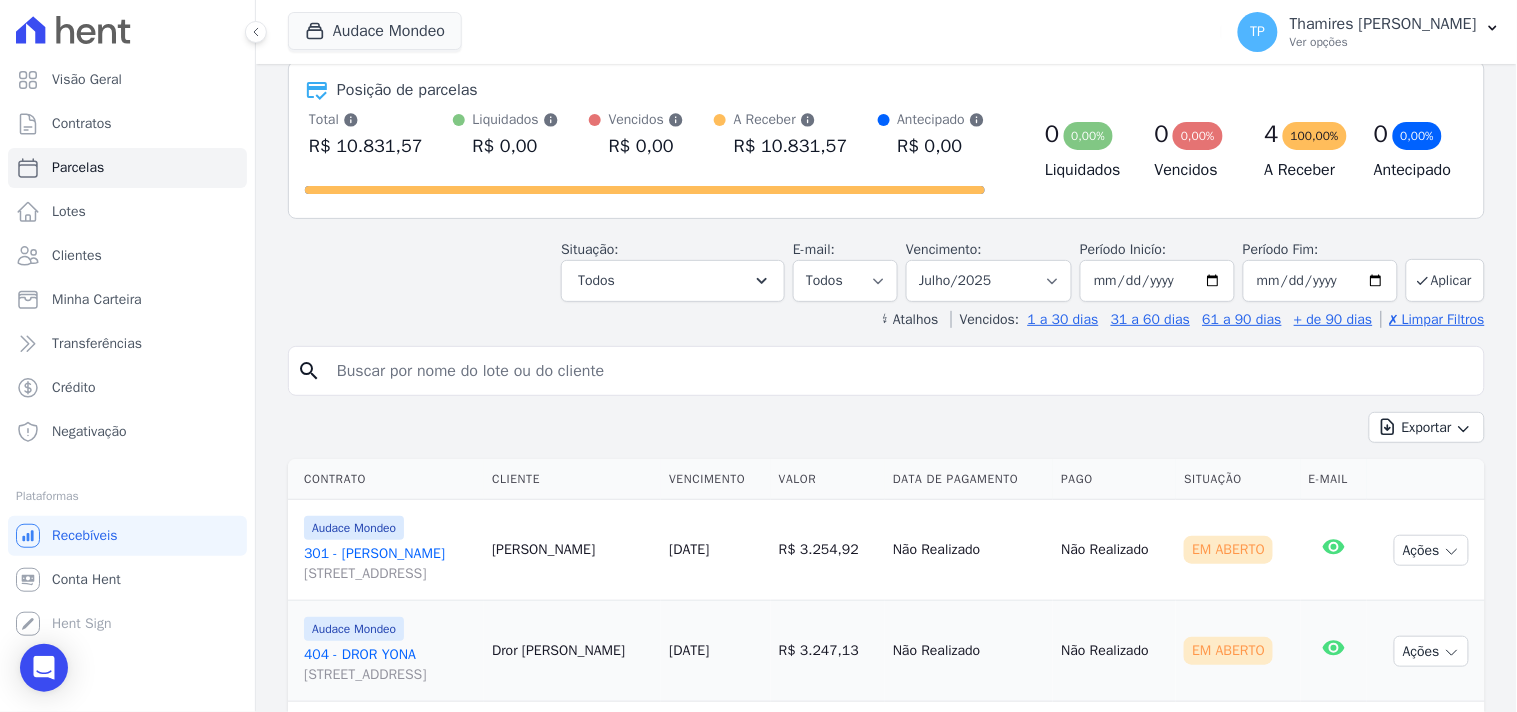 scroll, scrollTop: 333, scrollLeft: 0, axis: vertical 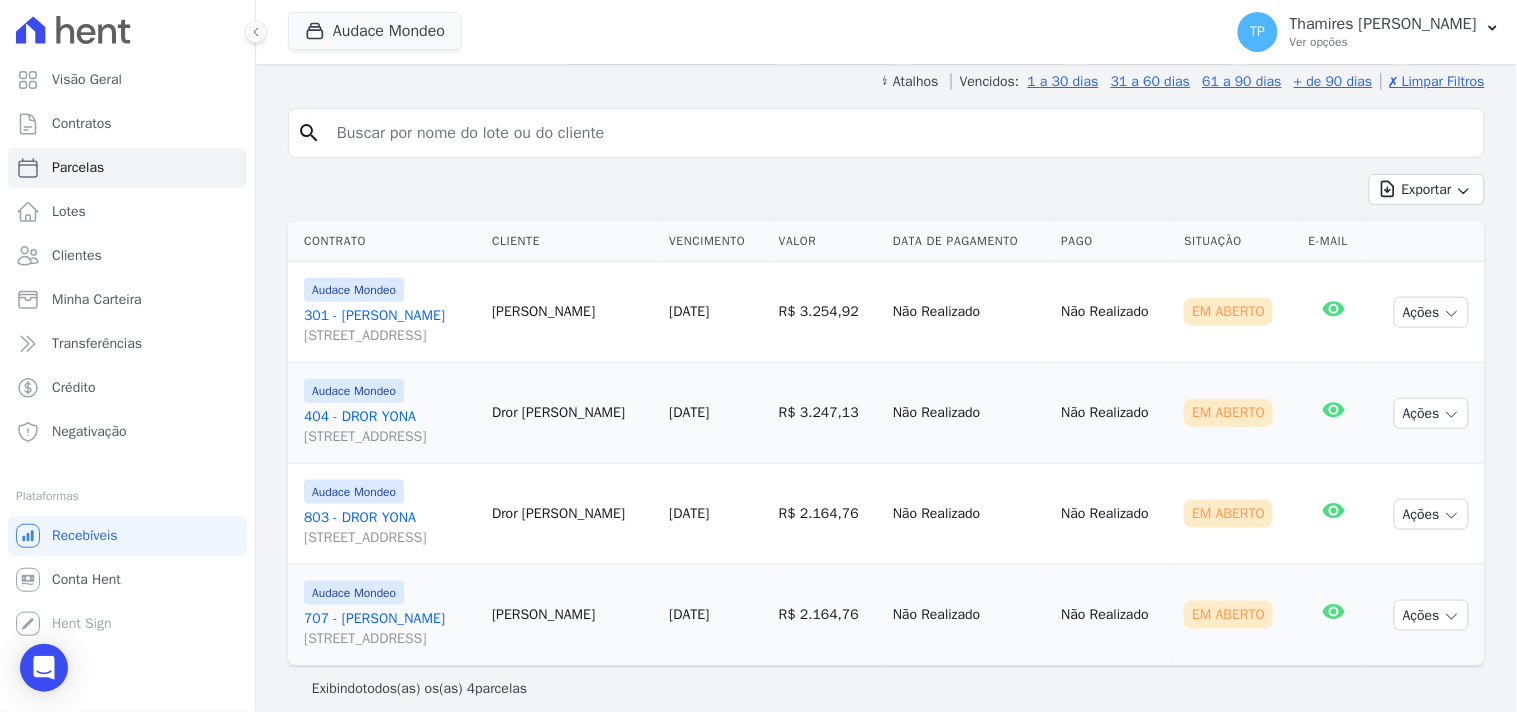 click on "301 - Gabriela Nogueira Marion
Rua Guaritá, 250, APTO 301, Vila Bosque" at bounding box center [390, 326] 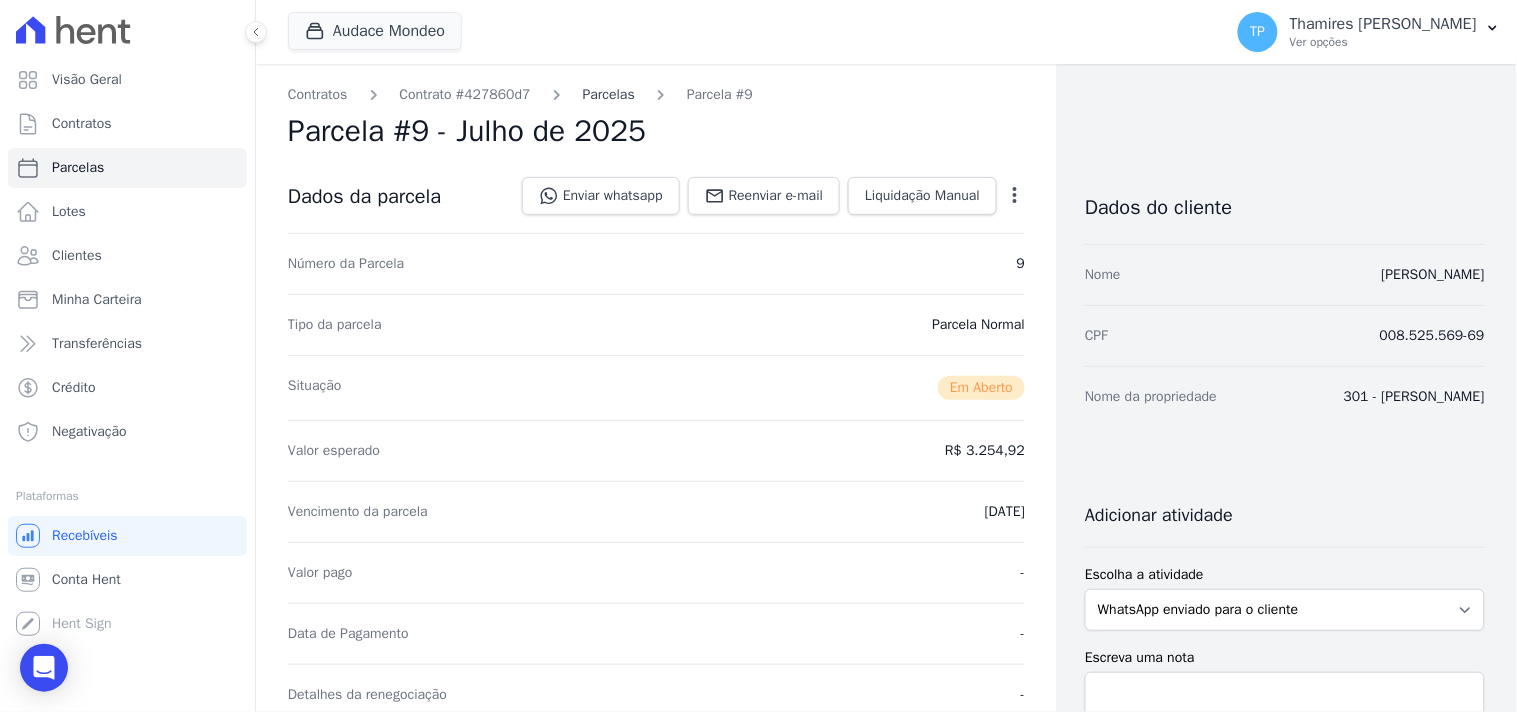 click on "Parcelas" at bounding box center (609, 94) 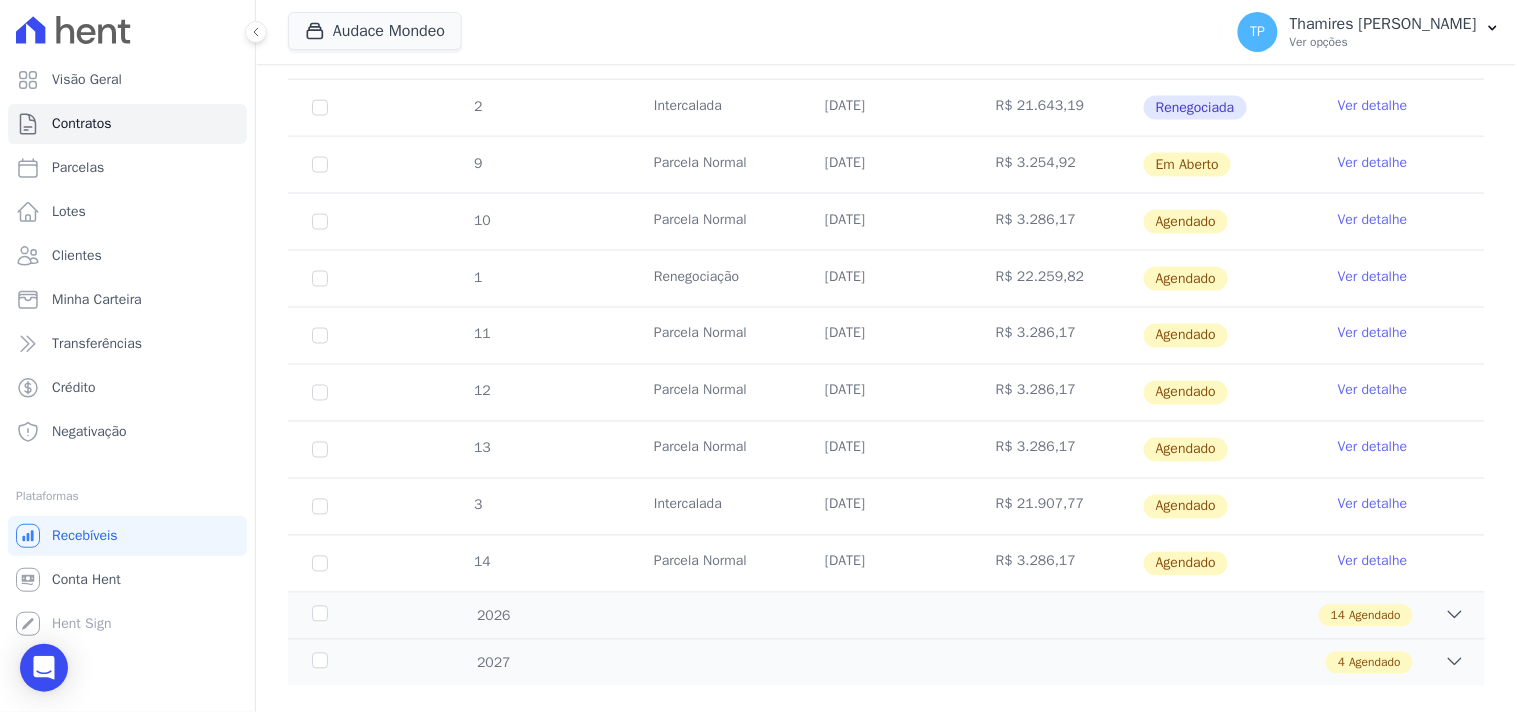 scroll, scrollTop: 765, scrollLeft: 0, axis: vertical 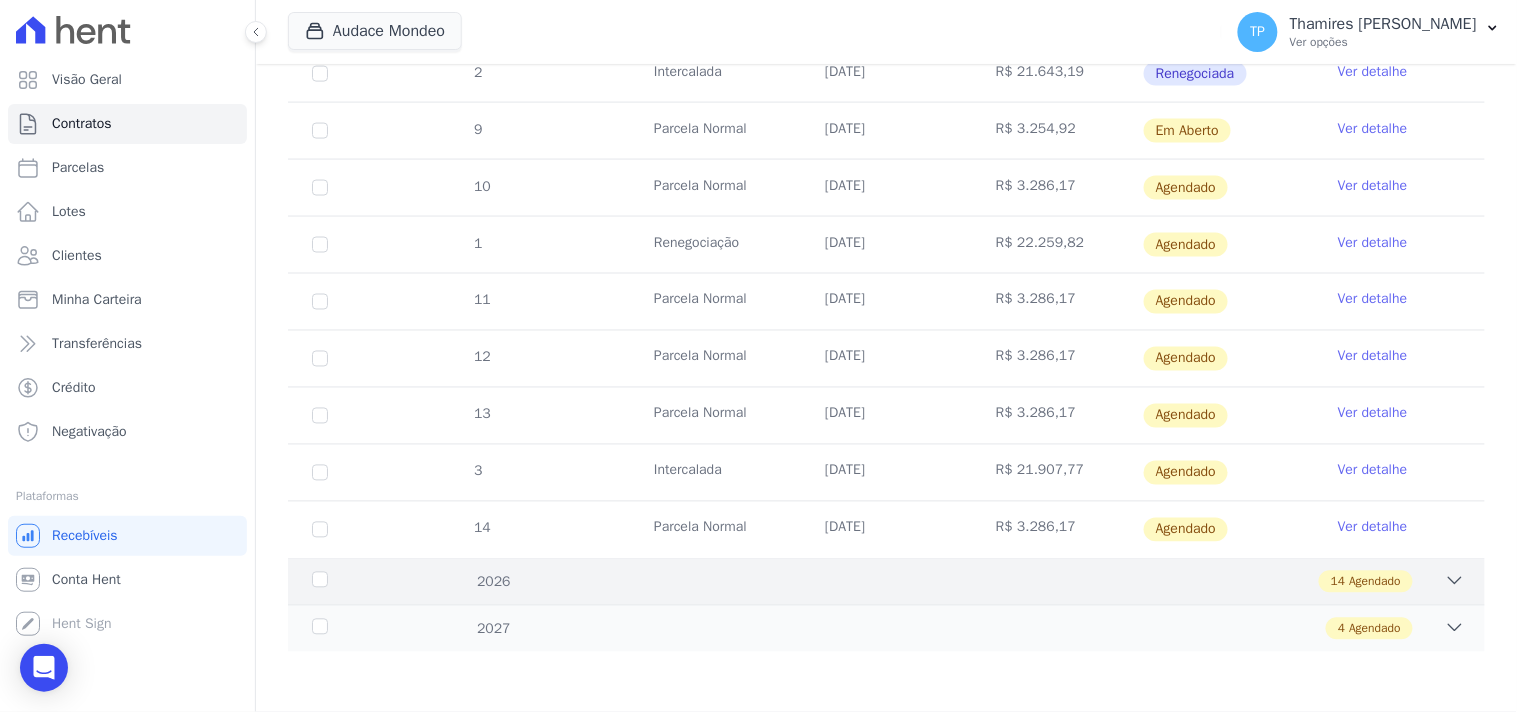 click 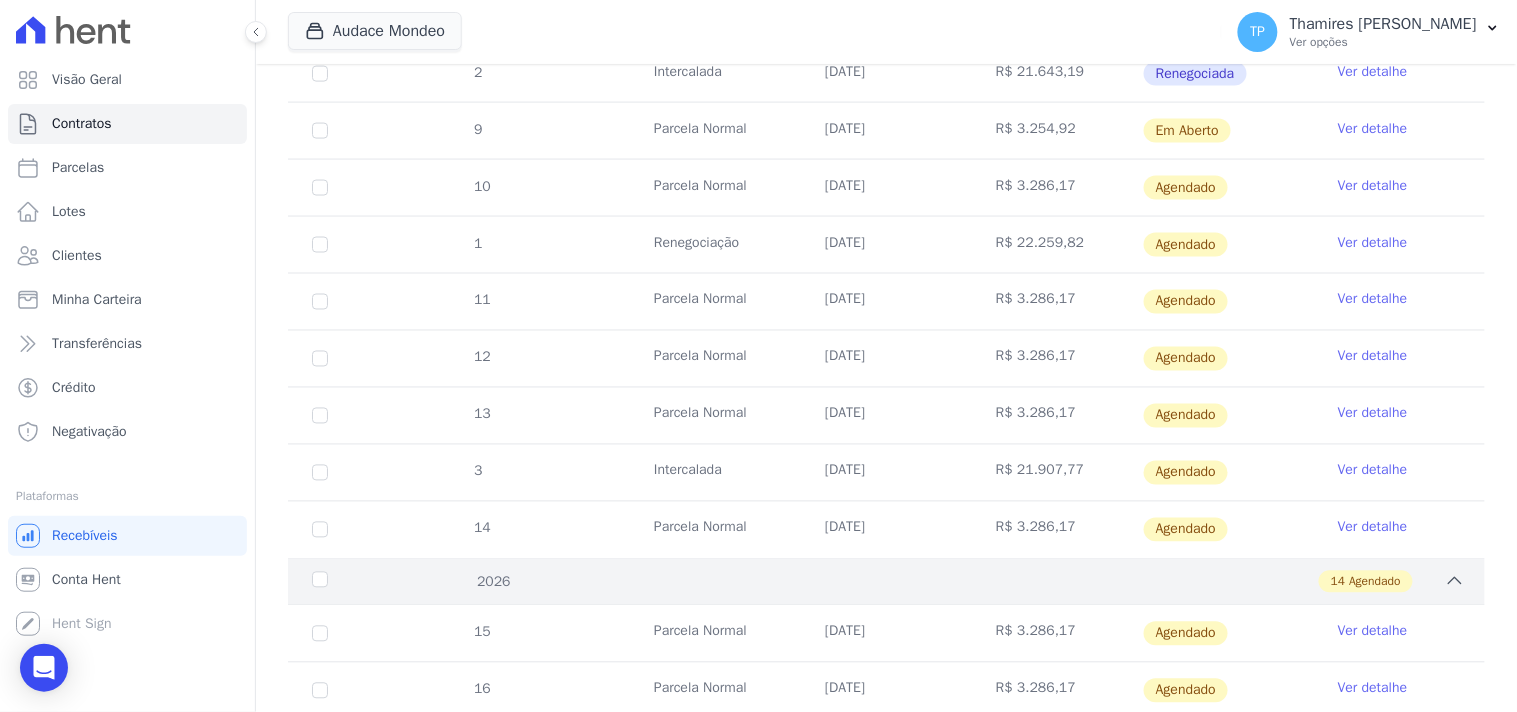 click on "14
Agendado" at bounding box center [945, 582] 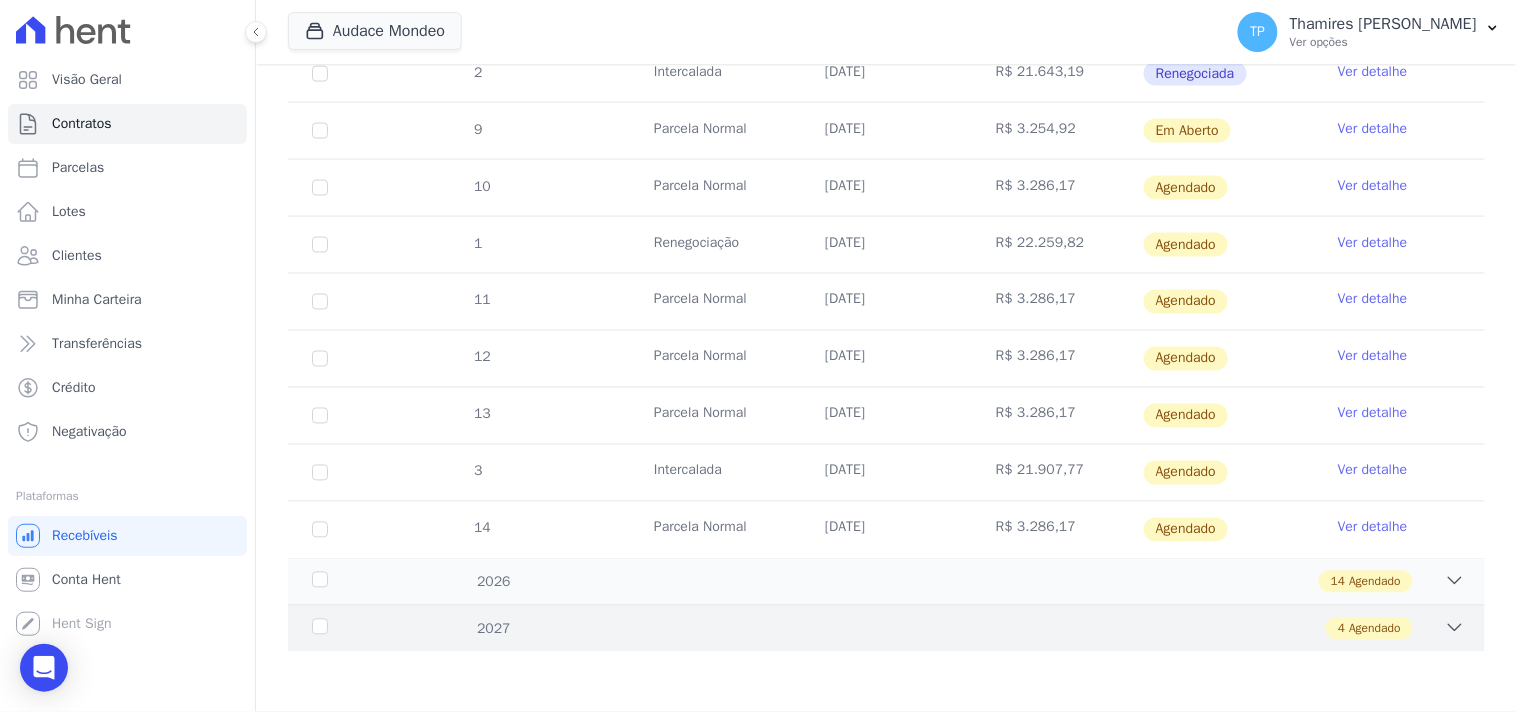 click on "Agendado" at bounding box center (1375, 629) 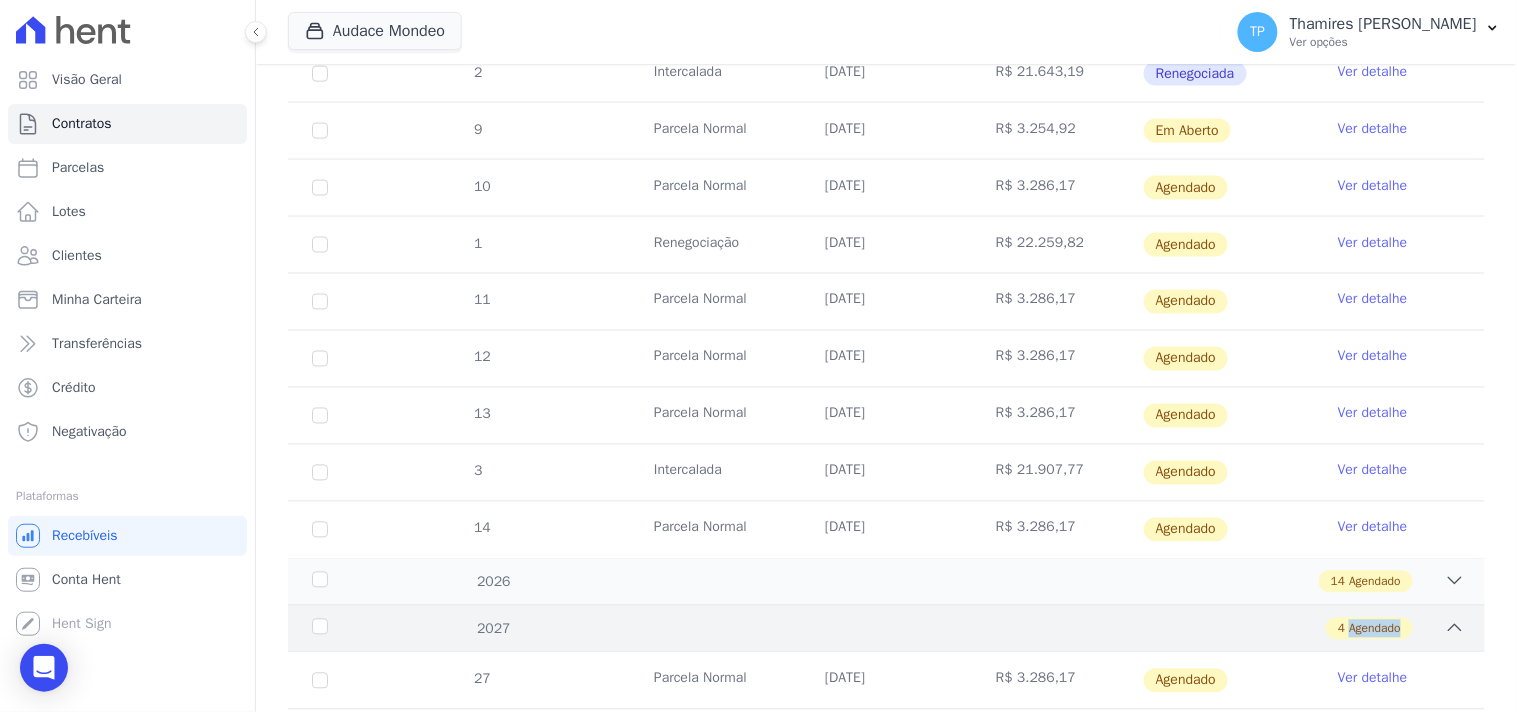 click on "Agendado" at bounding box center [1375, 629] 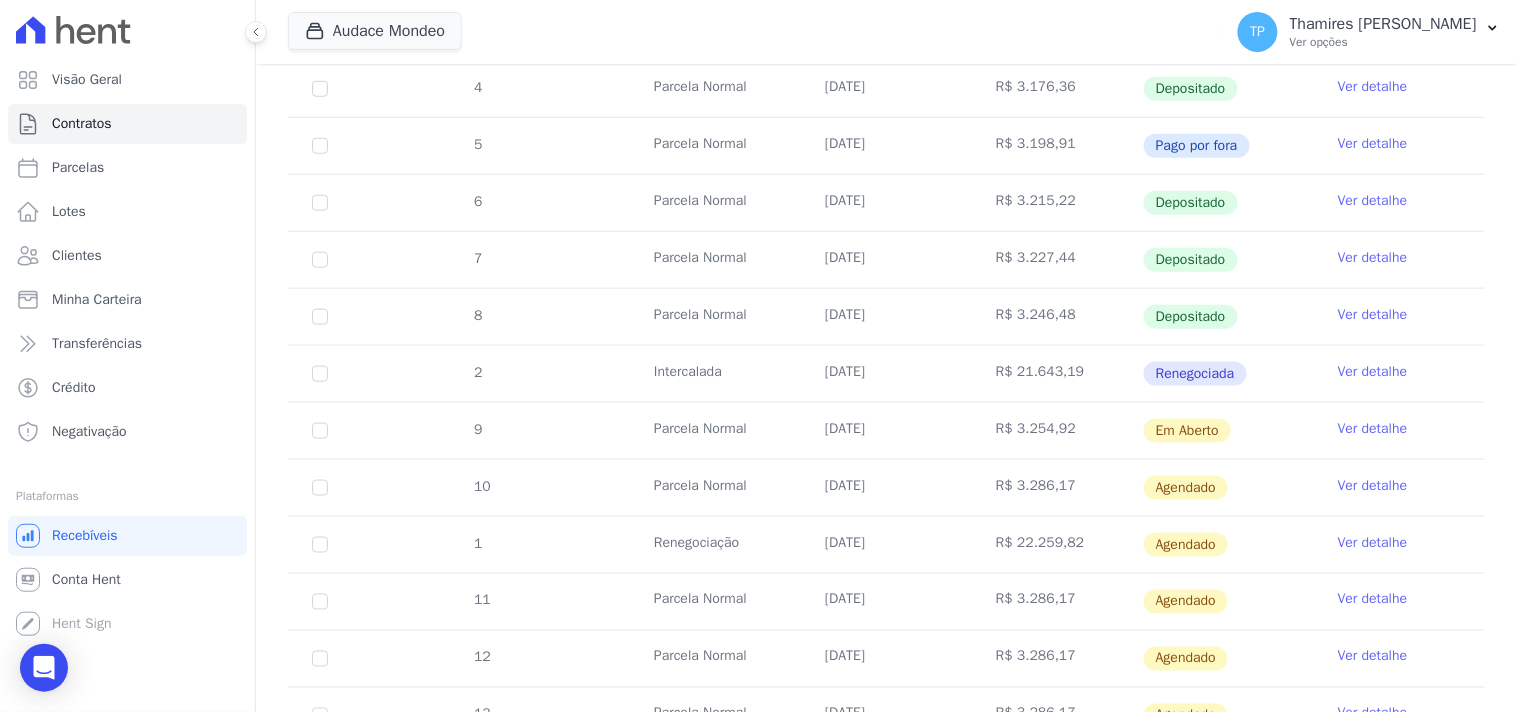 scroll, scrollTop: 432, scrollLeft: 0, axis: vertical 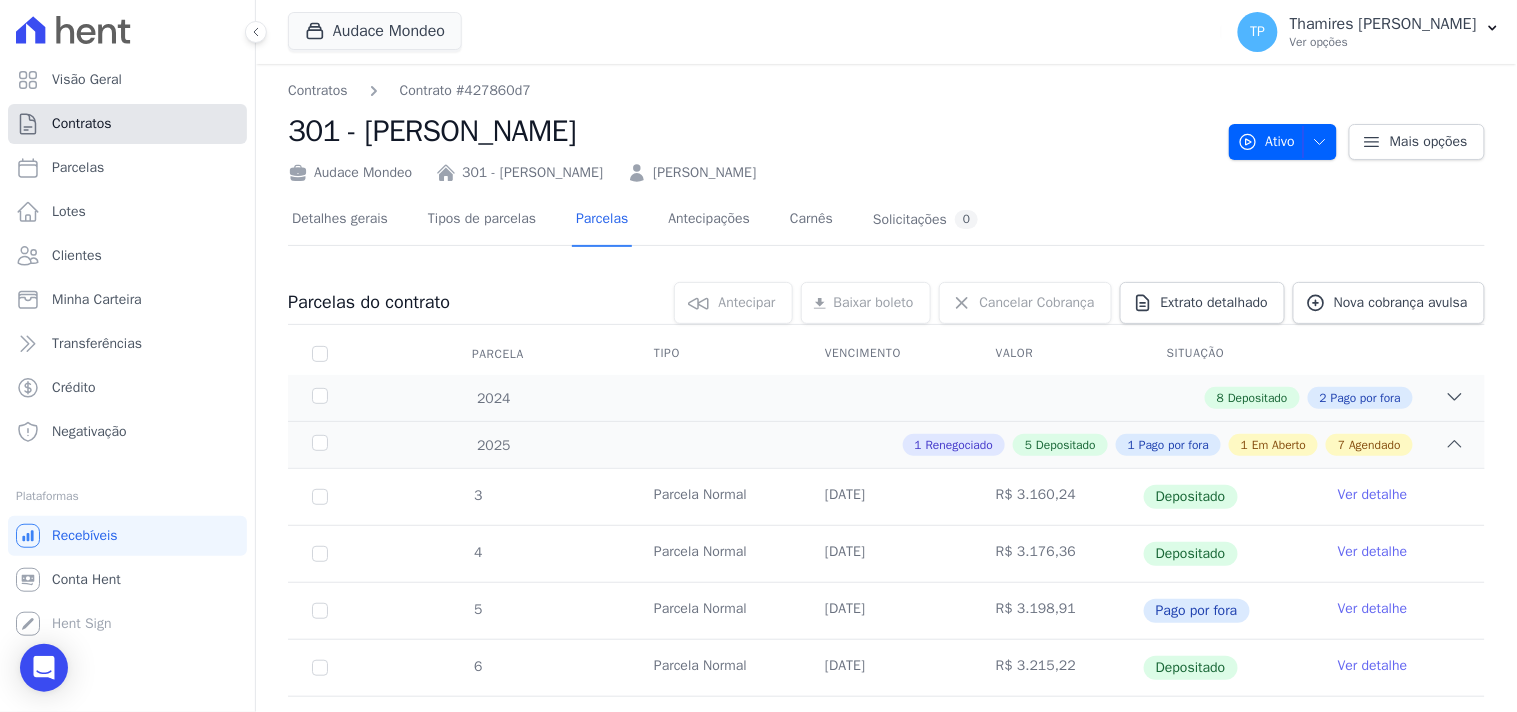 click on "Contratos" at bounding box center [127, 124] 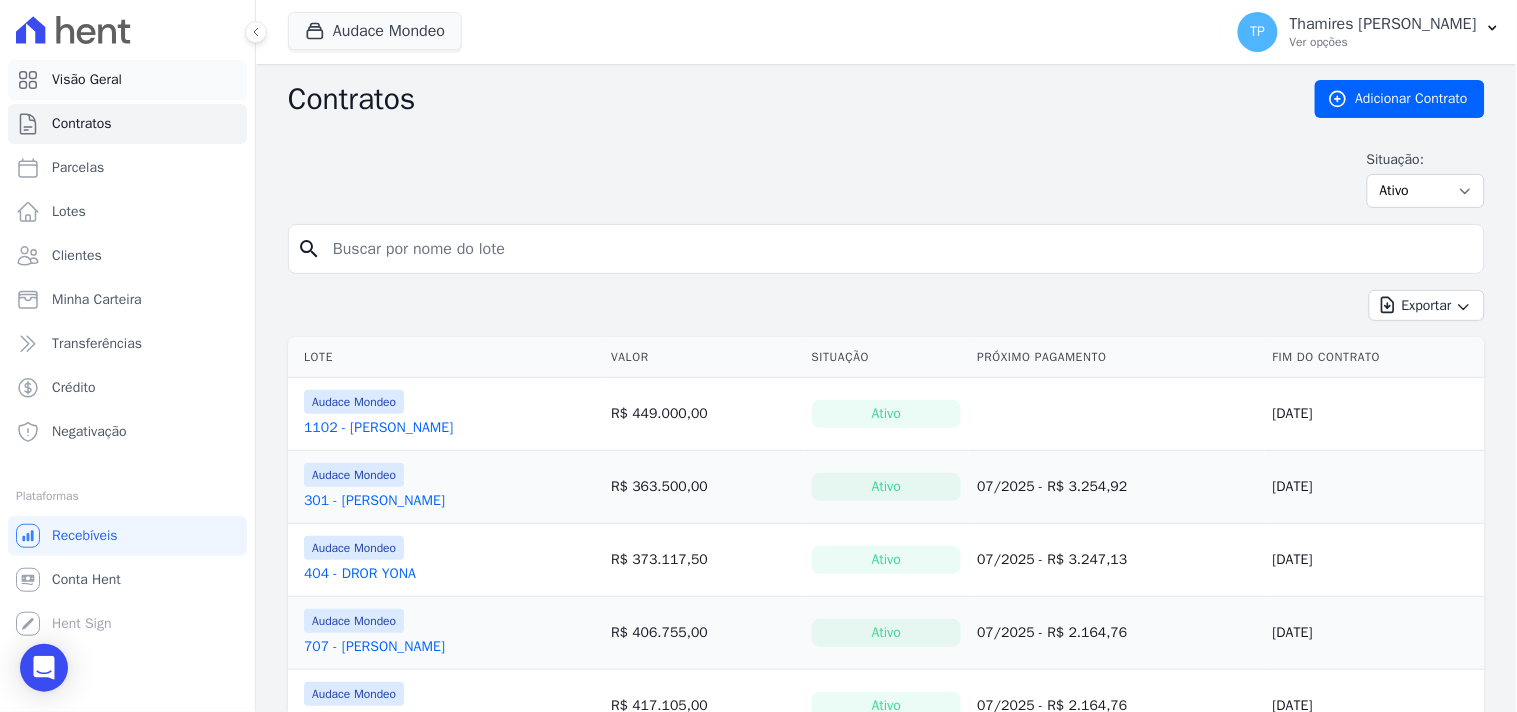 click on "Visão Geral" at bounding box center (127, 80) 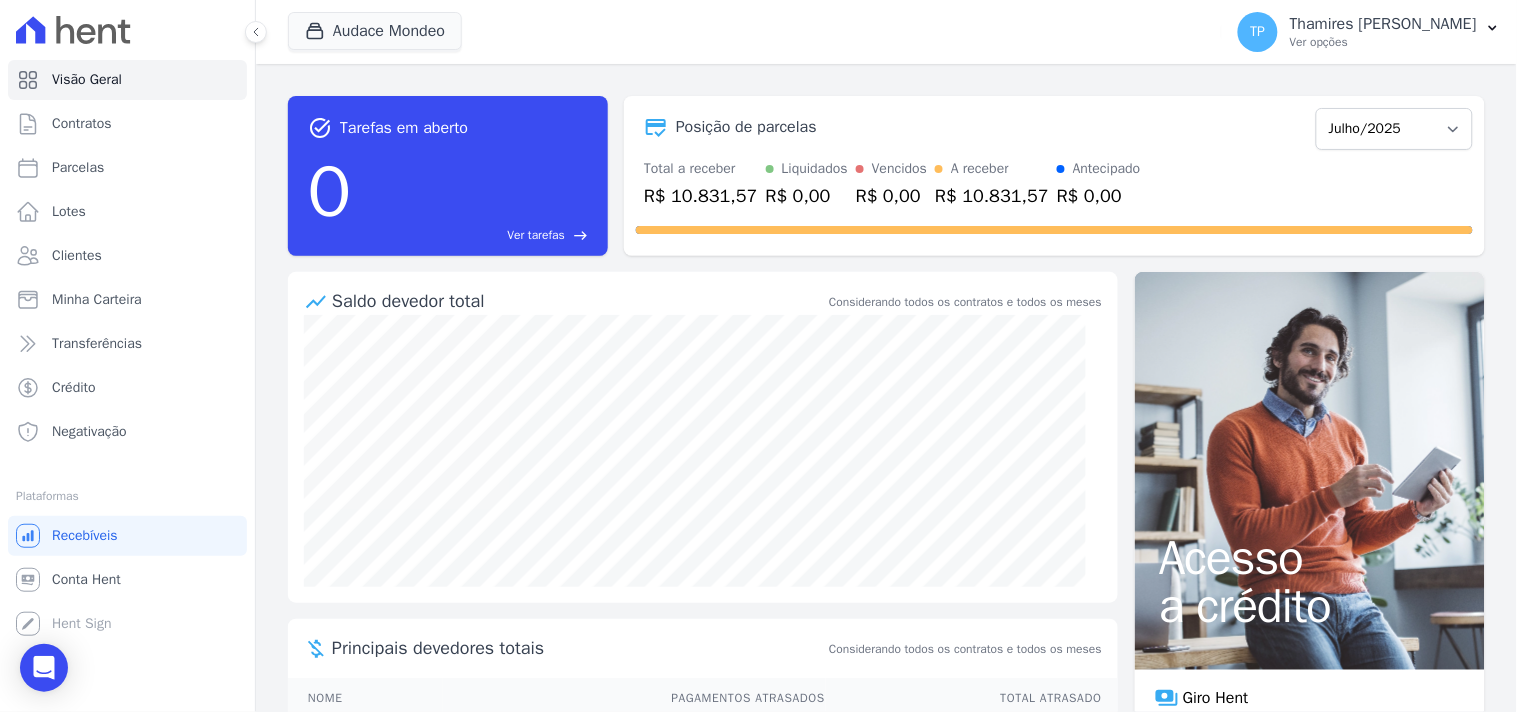 click on "Visão Geral
Contratos
Parcelas
Lotes
Clientes
Minha Carteira
Transferências
Crédito
Negativação" at bounding box center [127, 256] 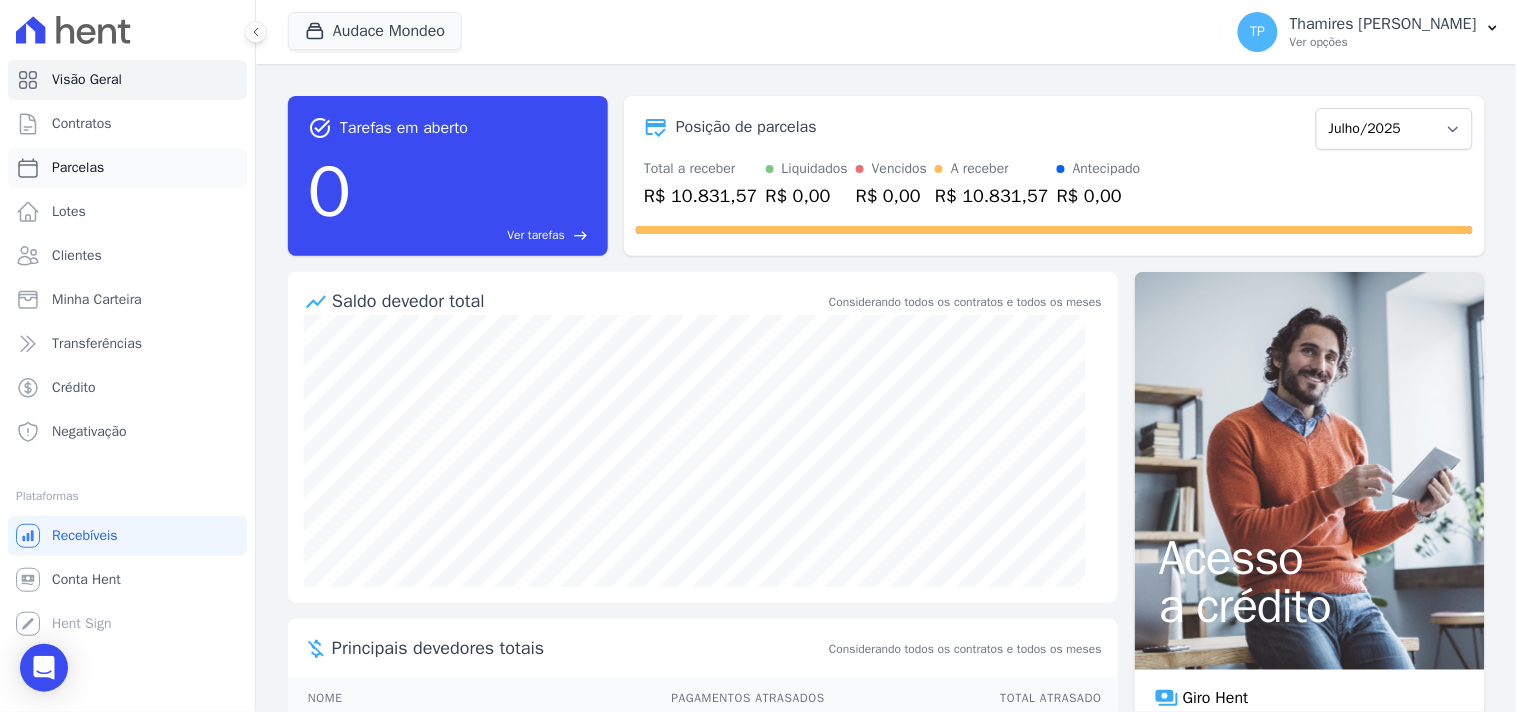 click on "Parcelas" at bounding box center [127, 168] 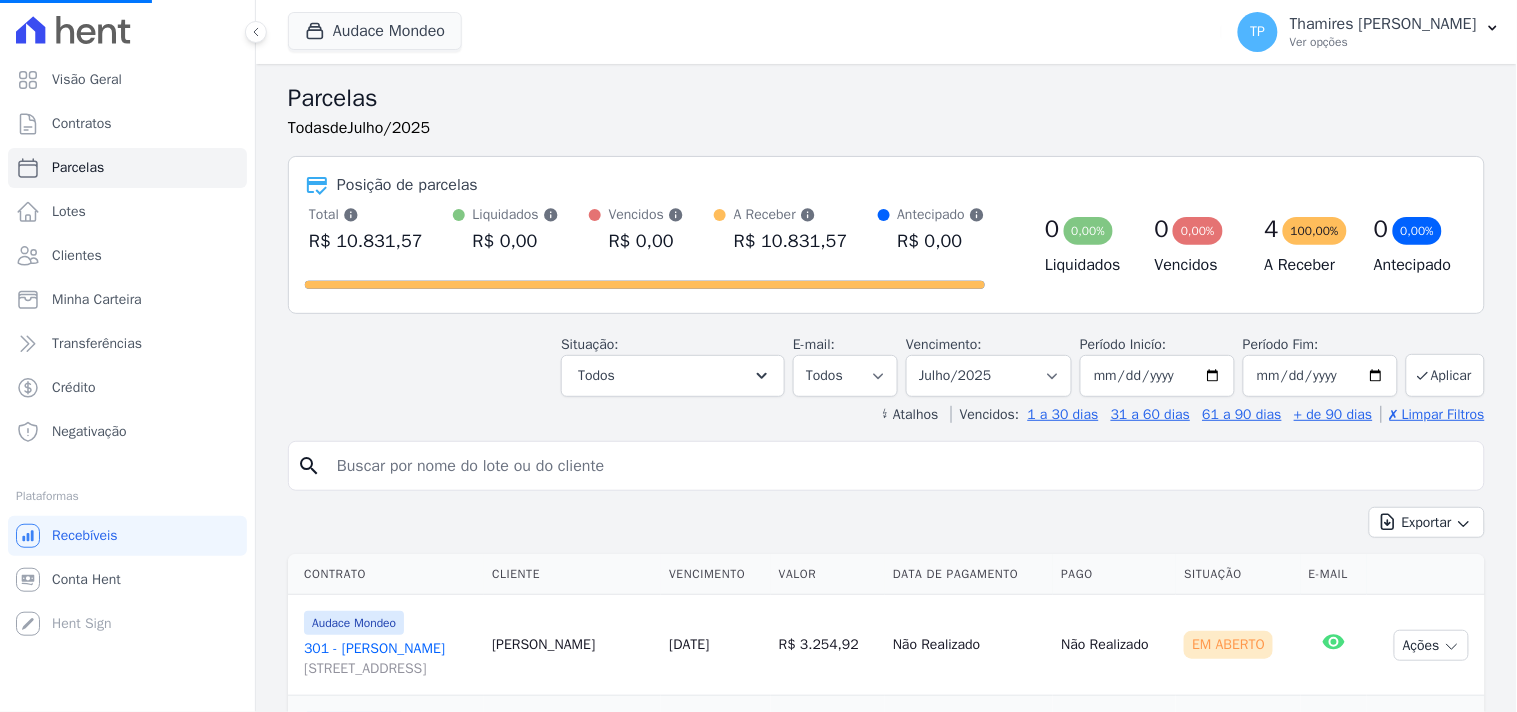 scroll, scrollTop: 0, scrollLeft: 0, axis: both 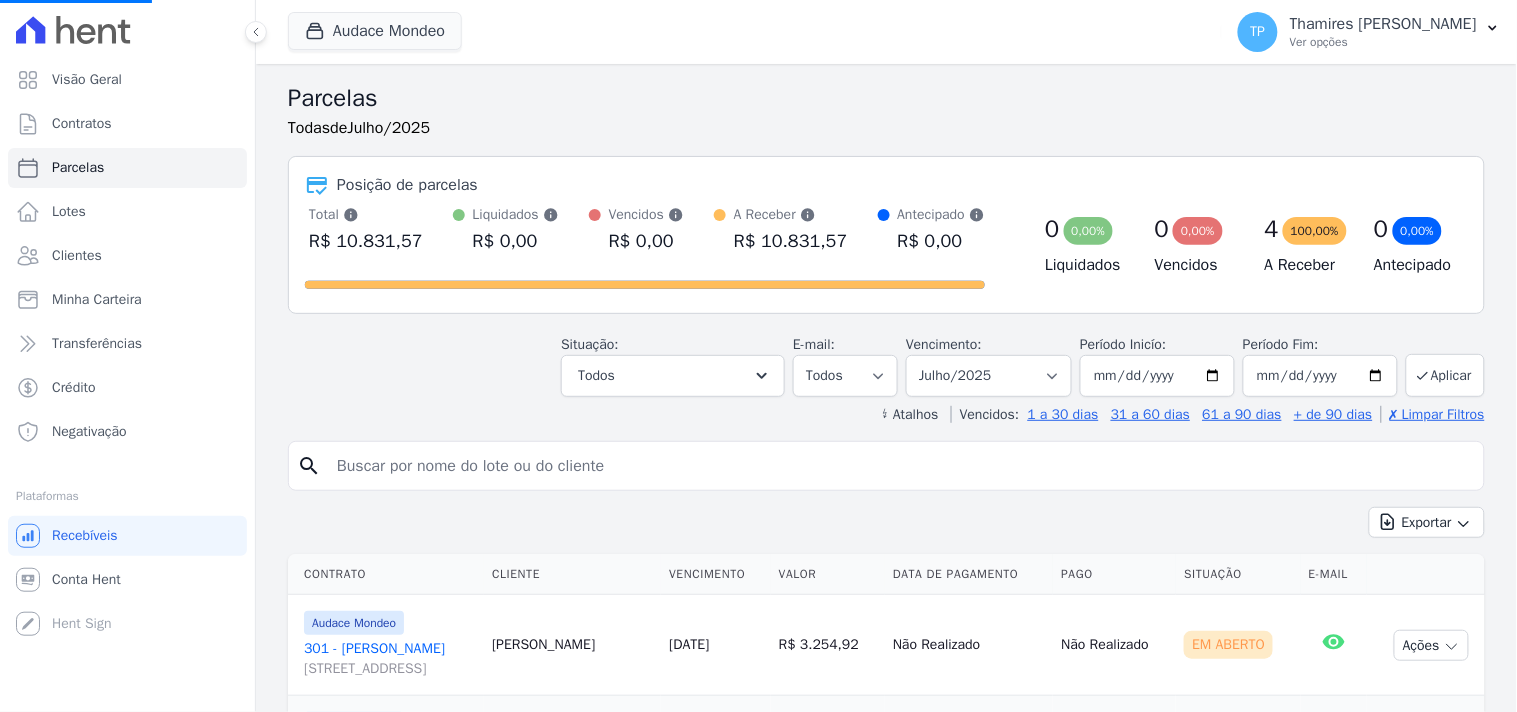 select 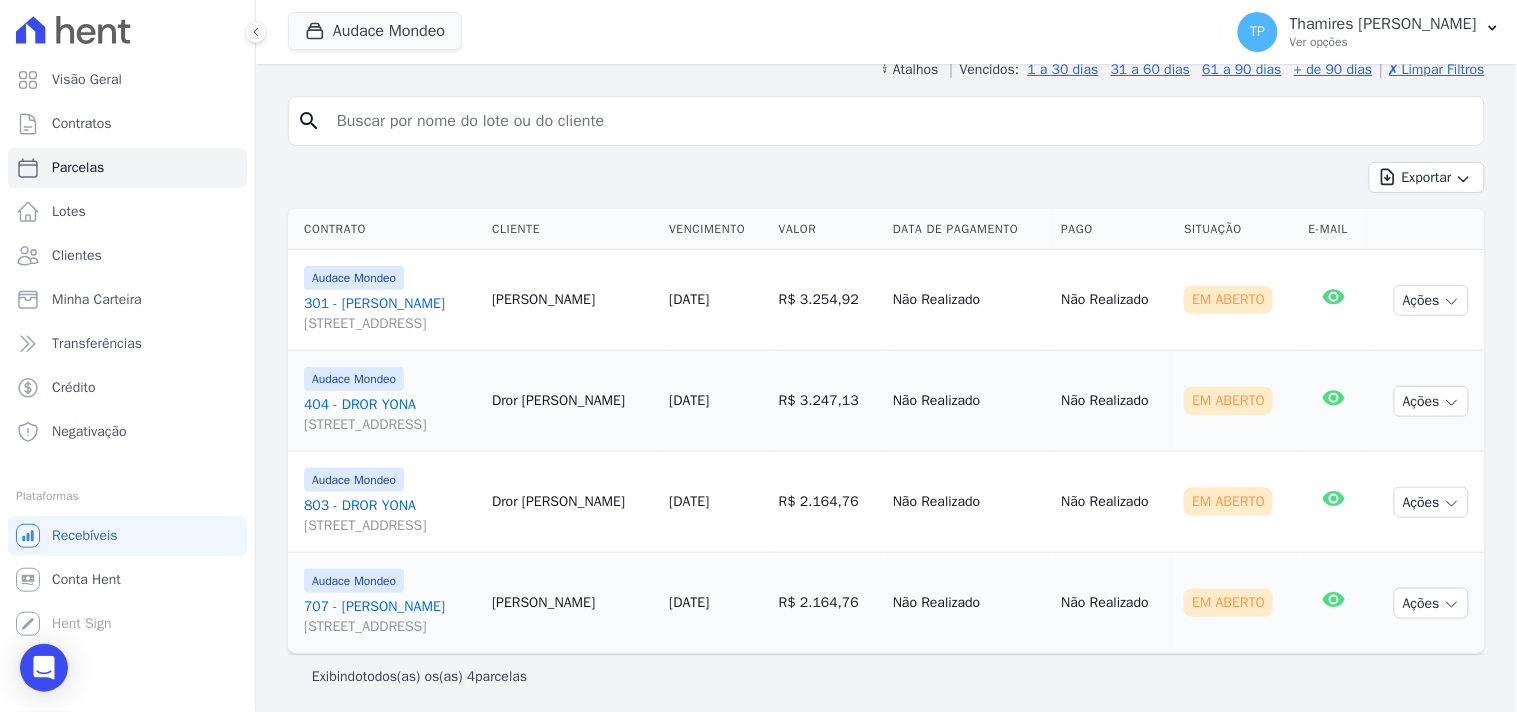scroll, scrollTop: 348, scrollLeft: 0, axis: vertical 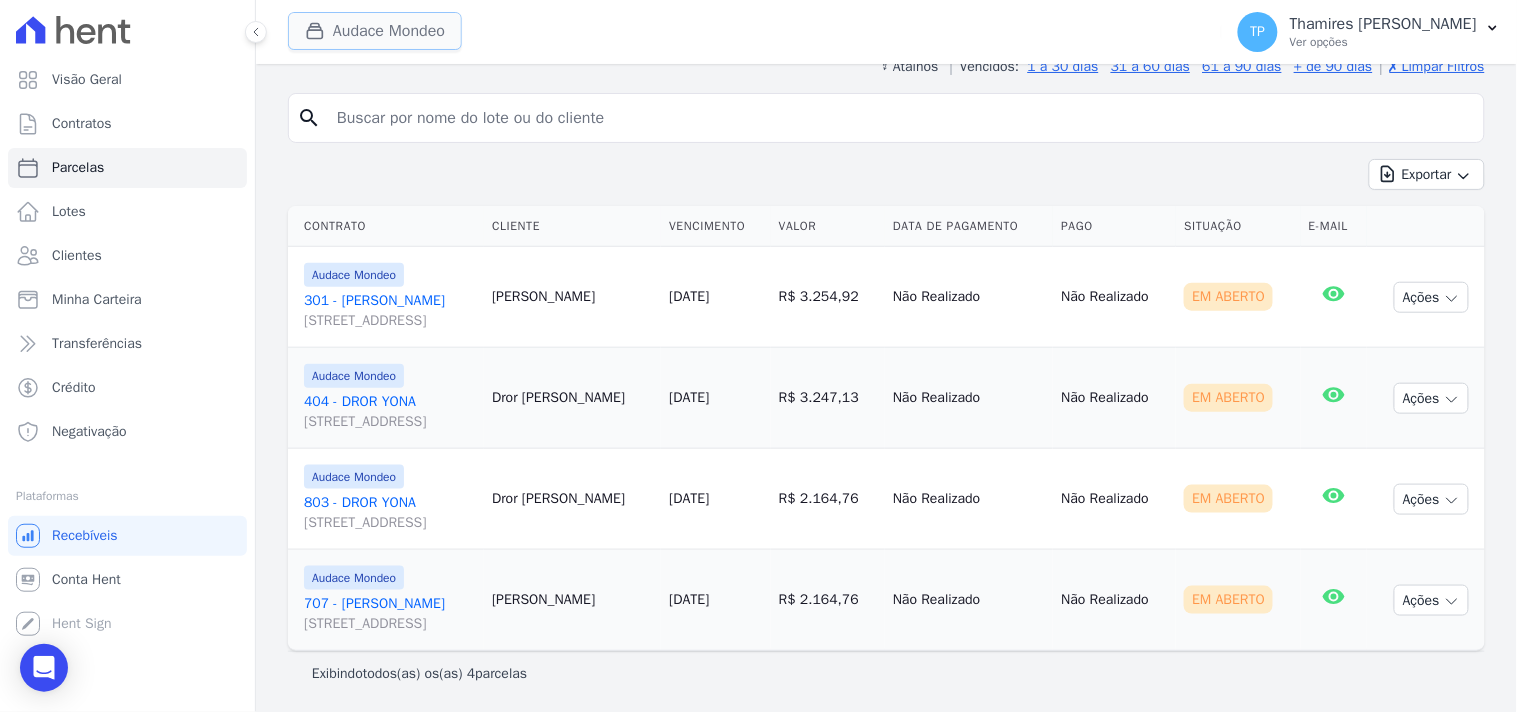 click on "Audace Mondeo" at bounding box center (375, 31) 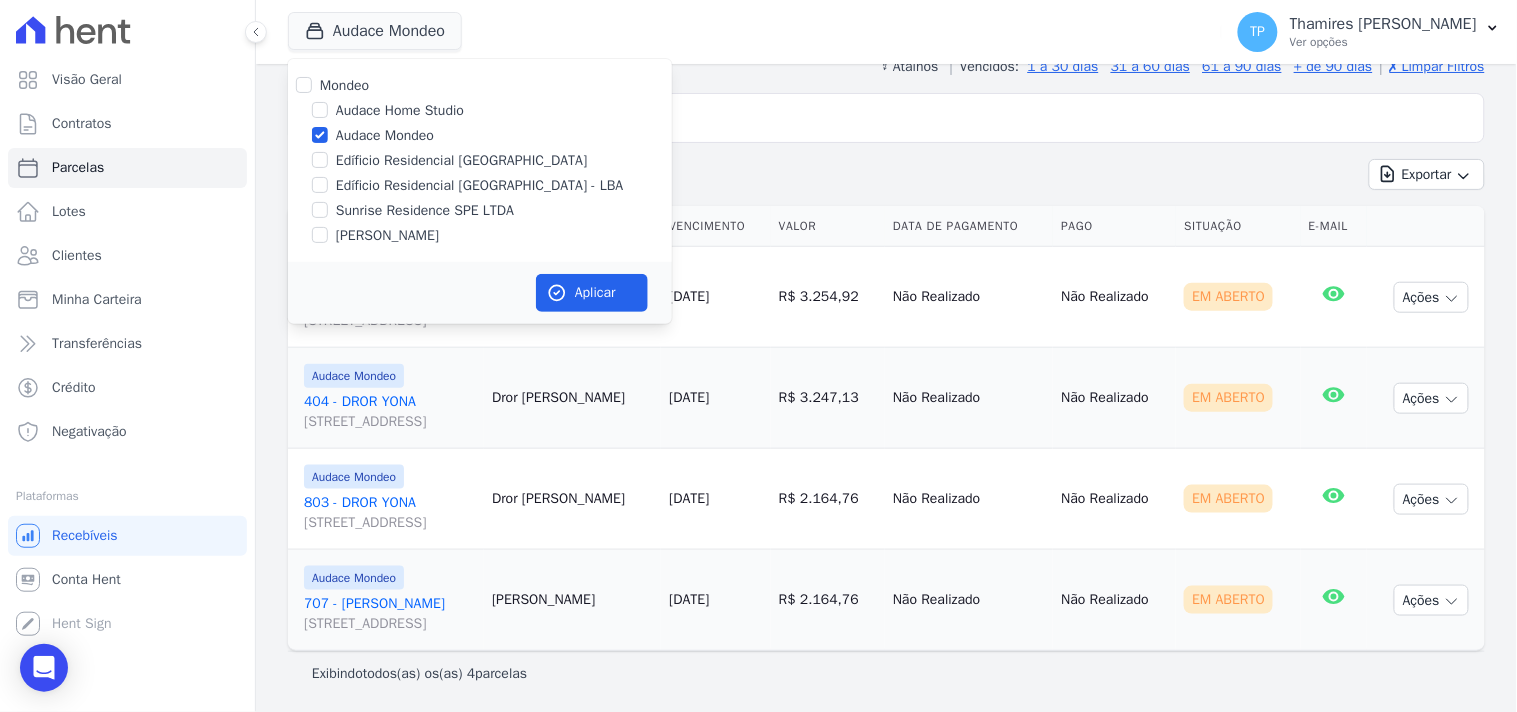 click on "Edíficio Residencial [GEOGRAPHIC_DATA] - LBA" at bounding box center (480, 185) 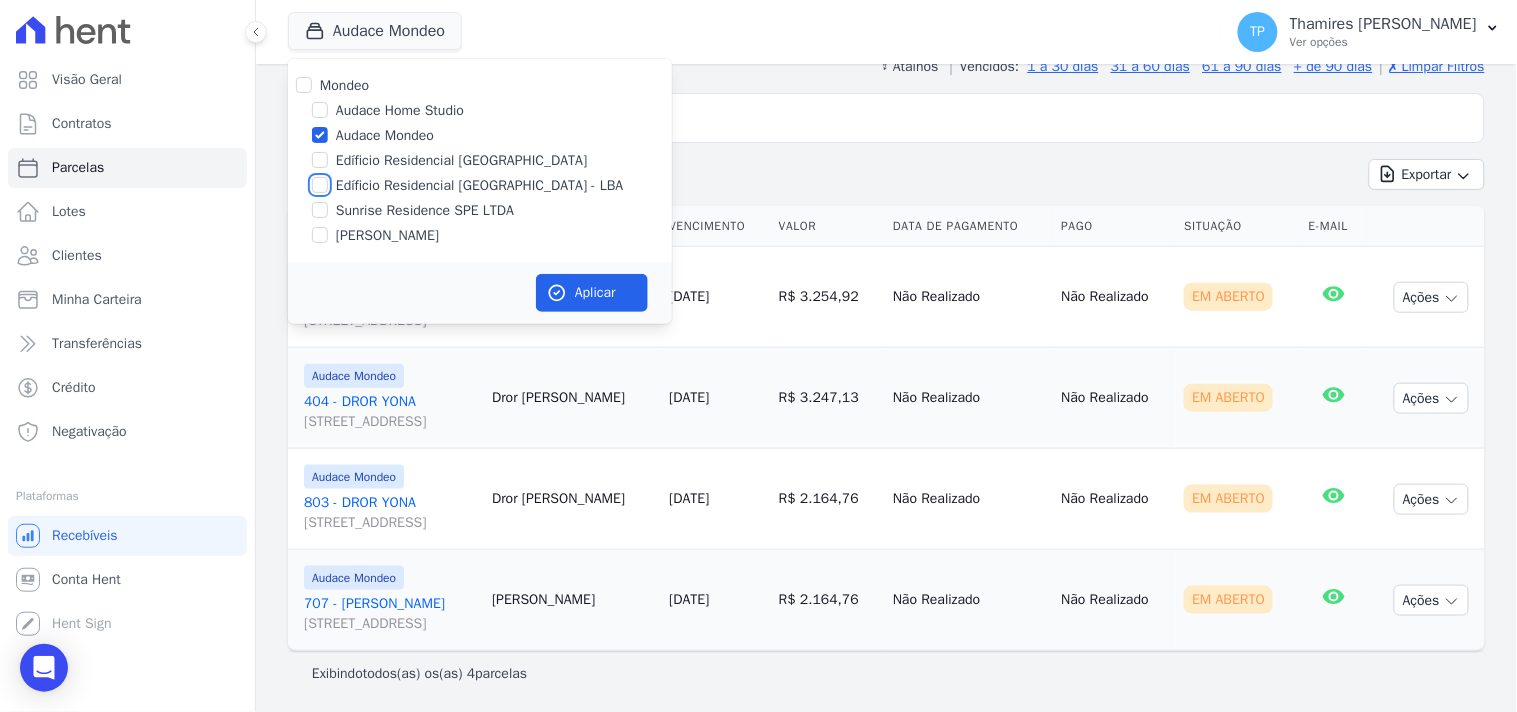 click on "Edíficio Residencial [GEOGRAPHIC_DATA] - LBA" at bounding box center (320, 185) 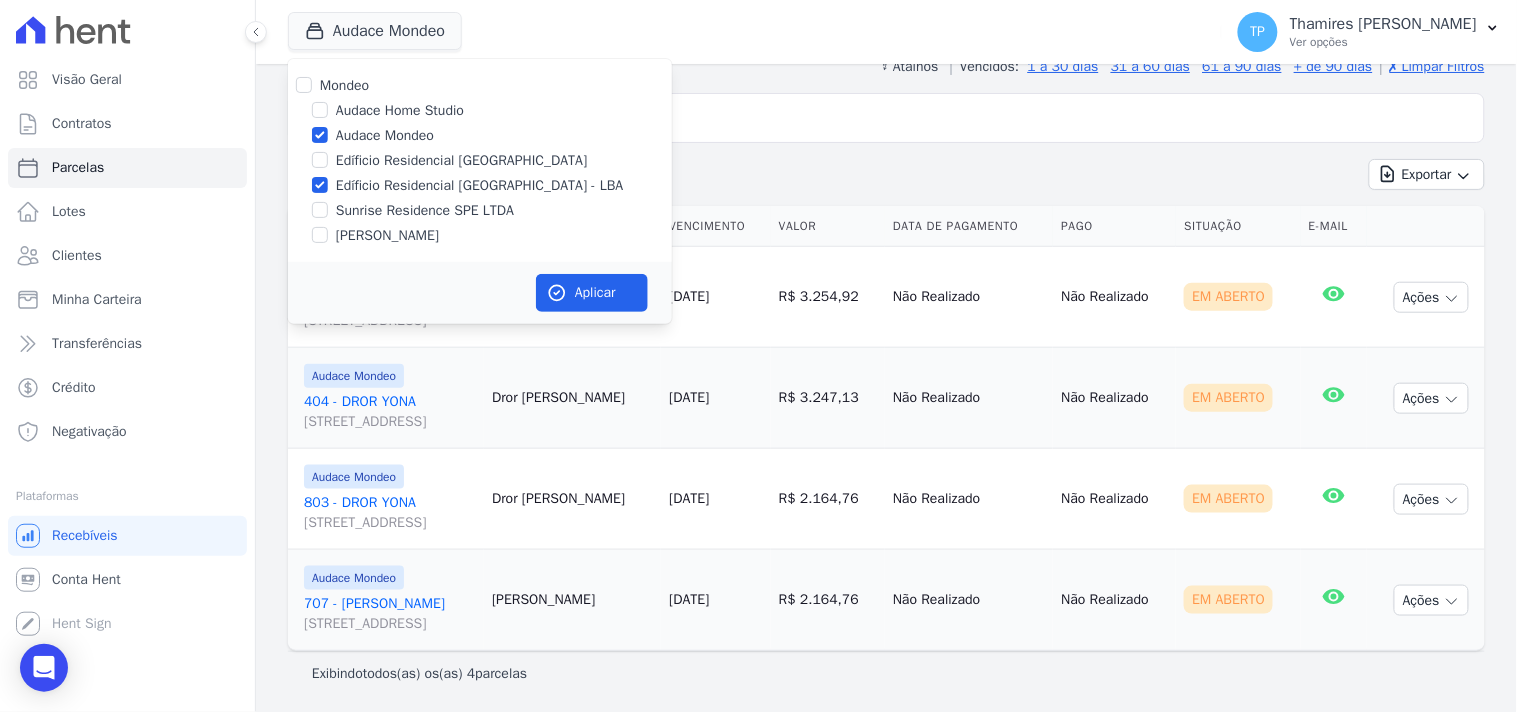 click on "Audace Mondeo" at bounding box center (385, 135) 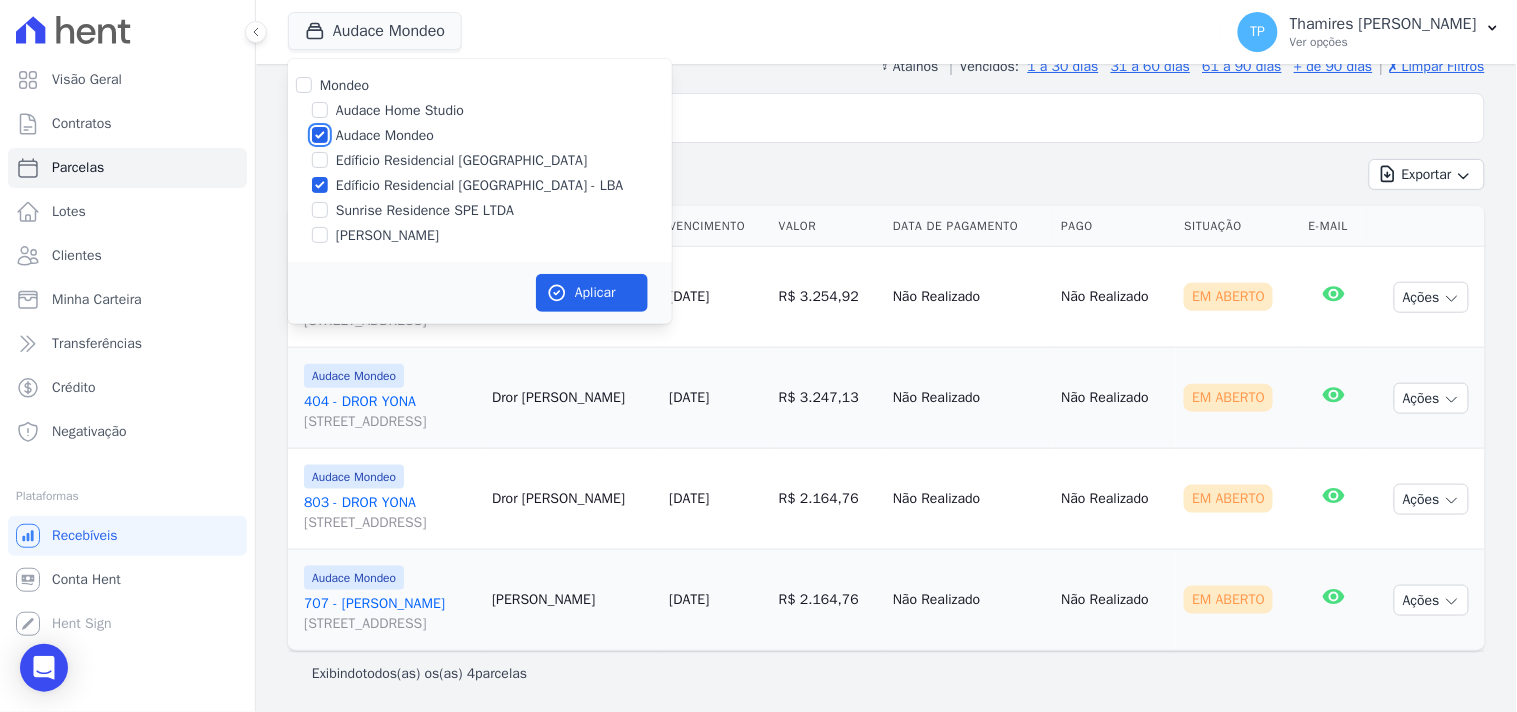 click on "Audace Mondeo" at bounding box center (320, 135) 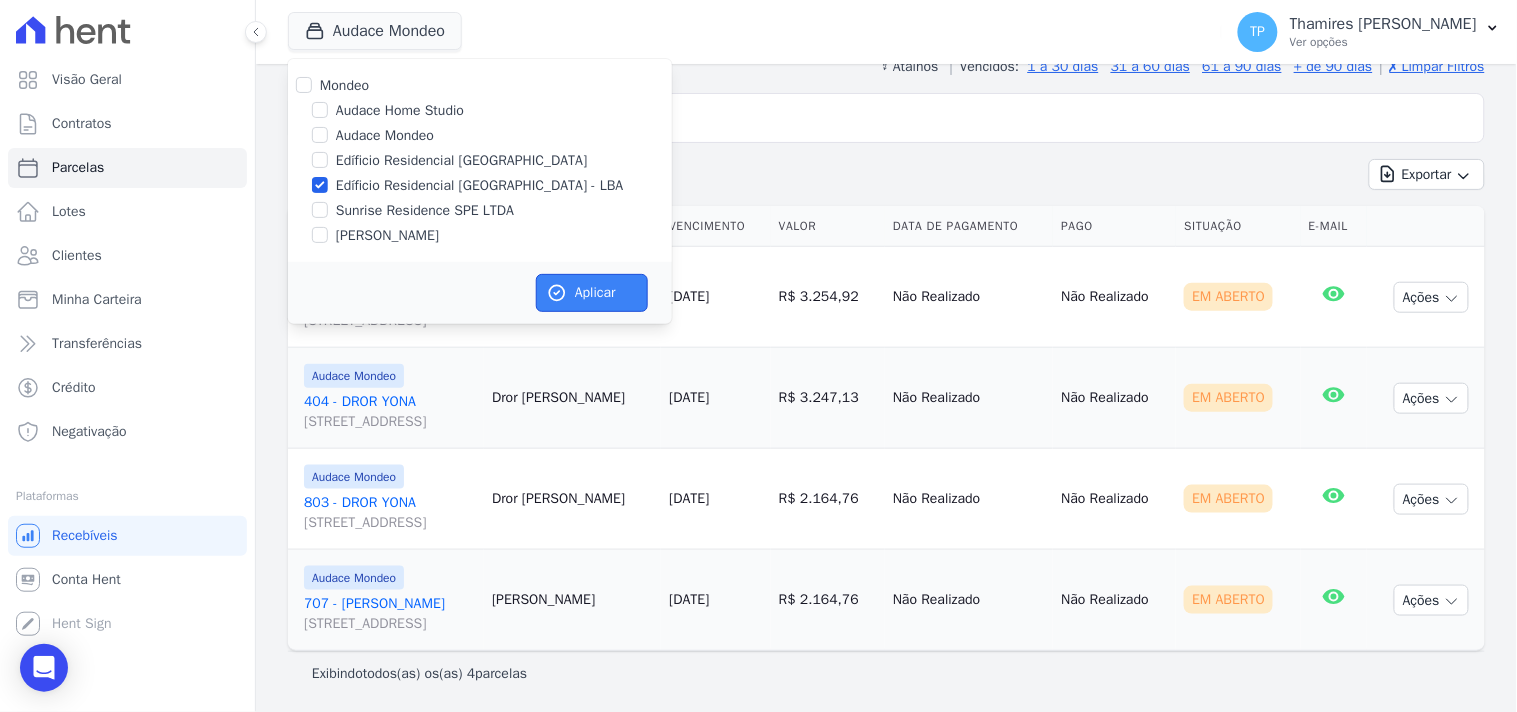 click on "Aplicar" at bounding box center [592, 293] 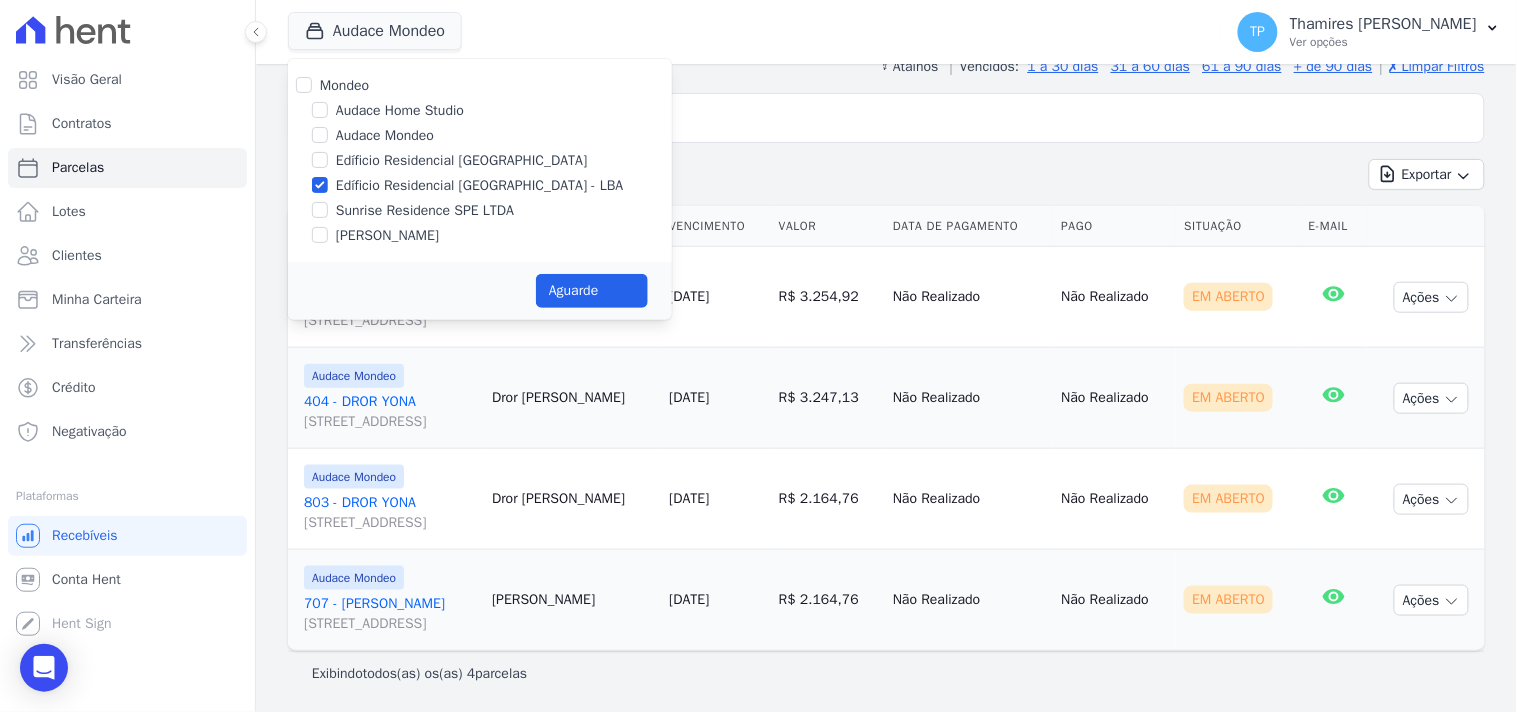 select 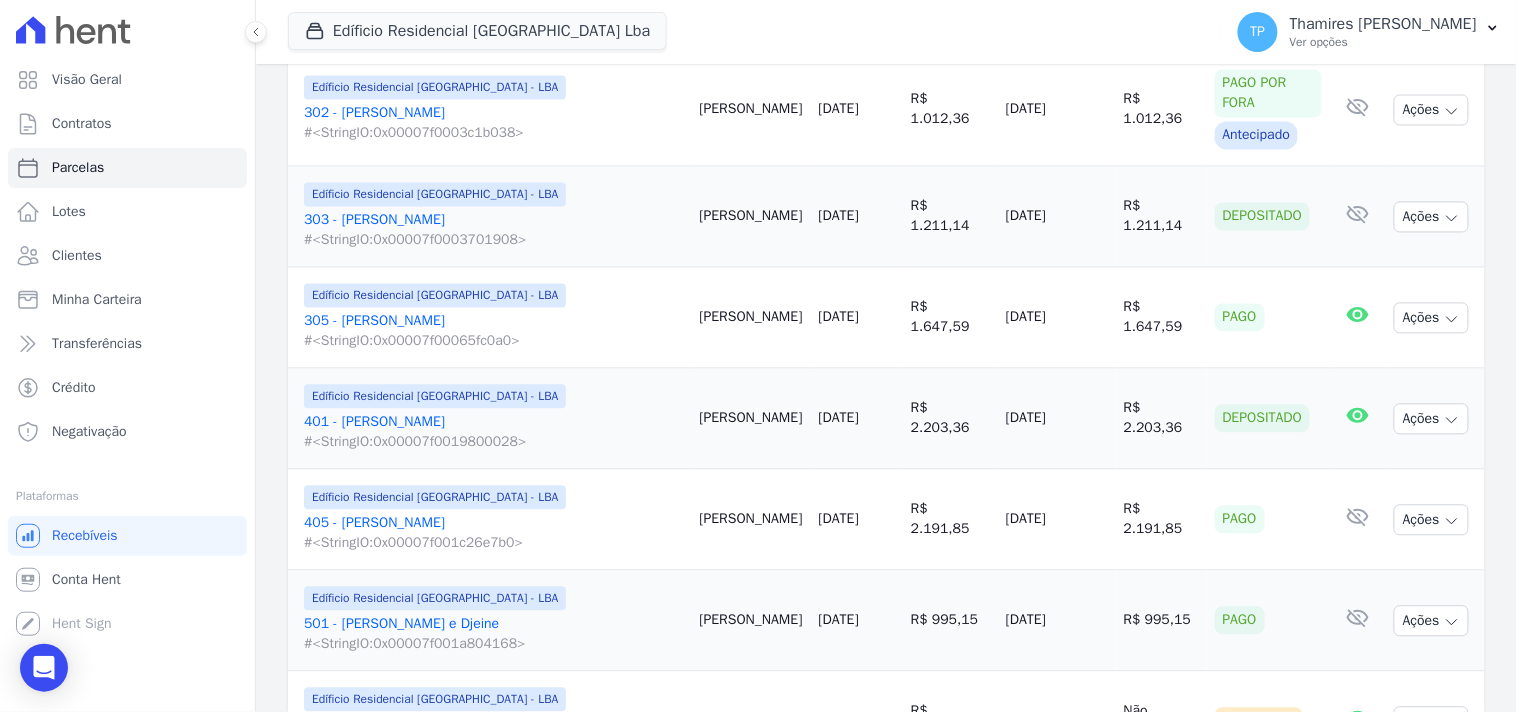 scroll, scrollTop: 1000, scrollLeft: 0, axis: vertical 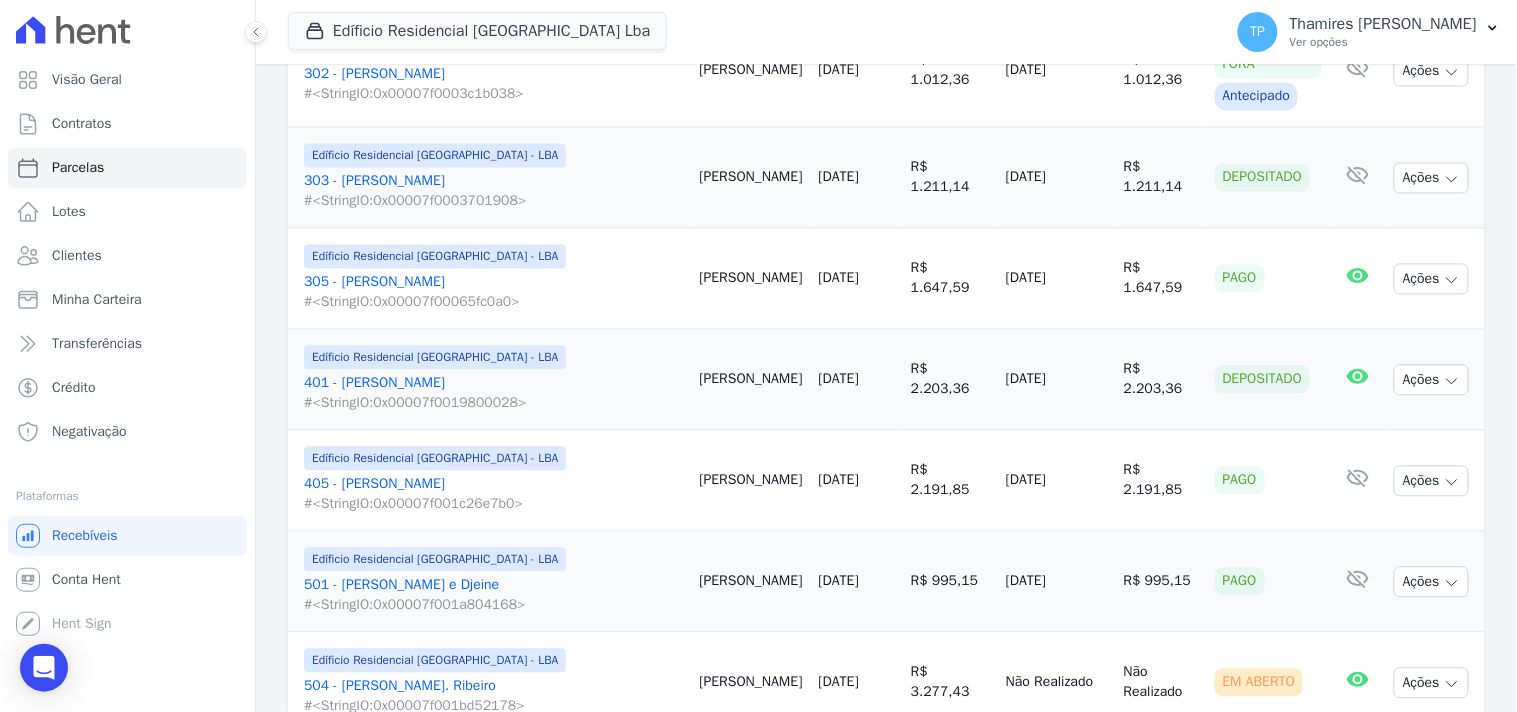 drag, startPoint x: 961, startPoint y: 310, endPoint x: 1056, endPoint y: 300, distance: 95.524864 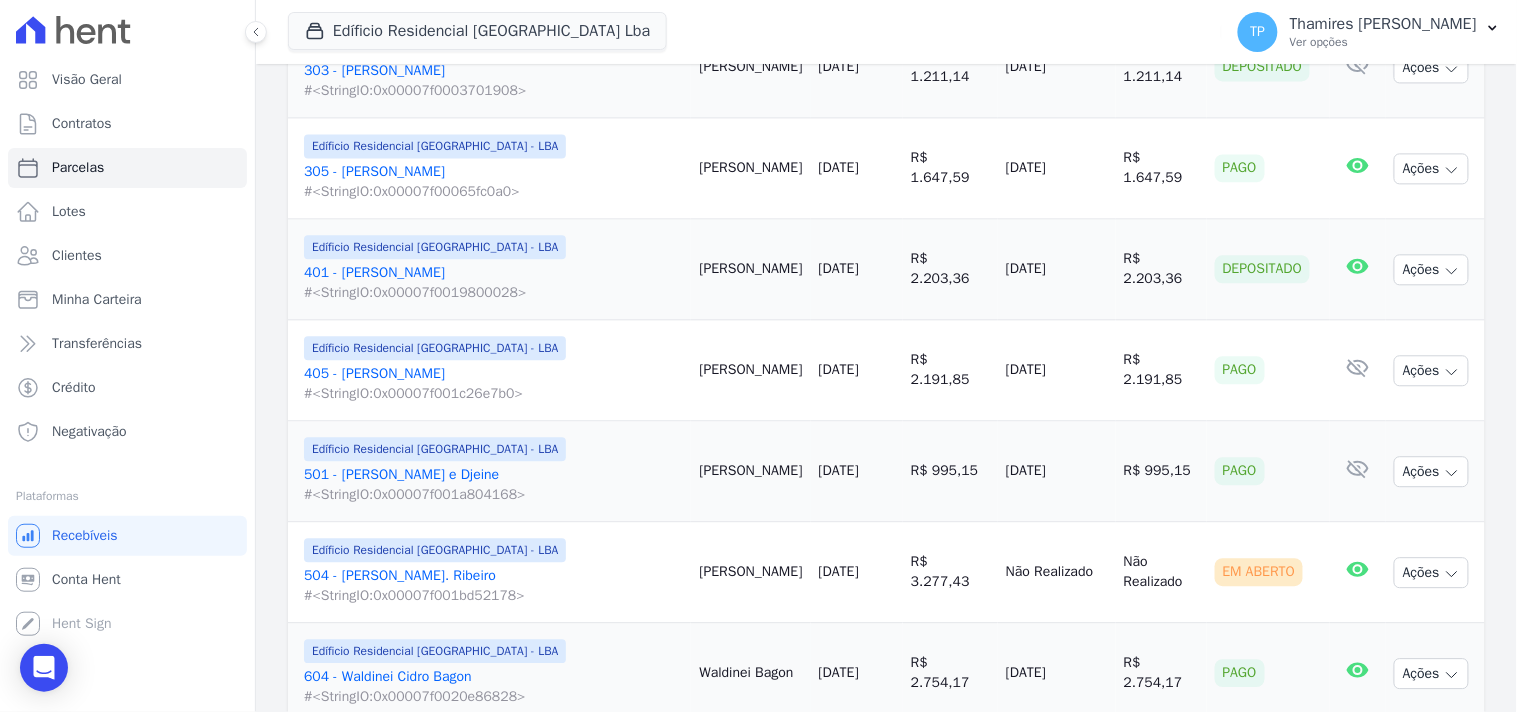 scroll, scrollTop: 1222, scrollLeft: 0, axis: vertical 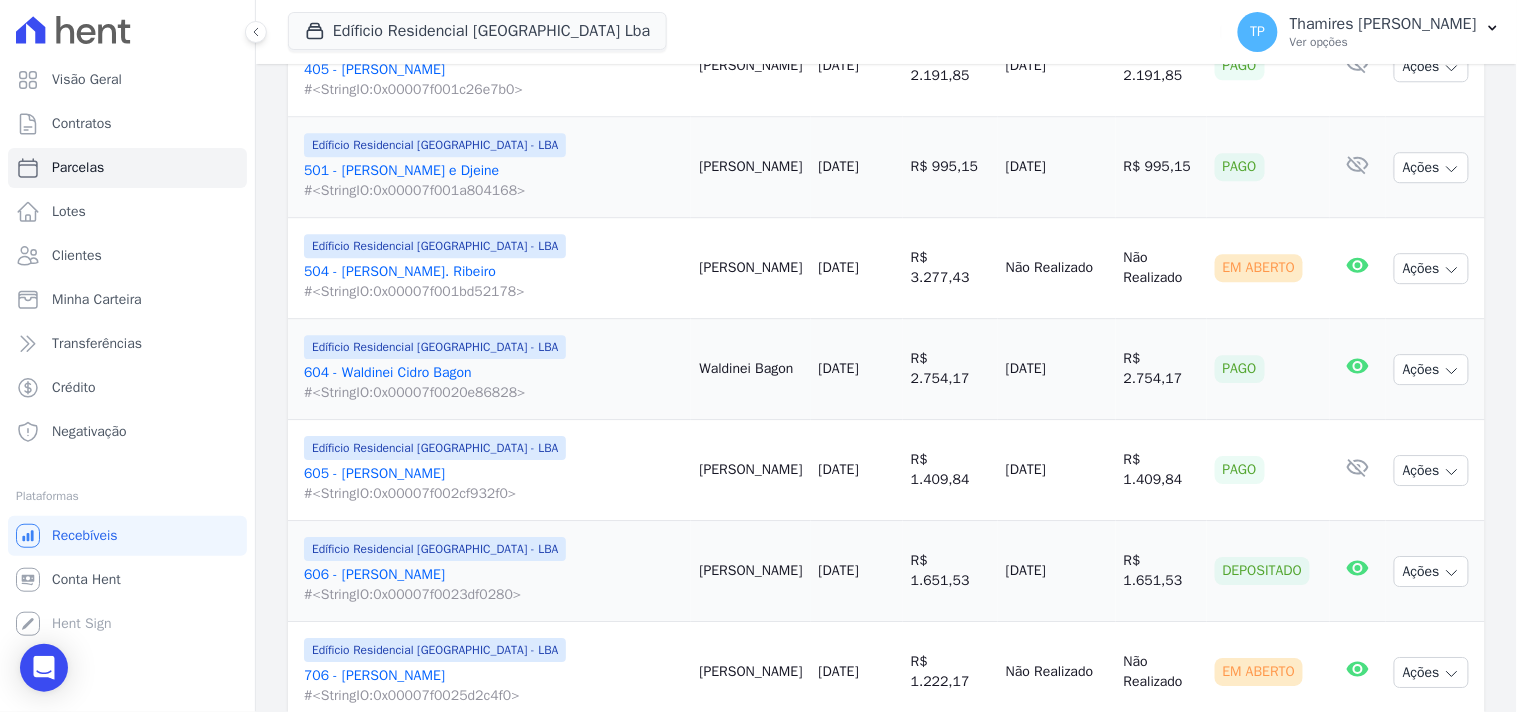 drag, startPoint x: 987, startPoint y: 173, endPoint x: 1087, endPoint y: 170, distance: 100.04499 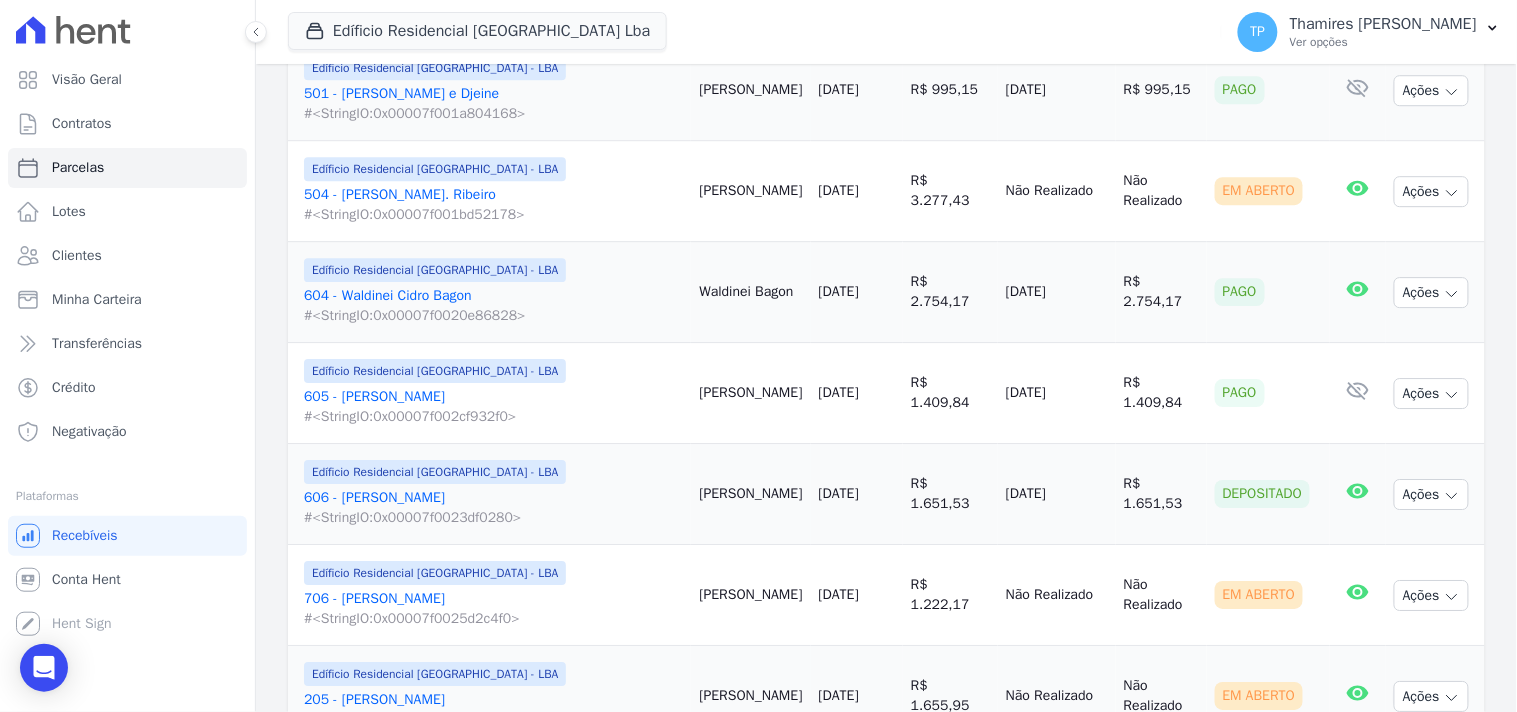scroll, scrollTop: 1526, scrollLeft: 0, axis: vertical 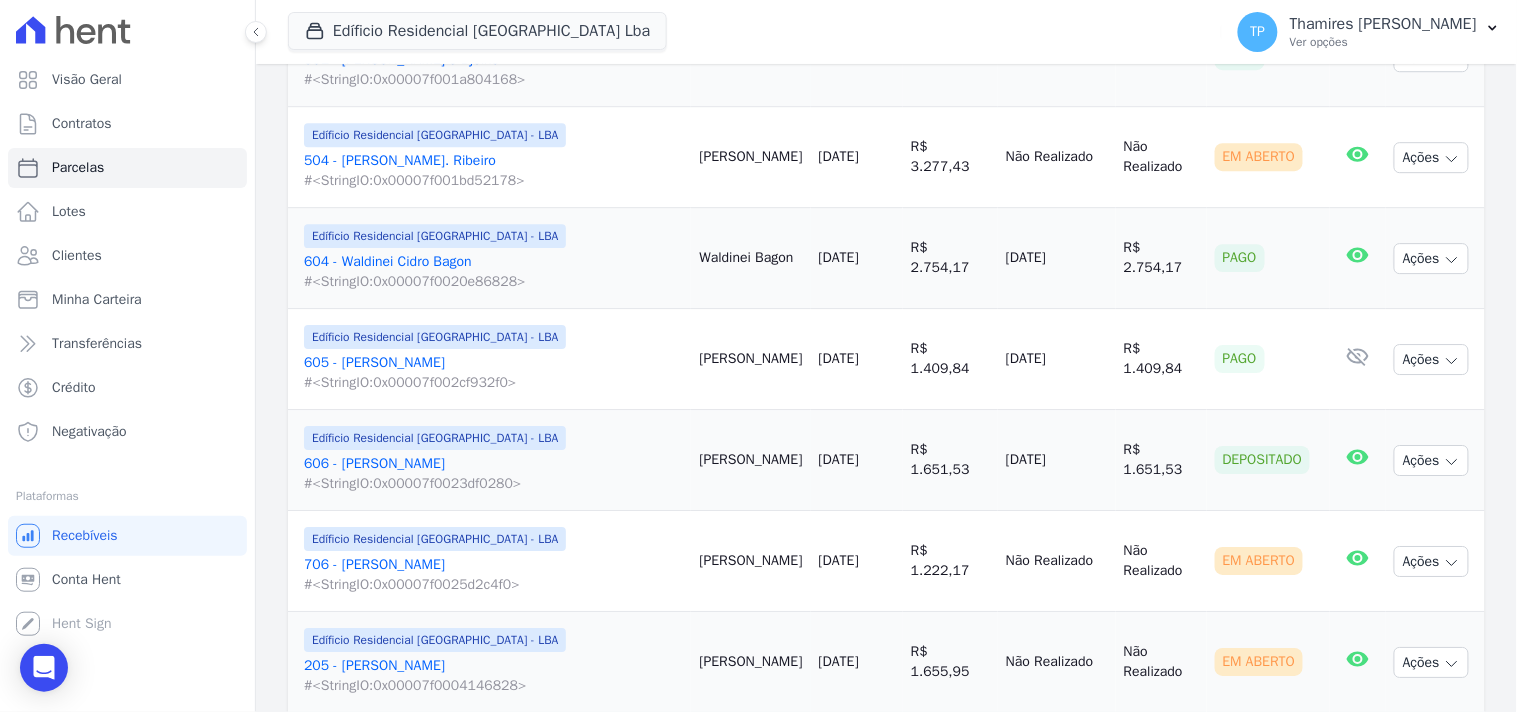 drag, startPoint x: 971, startPoint y: 273, endPoint x: 1075, endPoint y: 272, distance: 104.00481 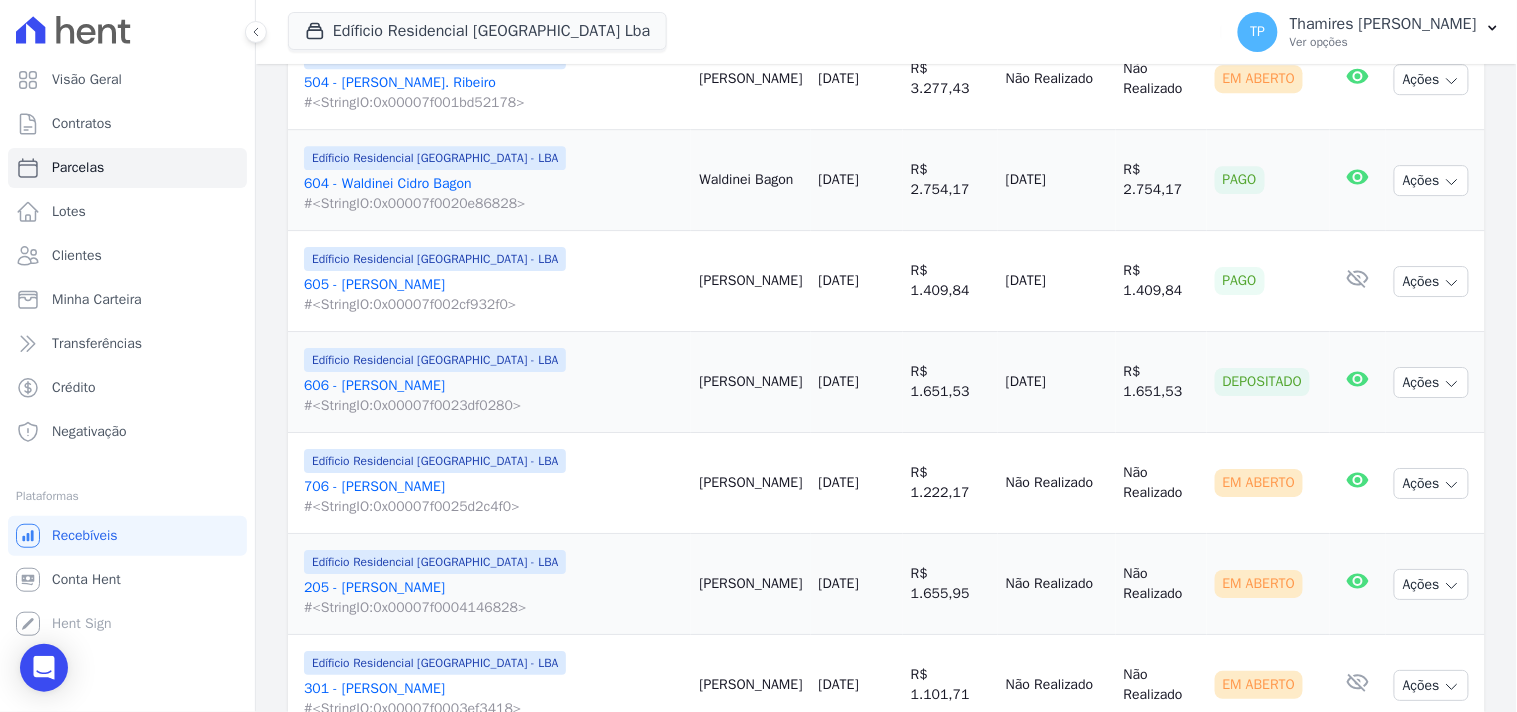 scroll, scrollTop: 1637, scrollLeft: 0, axis: vertical 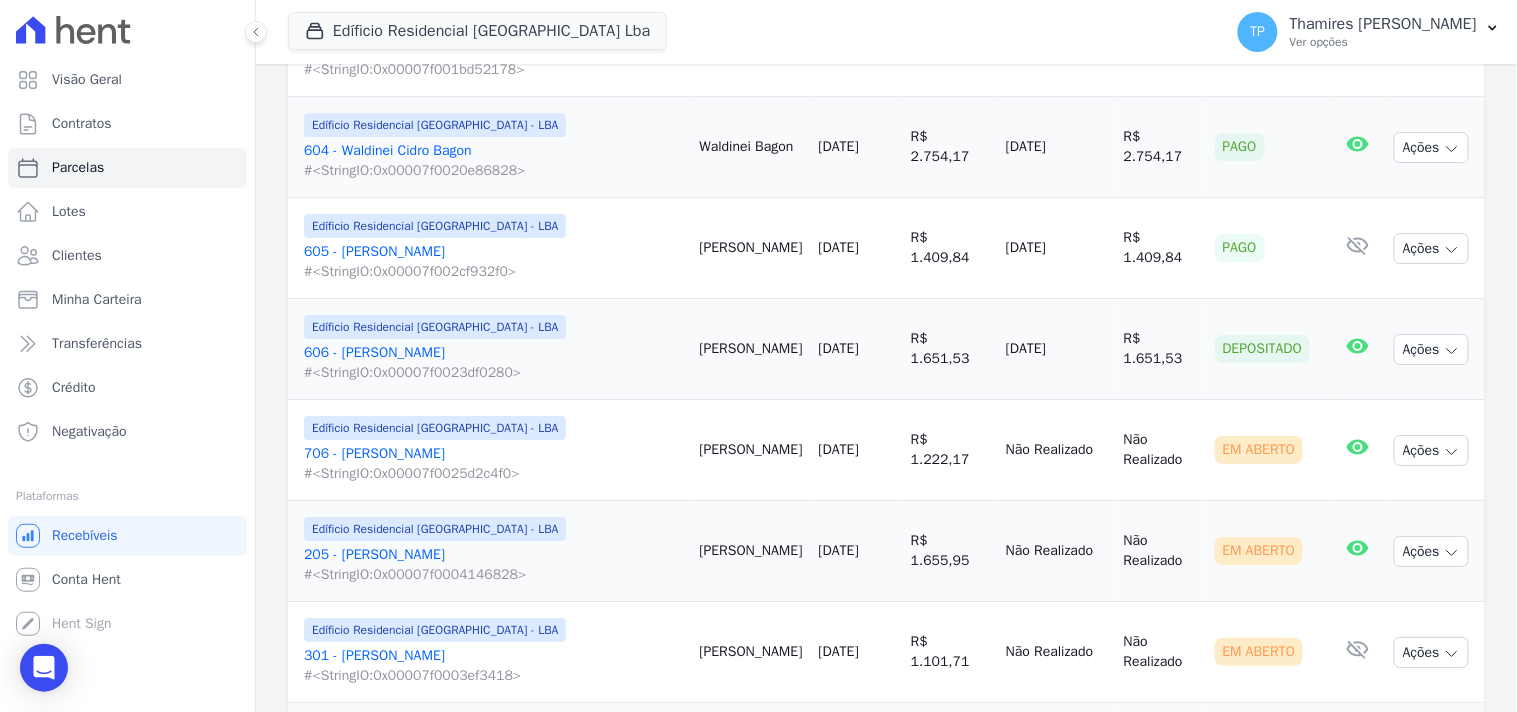 drag, startPoint x: 963, startPoint y: 256, endPoint x: 1057, endPoint y: 243, distance: 94.89468 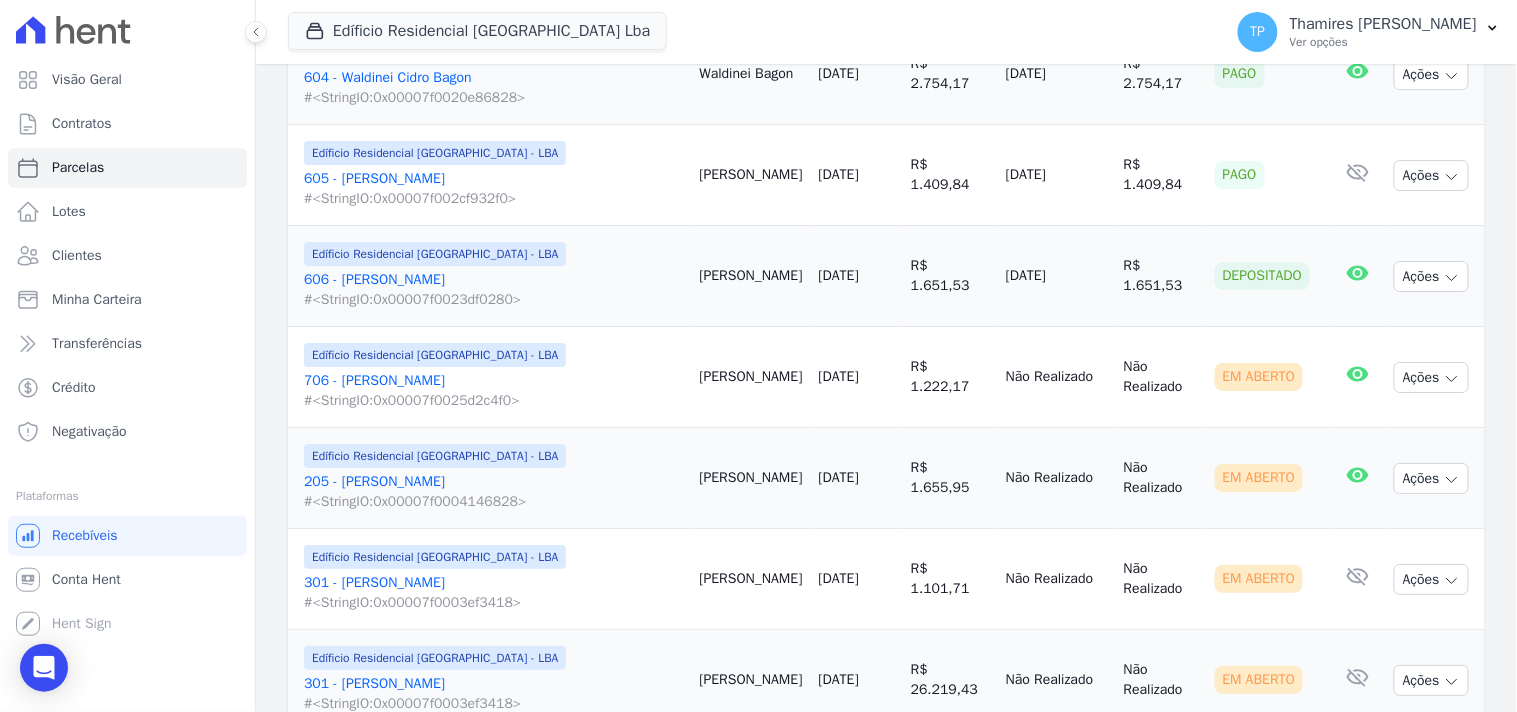 scroll, scrollTop: 1748, scrollLeft: 0, axis: vertical 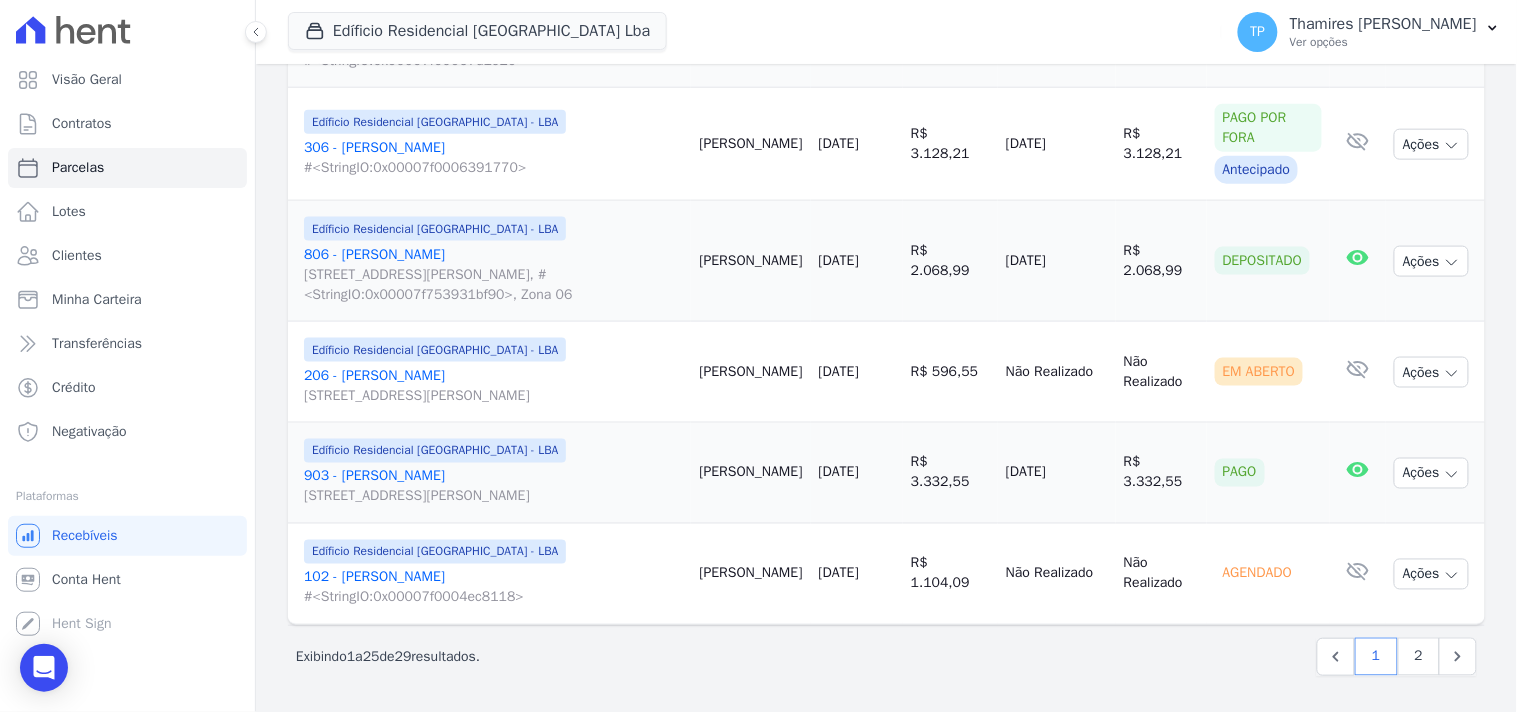 drag, startPoint x: 972, startPoint y: 272, endPoint x: 1052, endPoint y: 270, distance: 80.024994 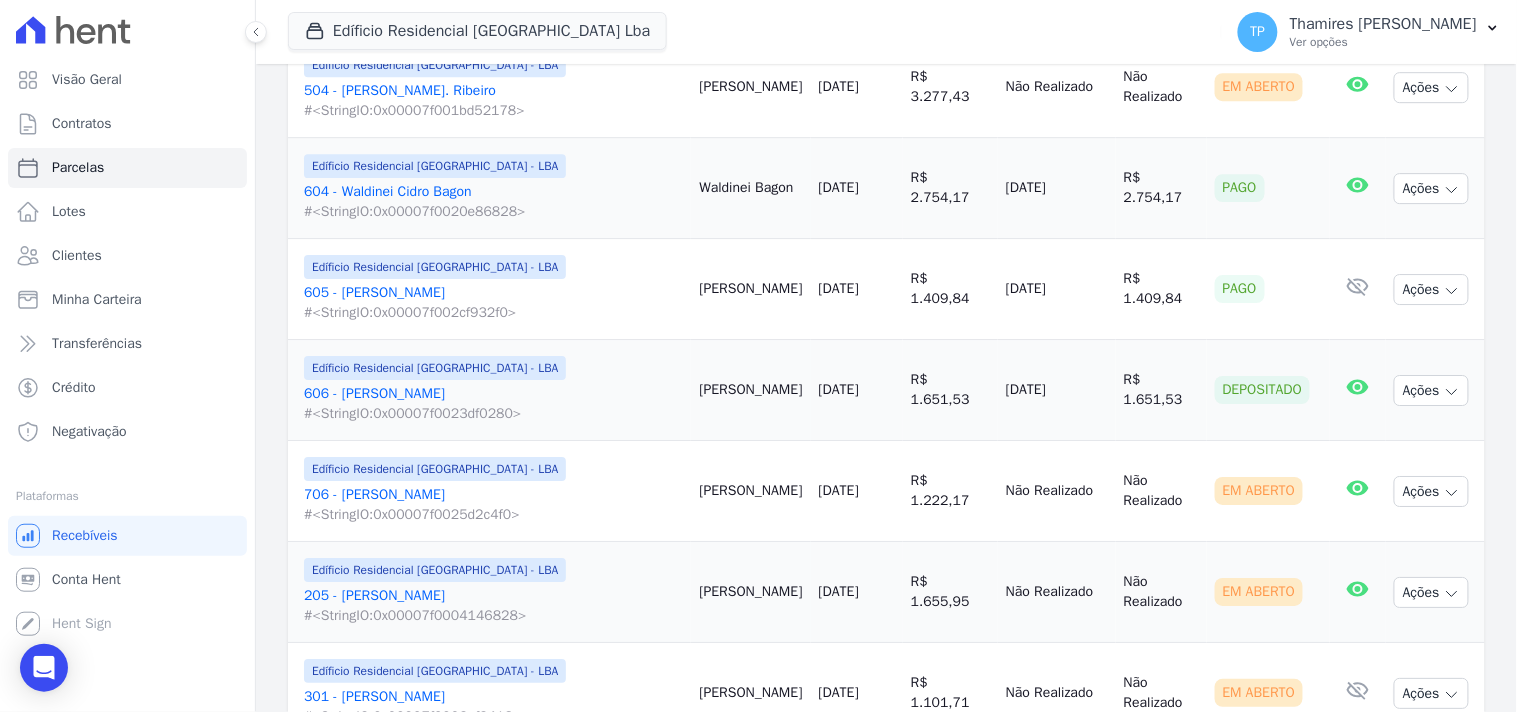 scroll, scrollTop: 1557, scrollLeft: 0, axis: vertical 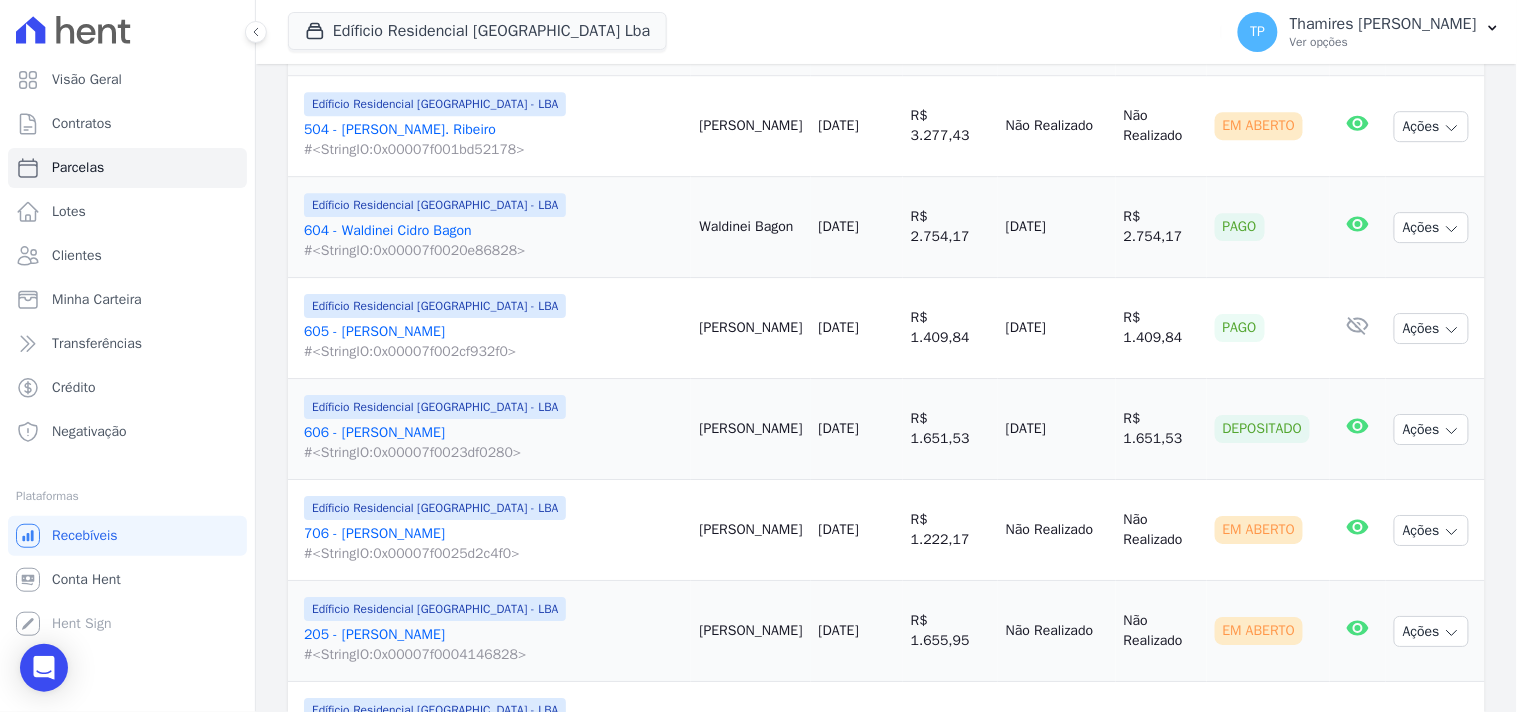 drag, startPoint x: 1073, startPoint y: 434, endPoint x: 1044, endPoint y: 347, distance: 91.706055 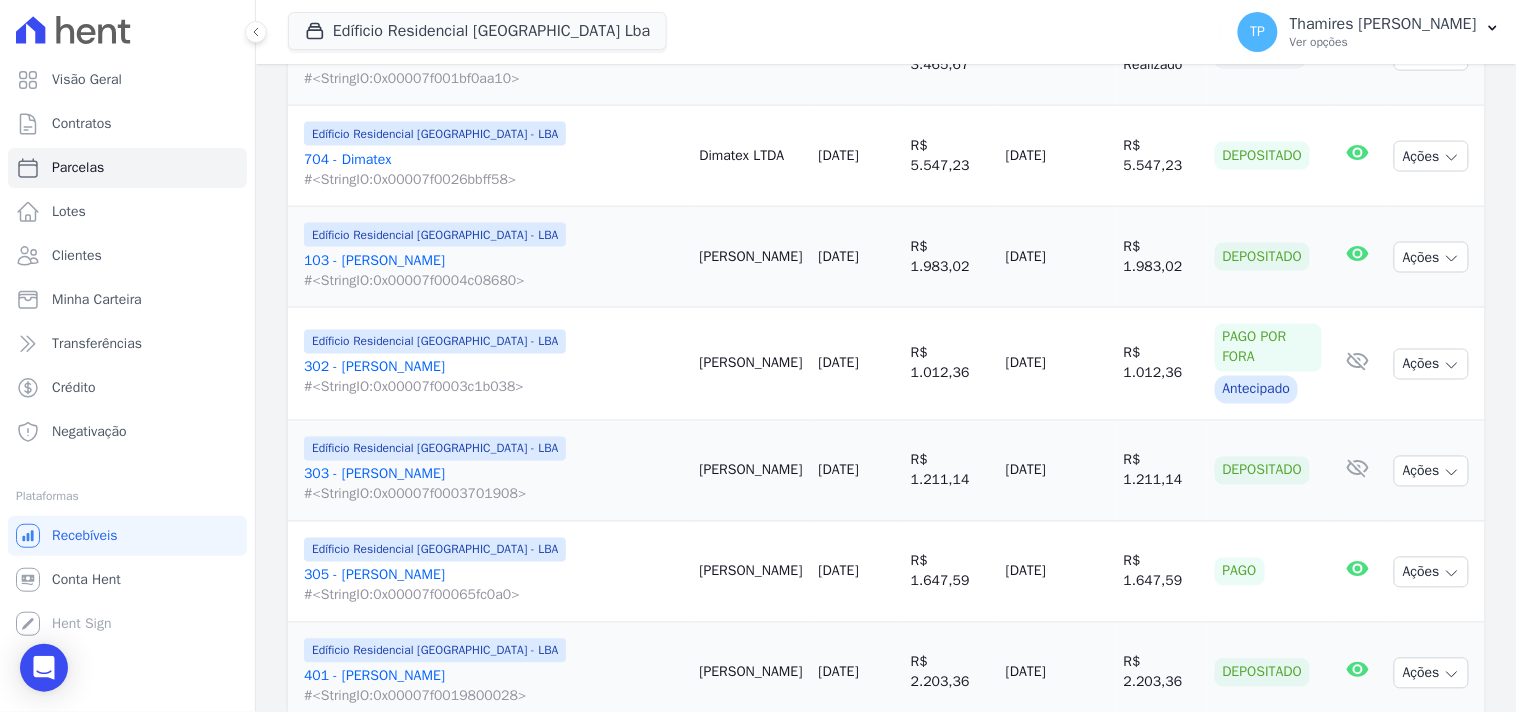 scroll, scrollTop: 668, scrollLeft: 0, axis: vertical 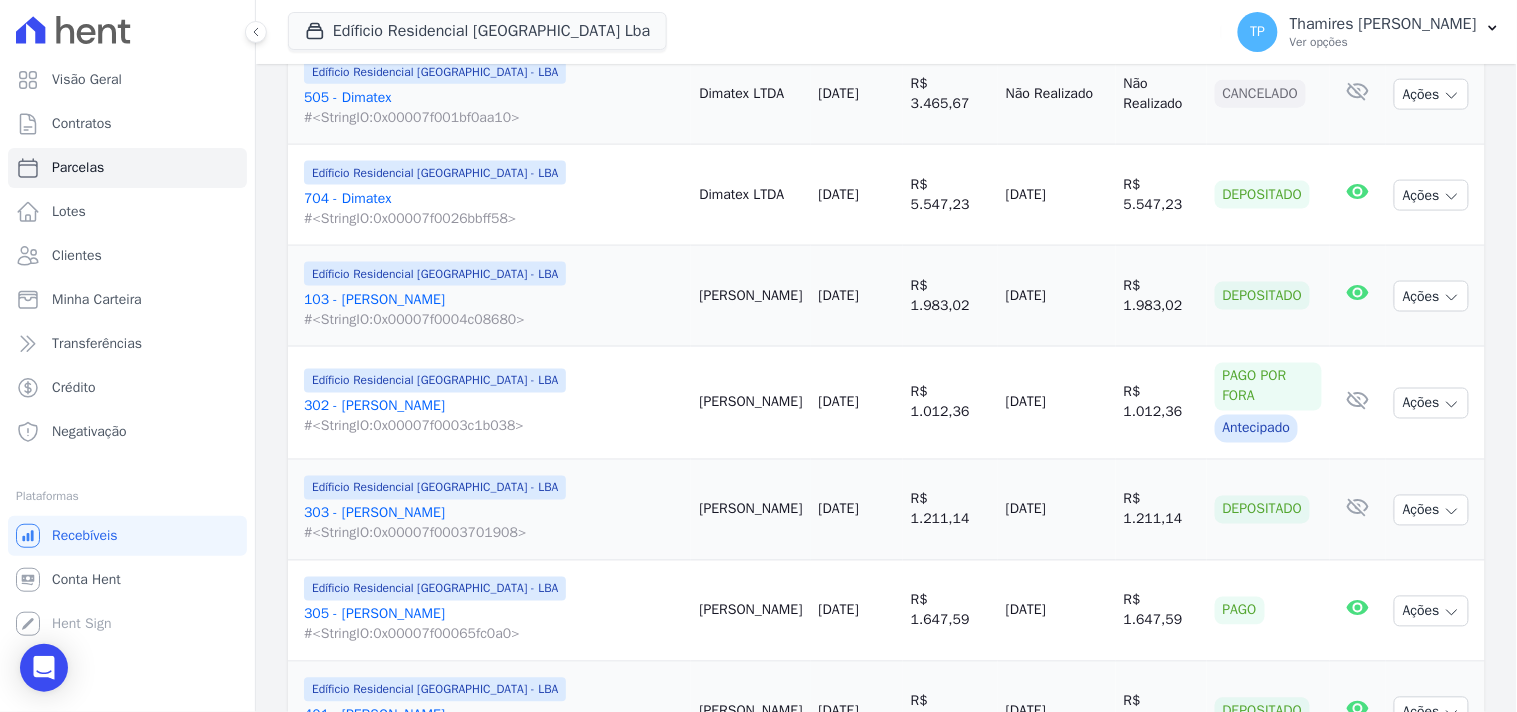 drag, startPoint x: 976, startPoint y: 517, endPoint x: 1062, endPoint y: 515, distance: 86.023254 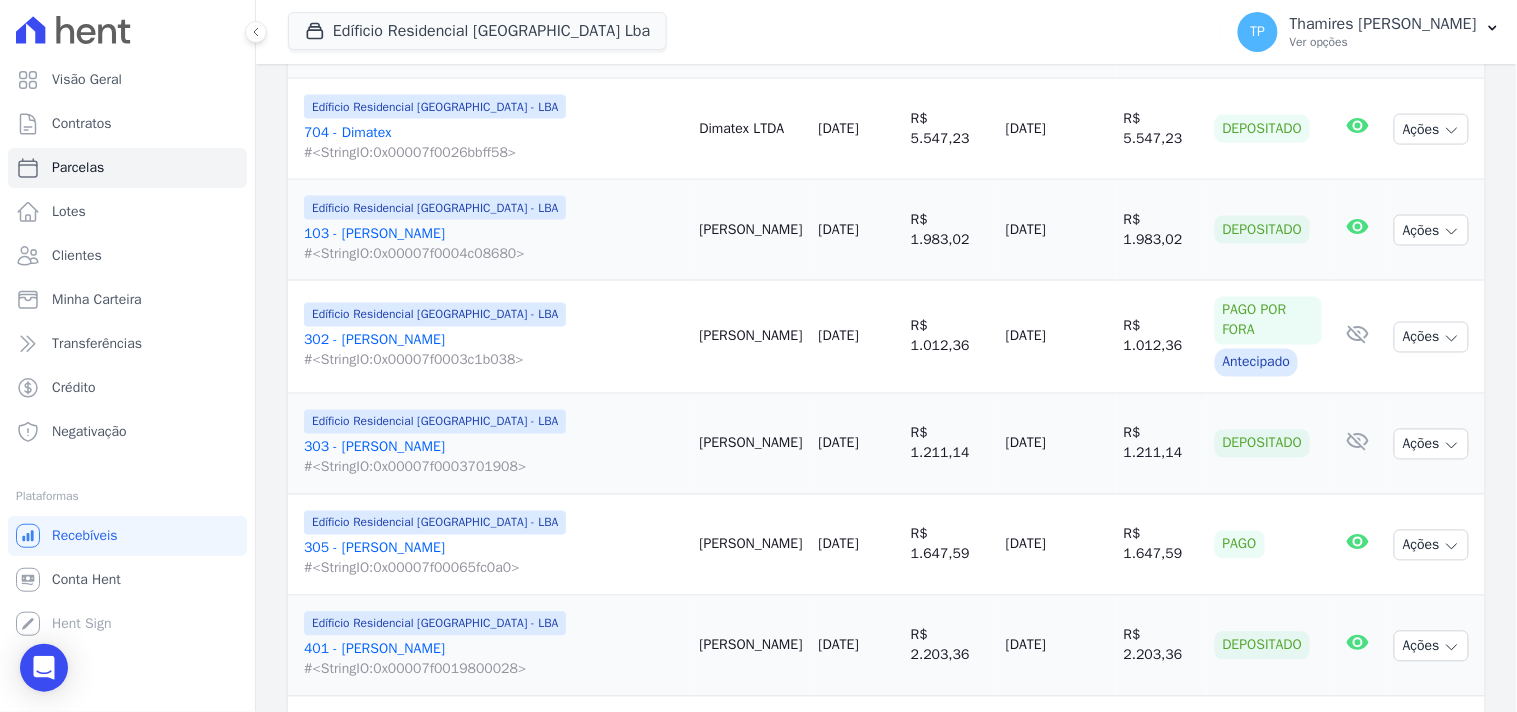 scroll, scrollTop: 557, scrollLeft: 0, axis: vertical 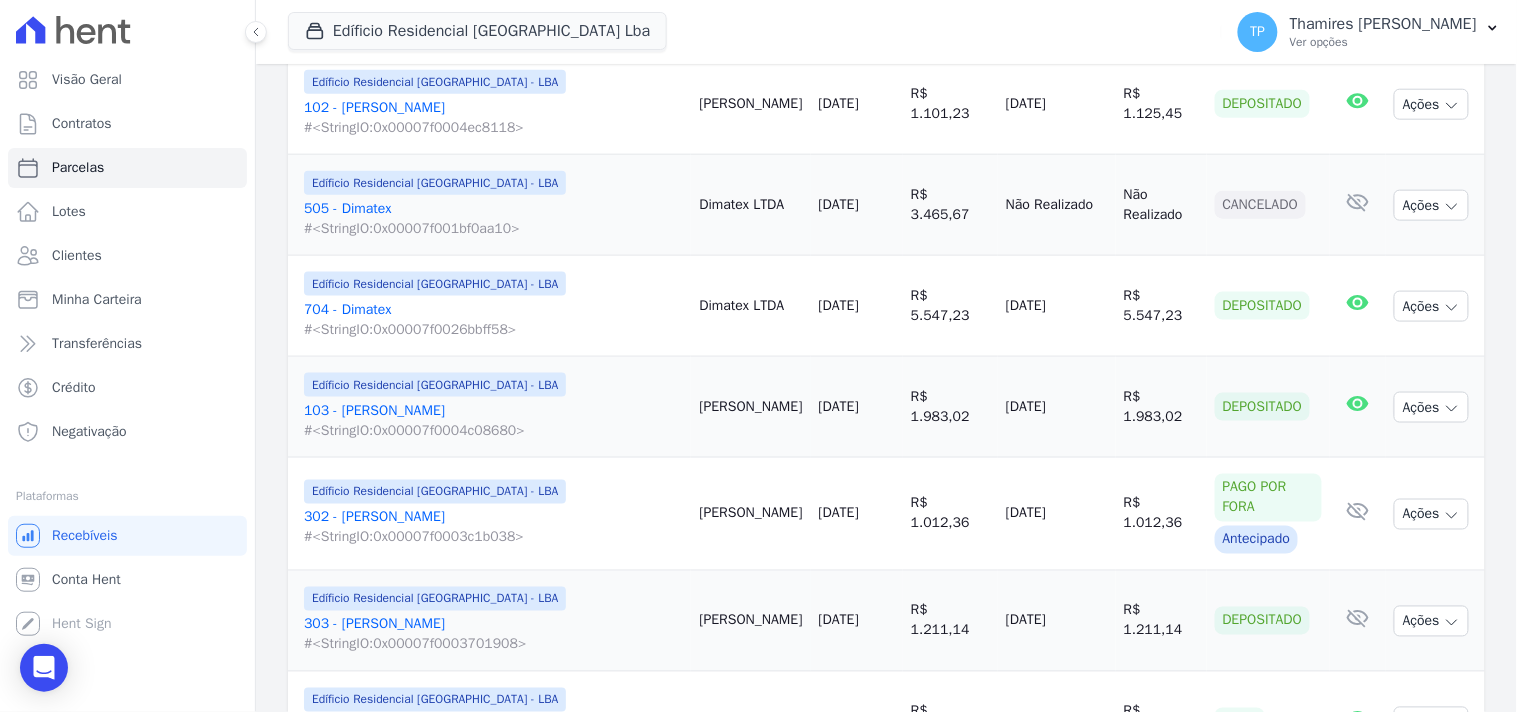 drag, startPoint x: 968, startPoint y: 427, endPoint x: 1053, endPoint y: 418, distance: 85.47514 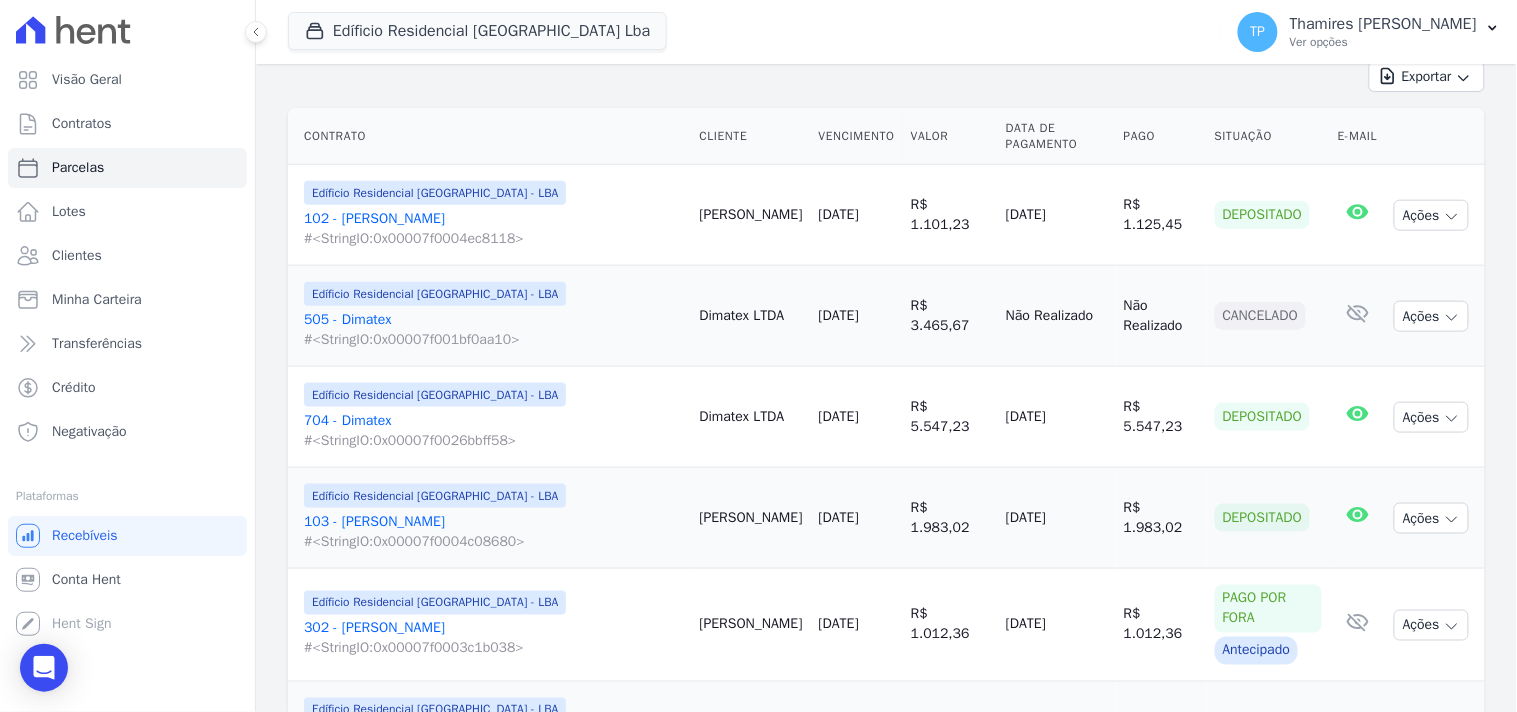 drag, startPoint x: 970, startPoint y: 441, endPoint x: 1124, endPoint y: 435, distance: 154.11684 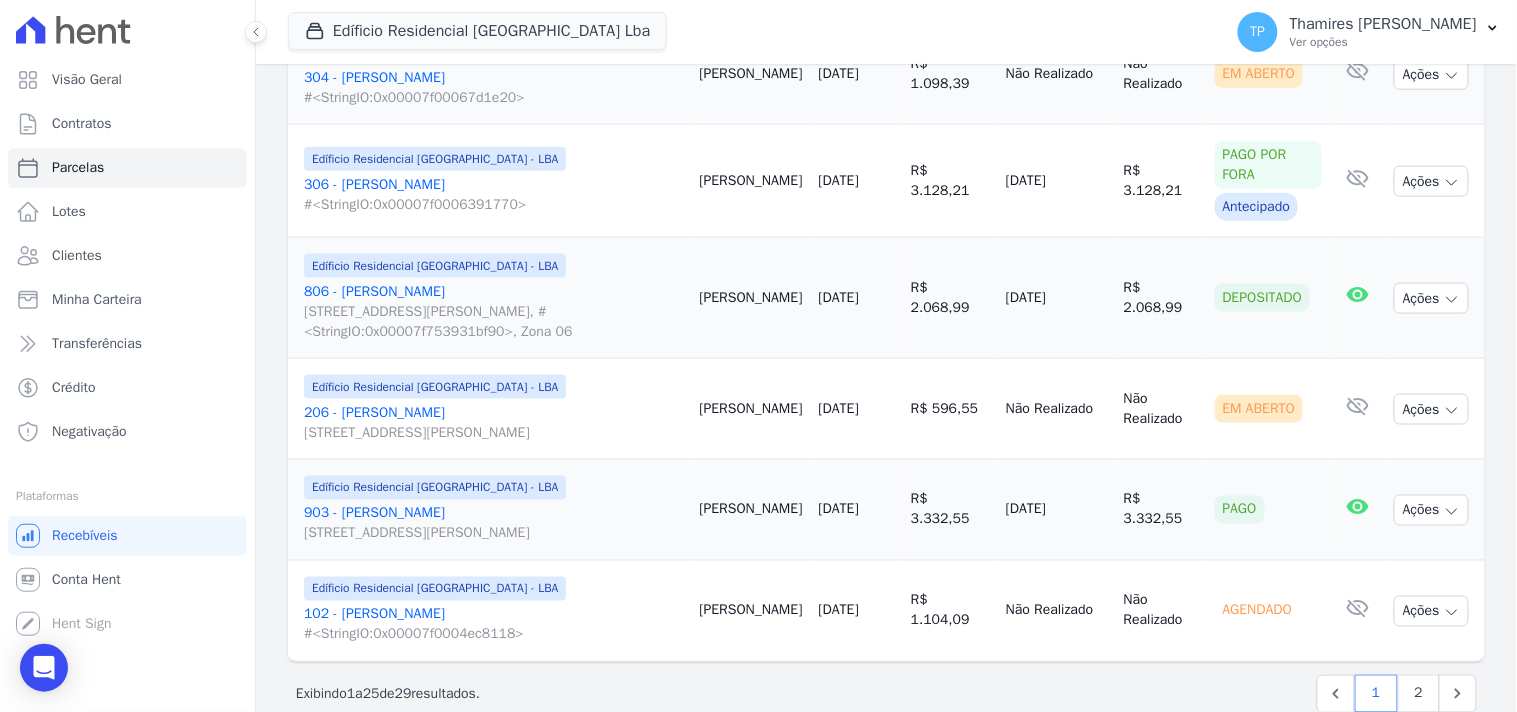 scroll, scrollTop: 2557, scrollLeft: 0, axis: vertical 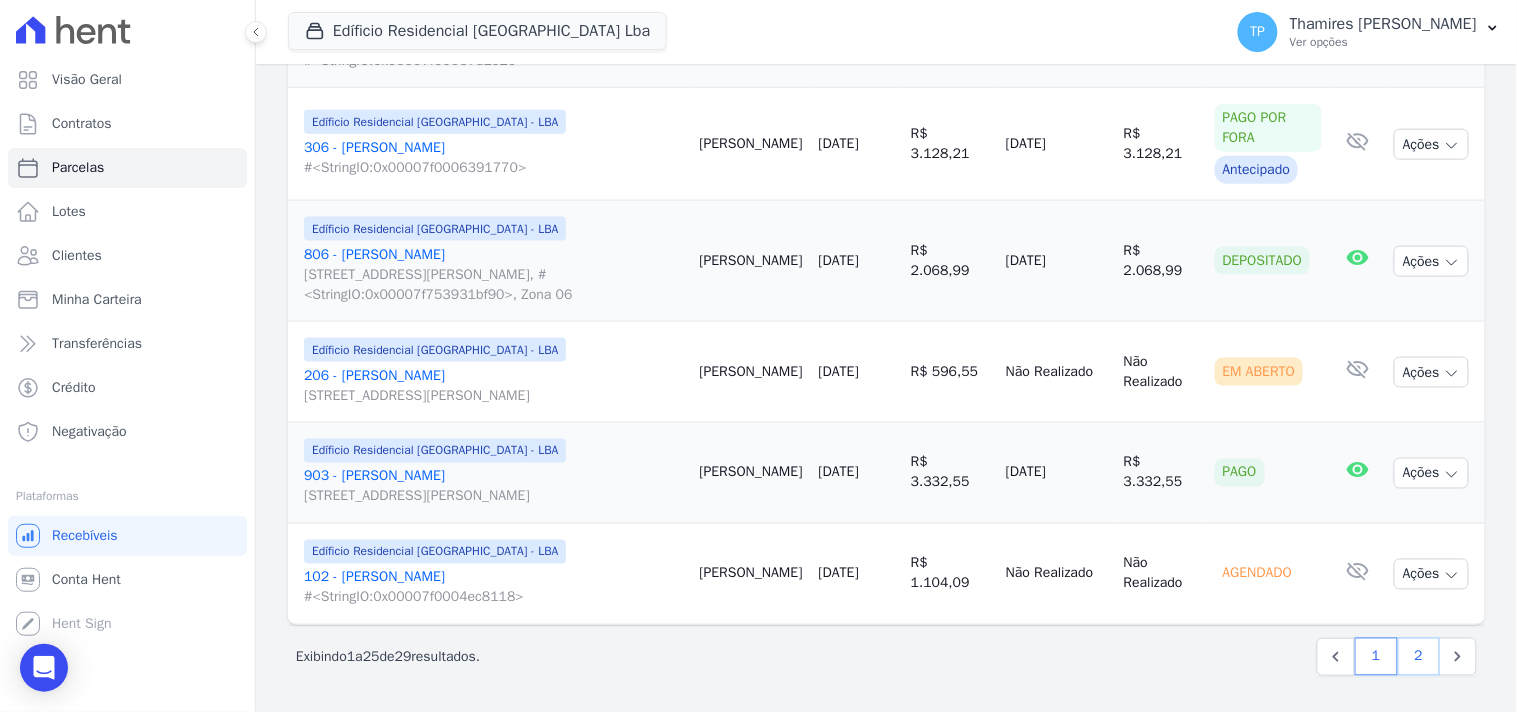 click on "2" at bounding box center (1419, 657) 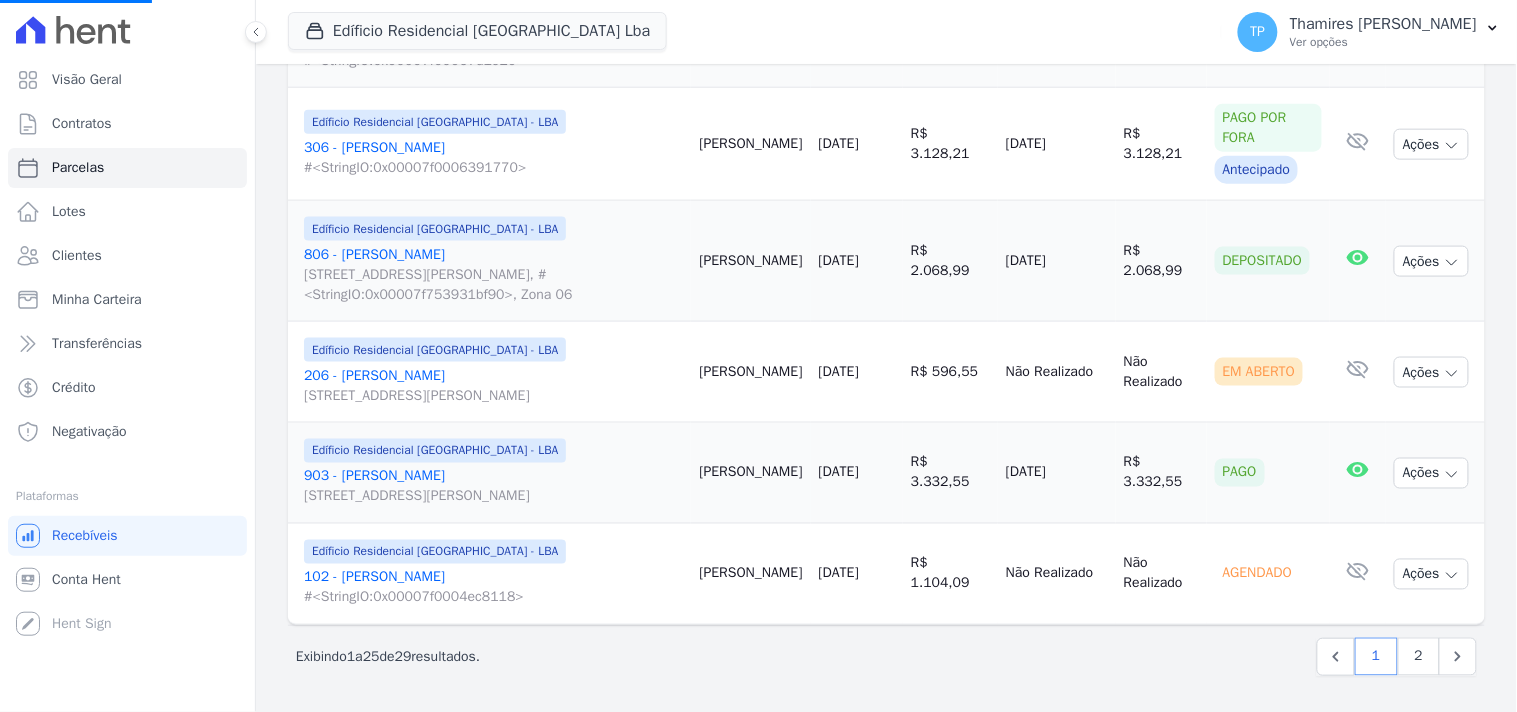 select 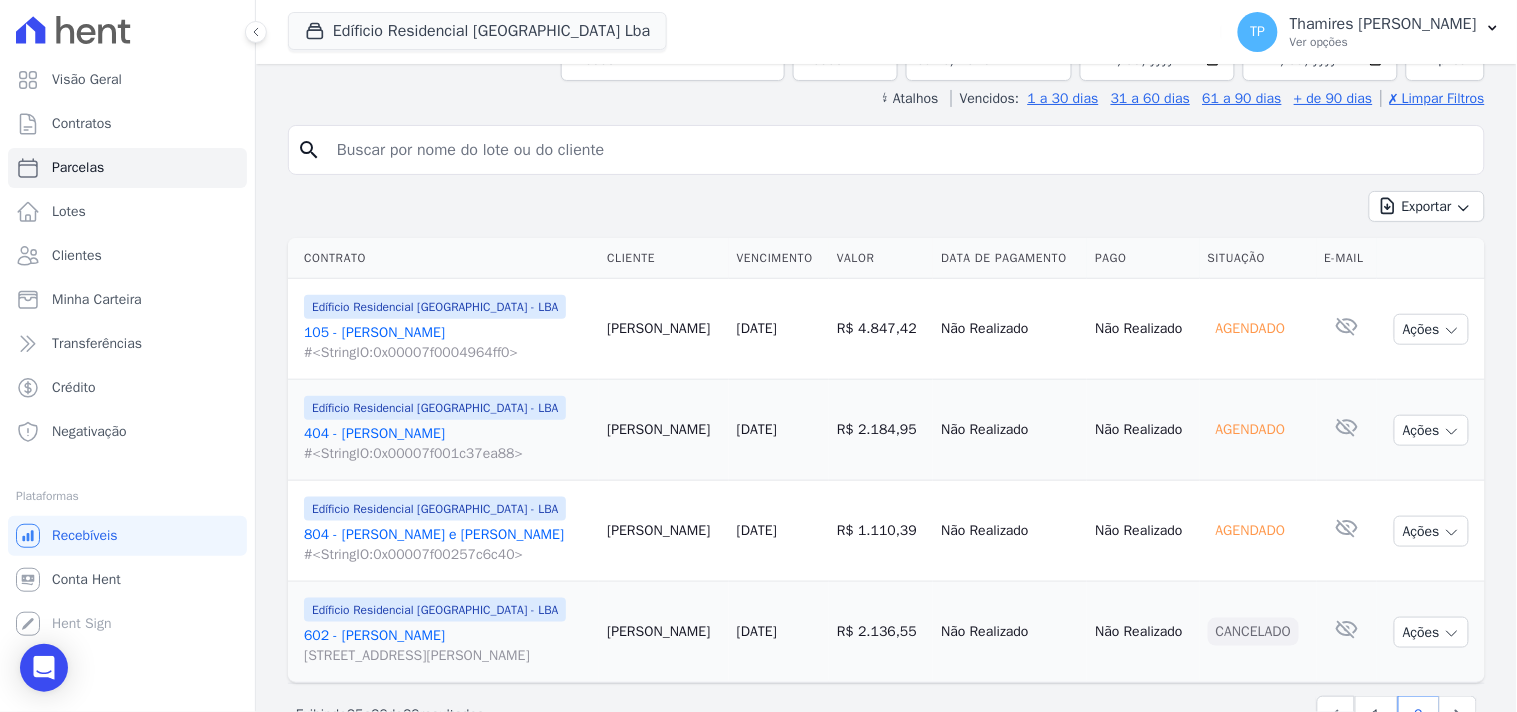 scroll, scrollTop: 411, scrollLeft: 0, axis: vertical 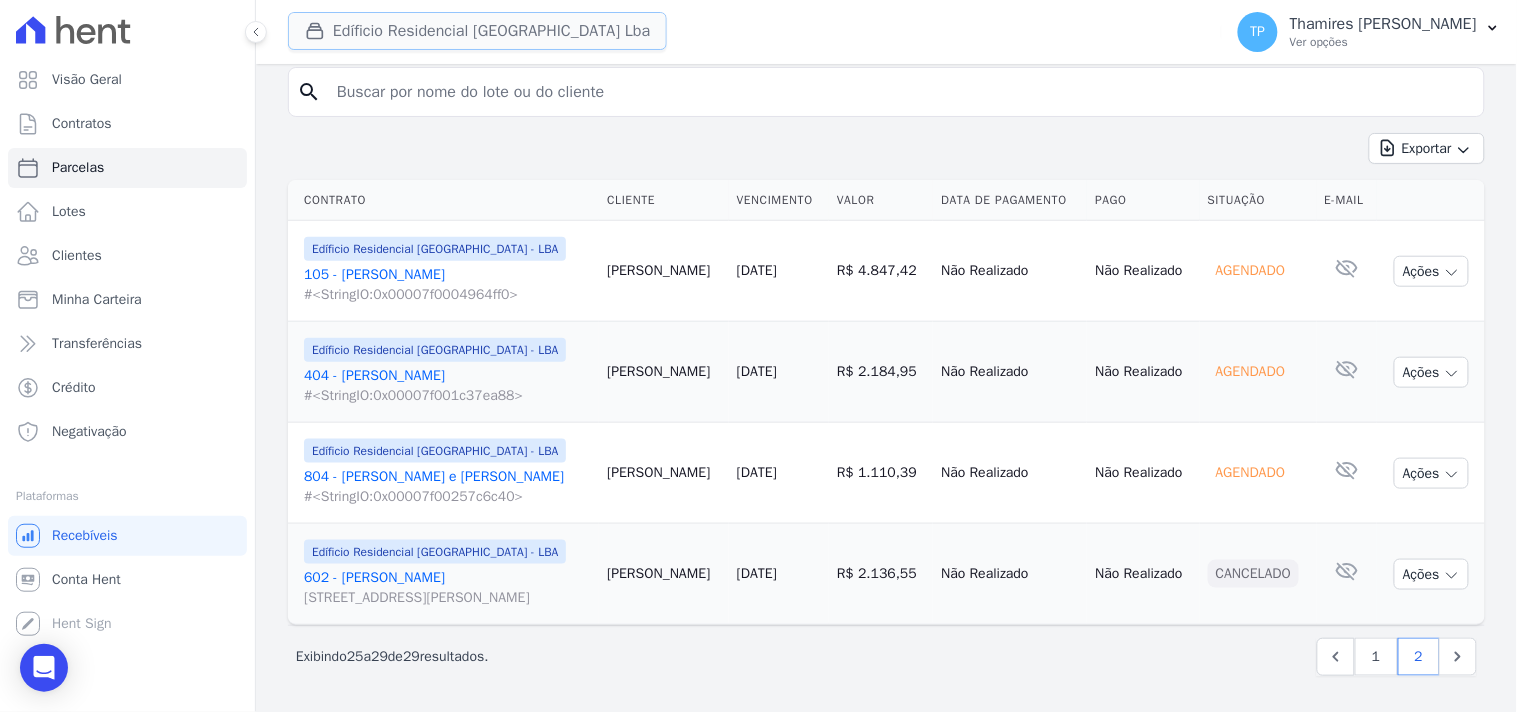 click on "Edíficio Residencial Grevílea Park   Lba" at bounding box center [477, 31] 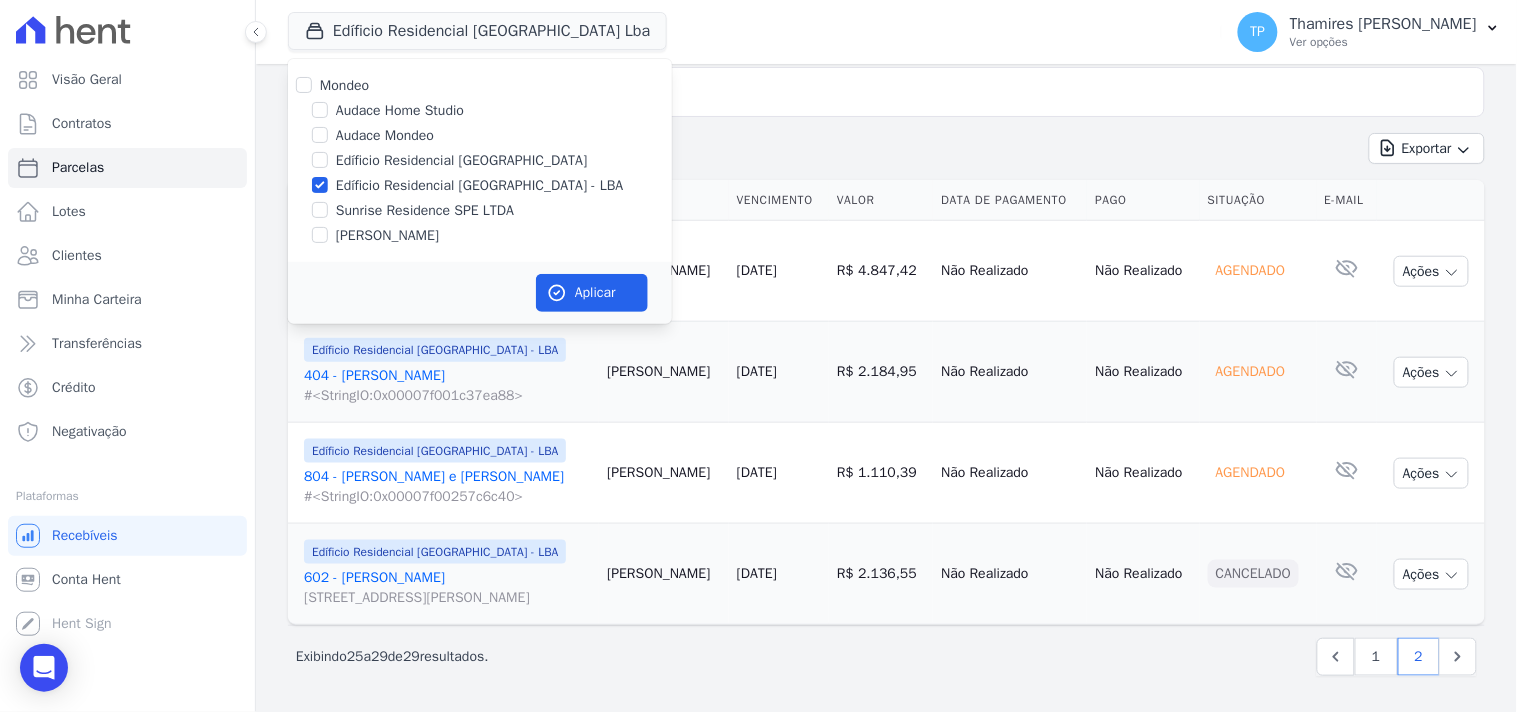 click on "[PERSON_NAME]" at bounding box center (387, 235) 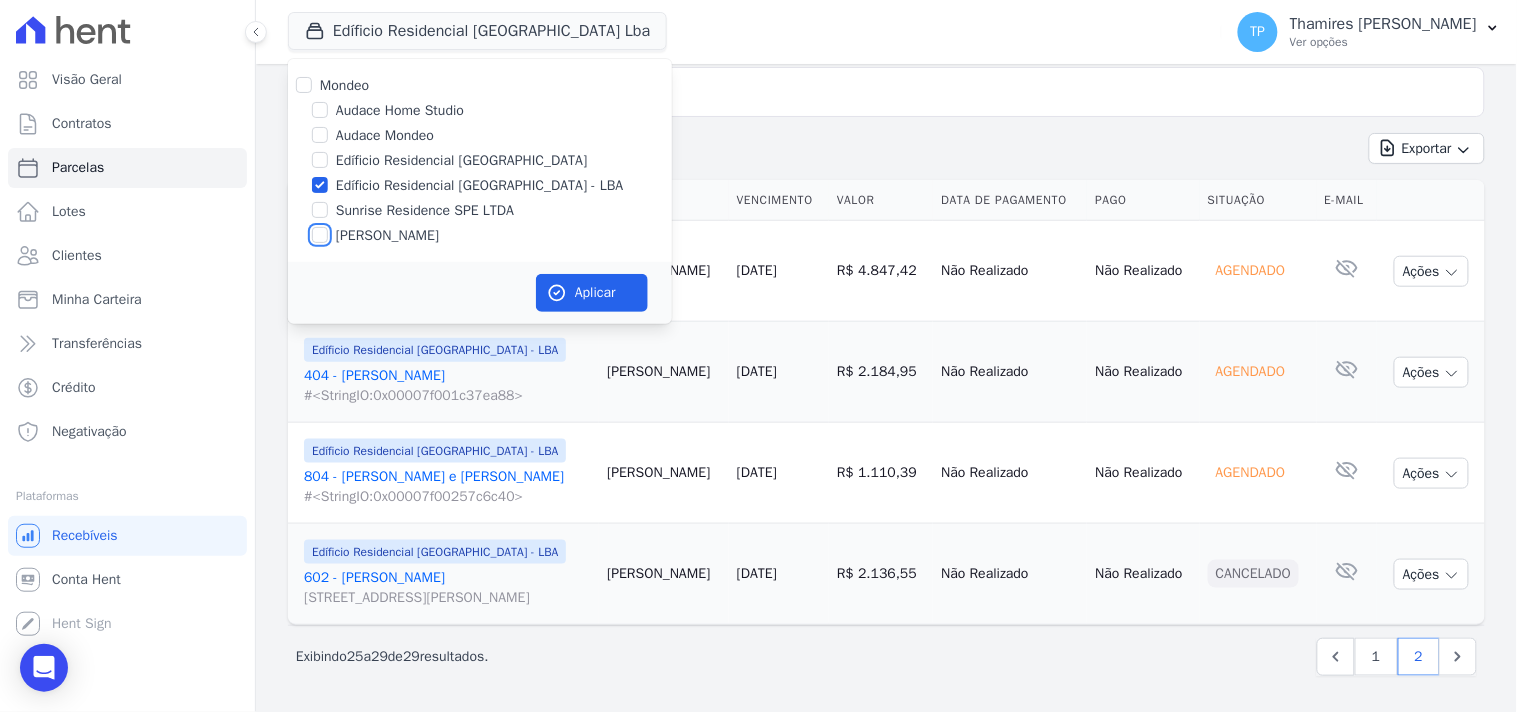 click on "[PERSON_NAME]" at bounding box center [320, 235] 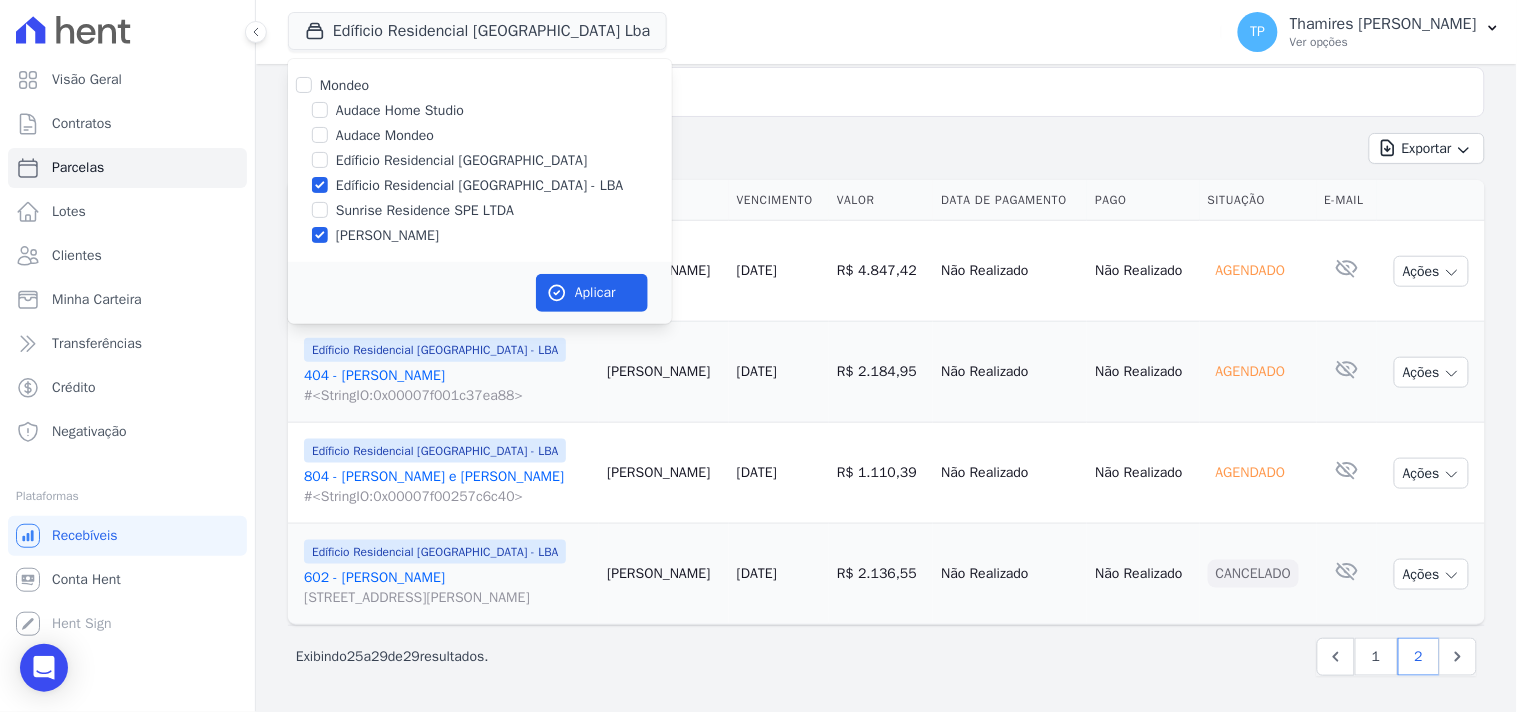 click on "Edíficio Residencial [GEOGRAPHIC_DATA] - LBA" at bounding box center [480, 185] 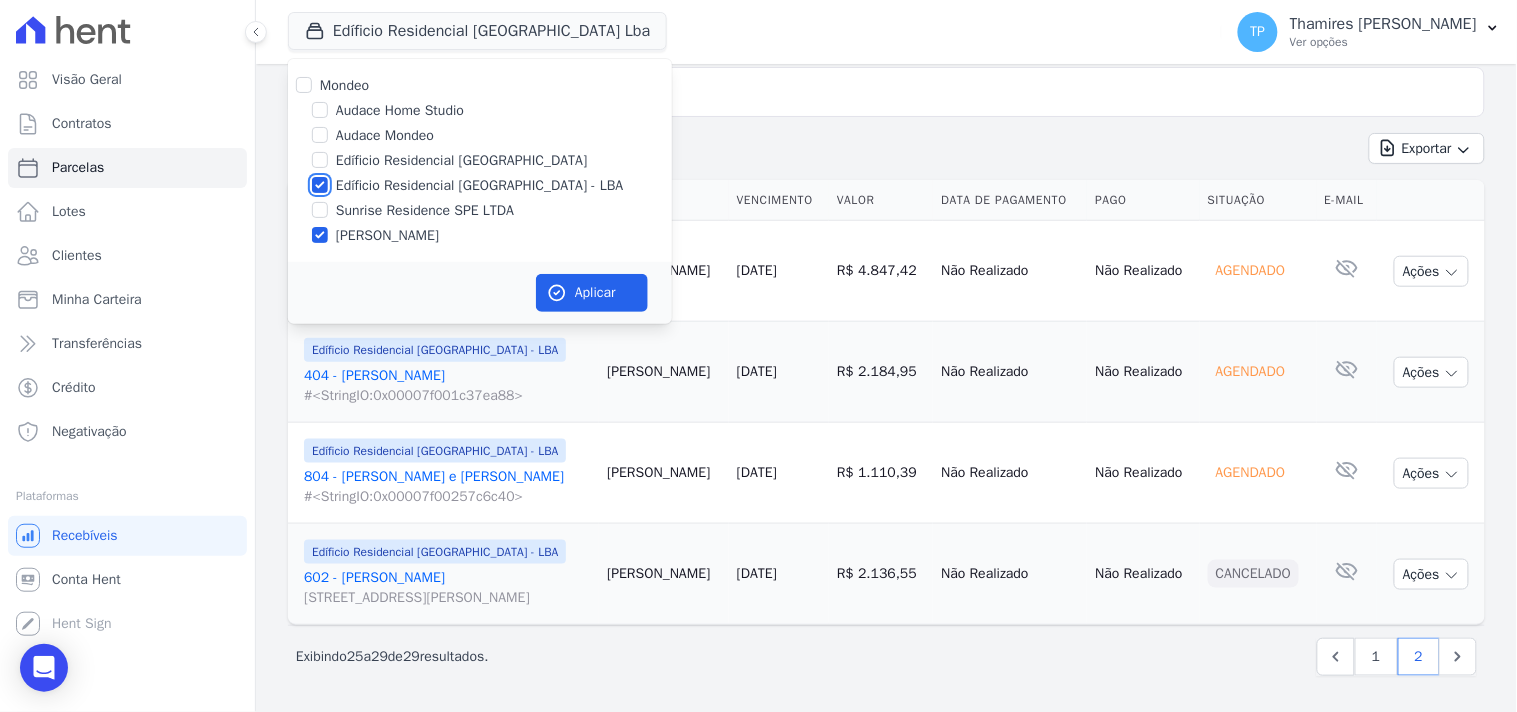 checkbox on "false" 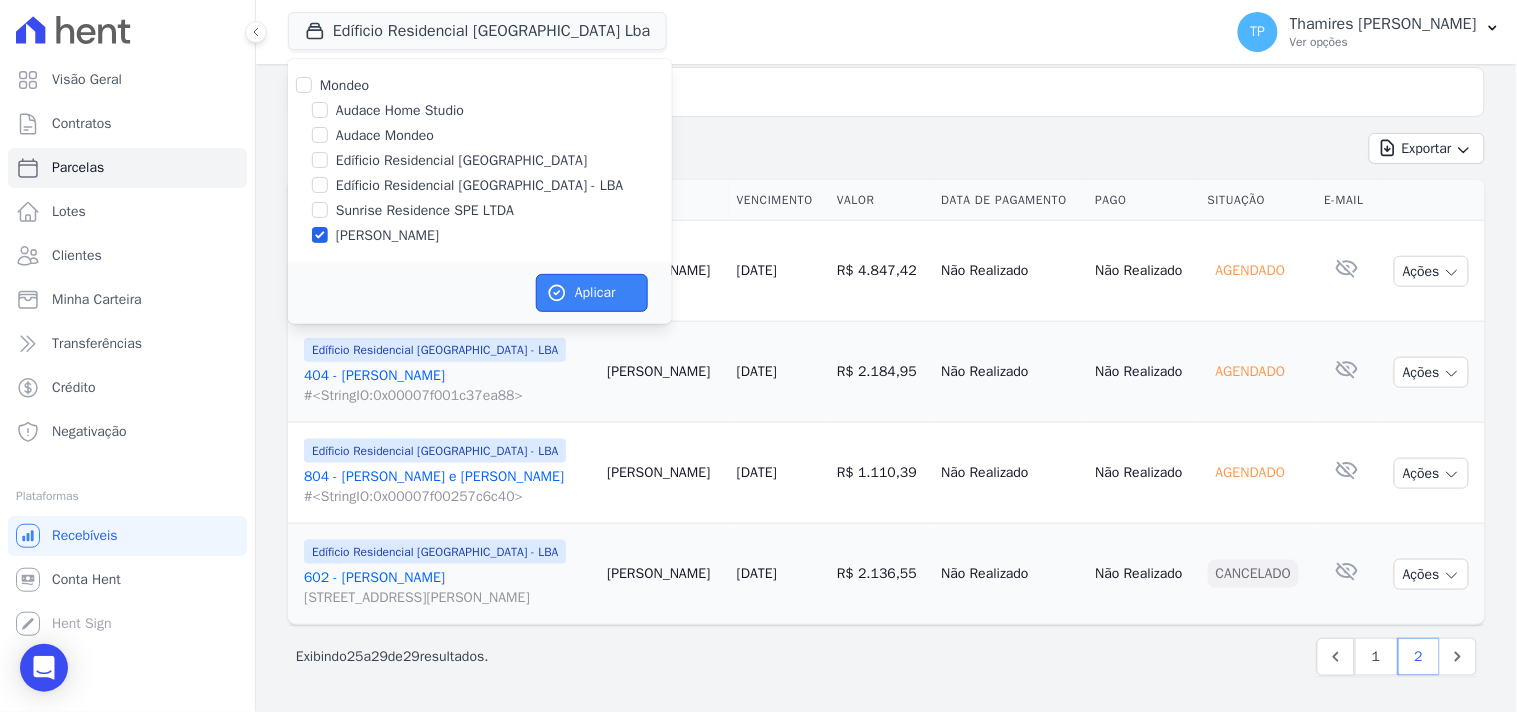 click 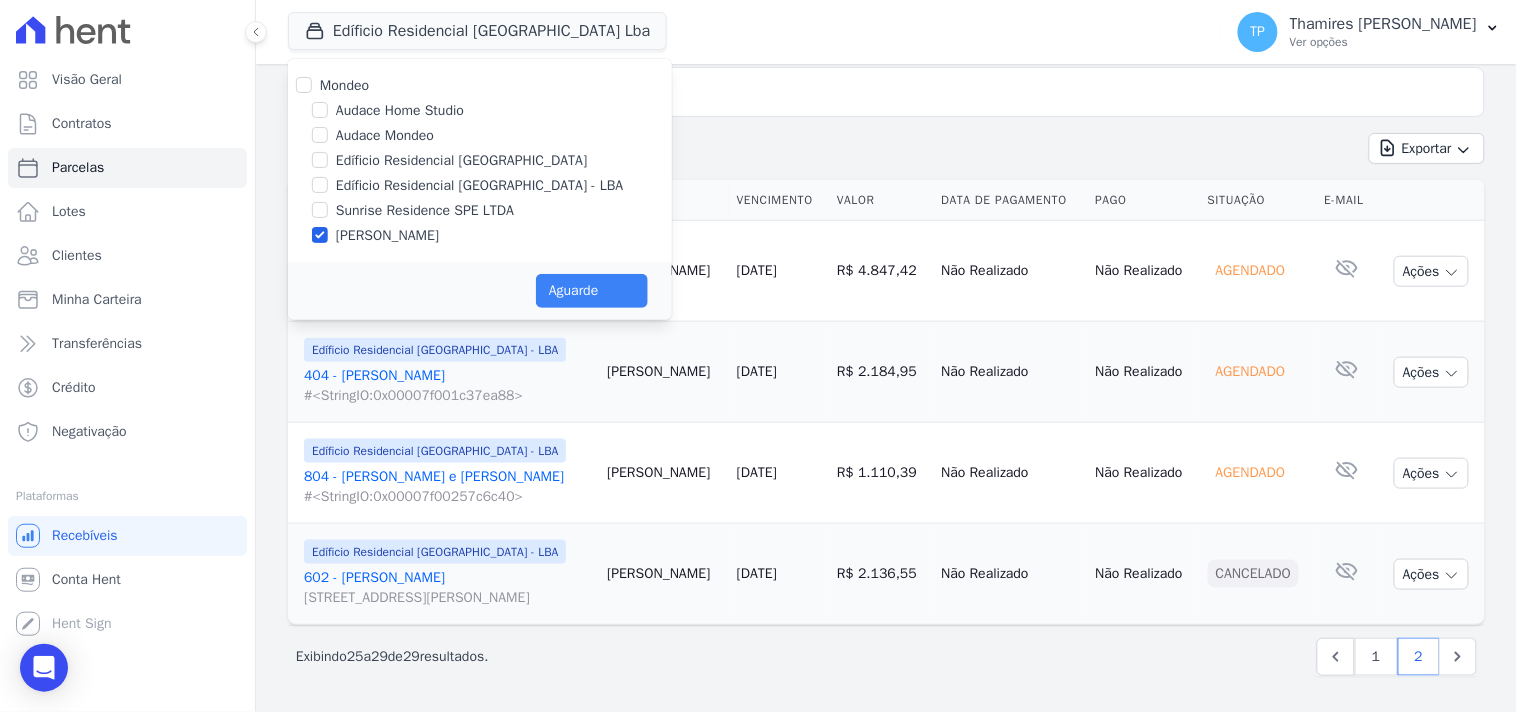 select 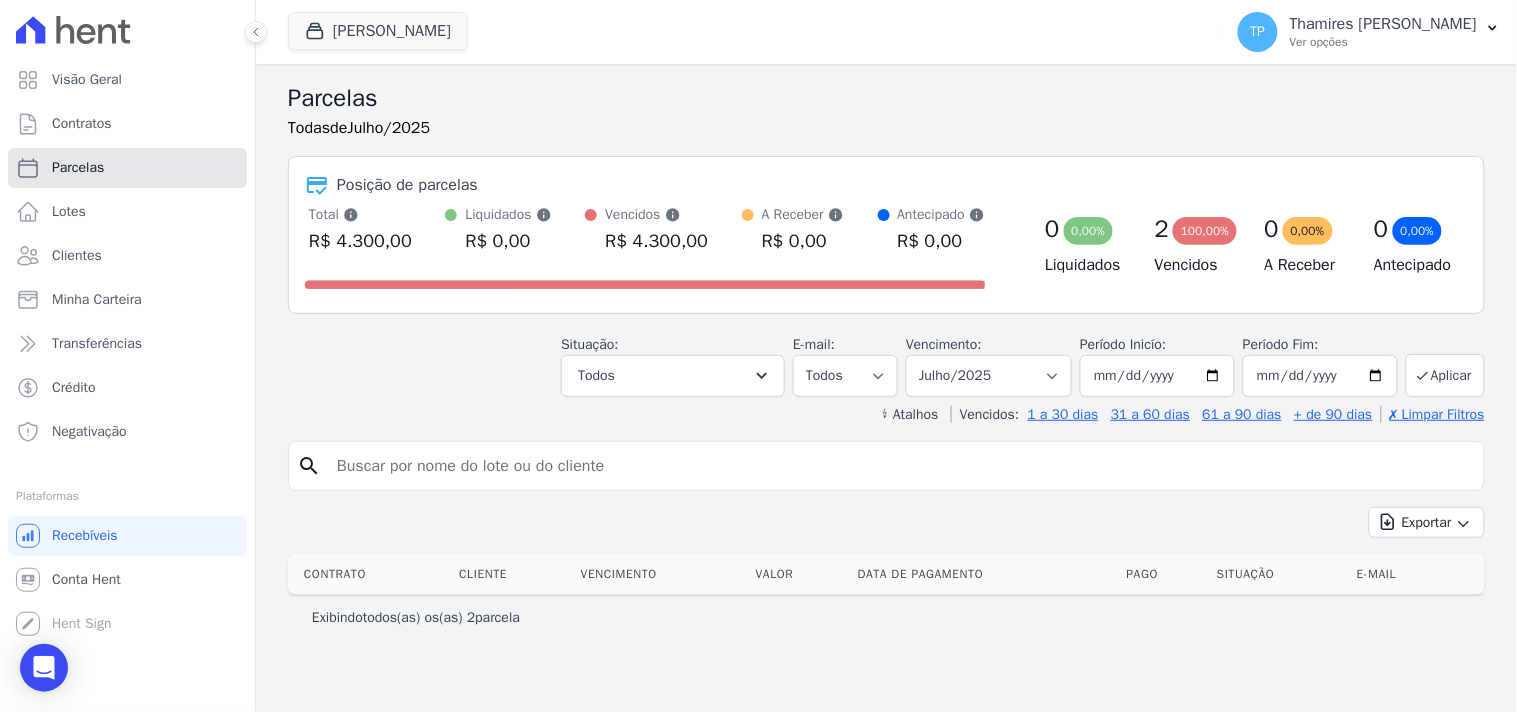 drag, startPoint x: 118, startPoint y: 172, endPoint x: 267, endPoint y: 273, distance: 180.00555 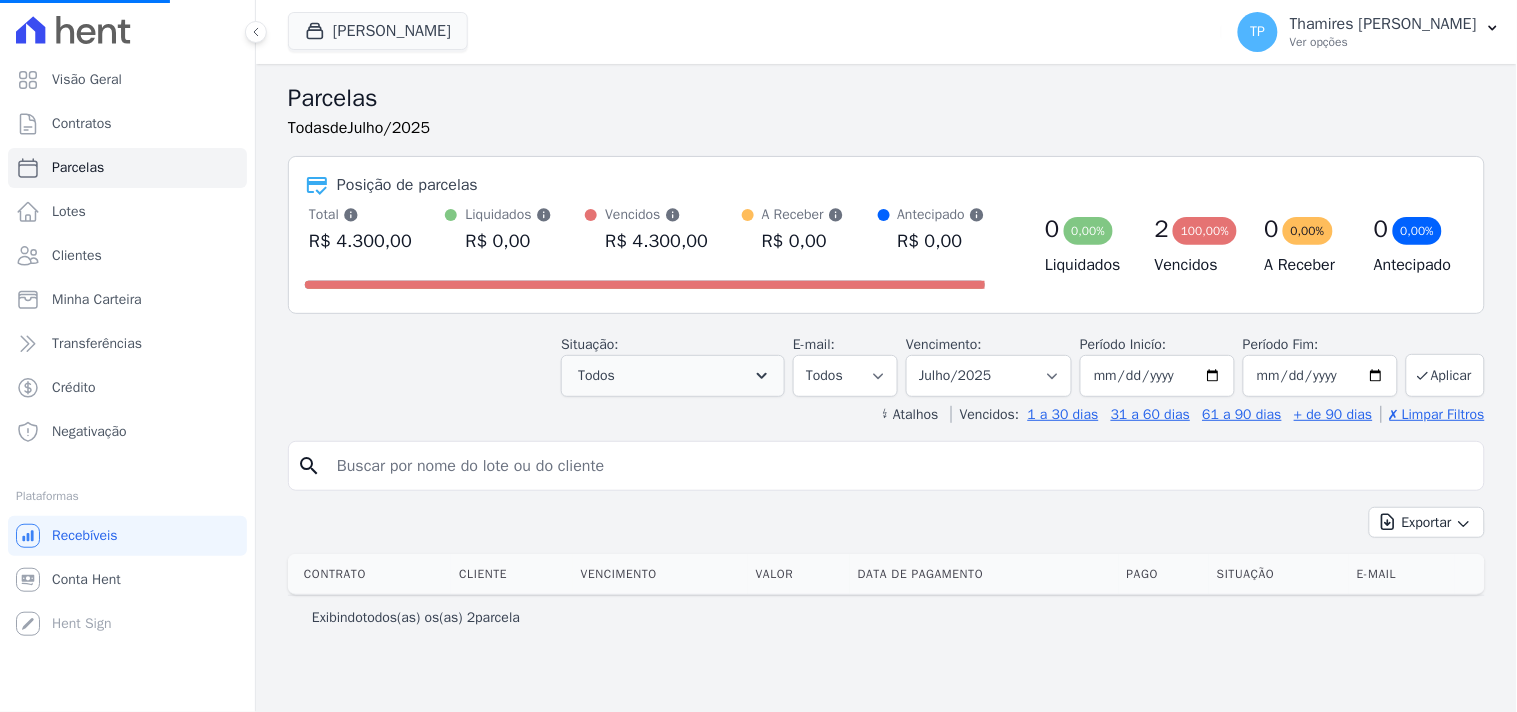 select 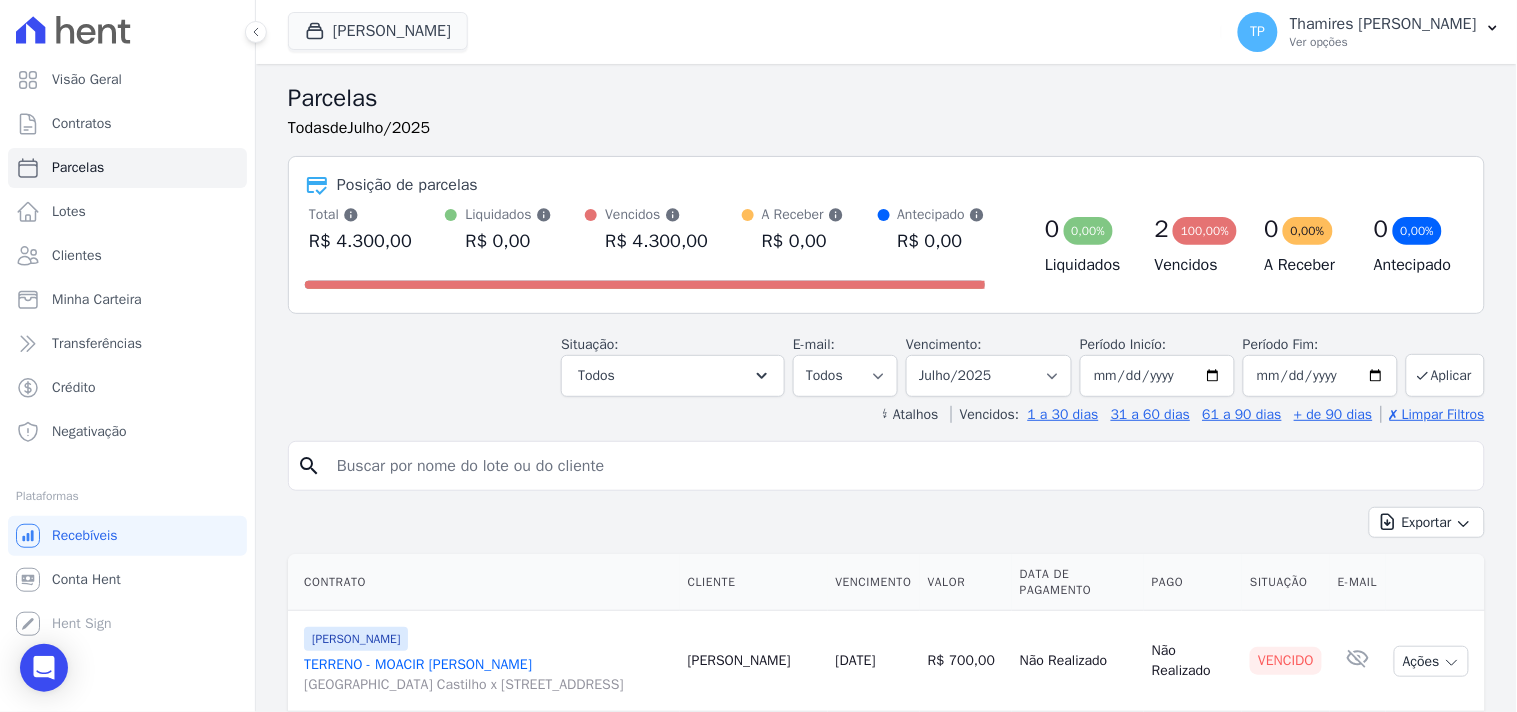 scroll, scrollTop: 202, scrollLeft: 0, axis: vertical 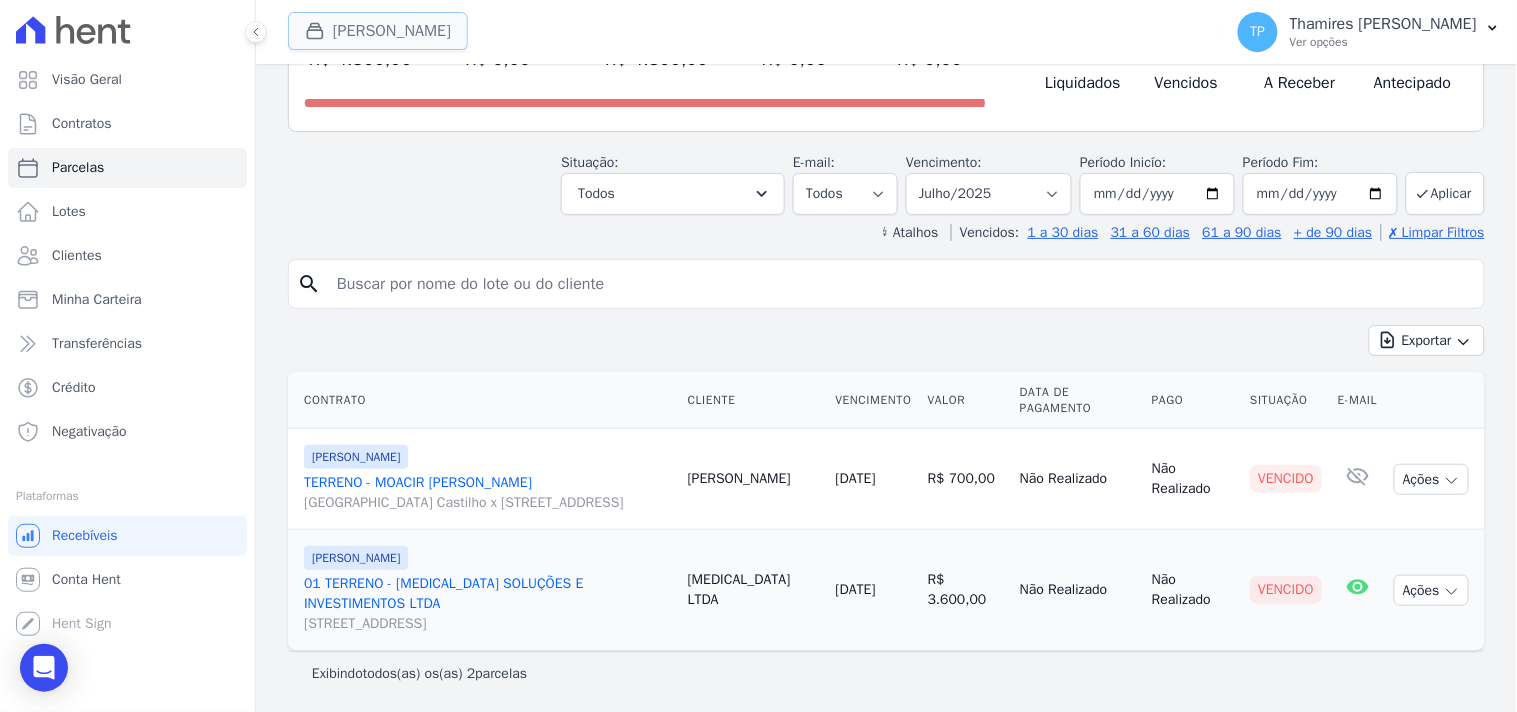 click on "Terreno De Goioerê" at bounding box center [378, 31] 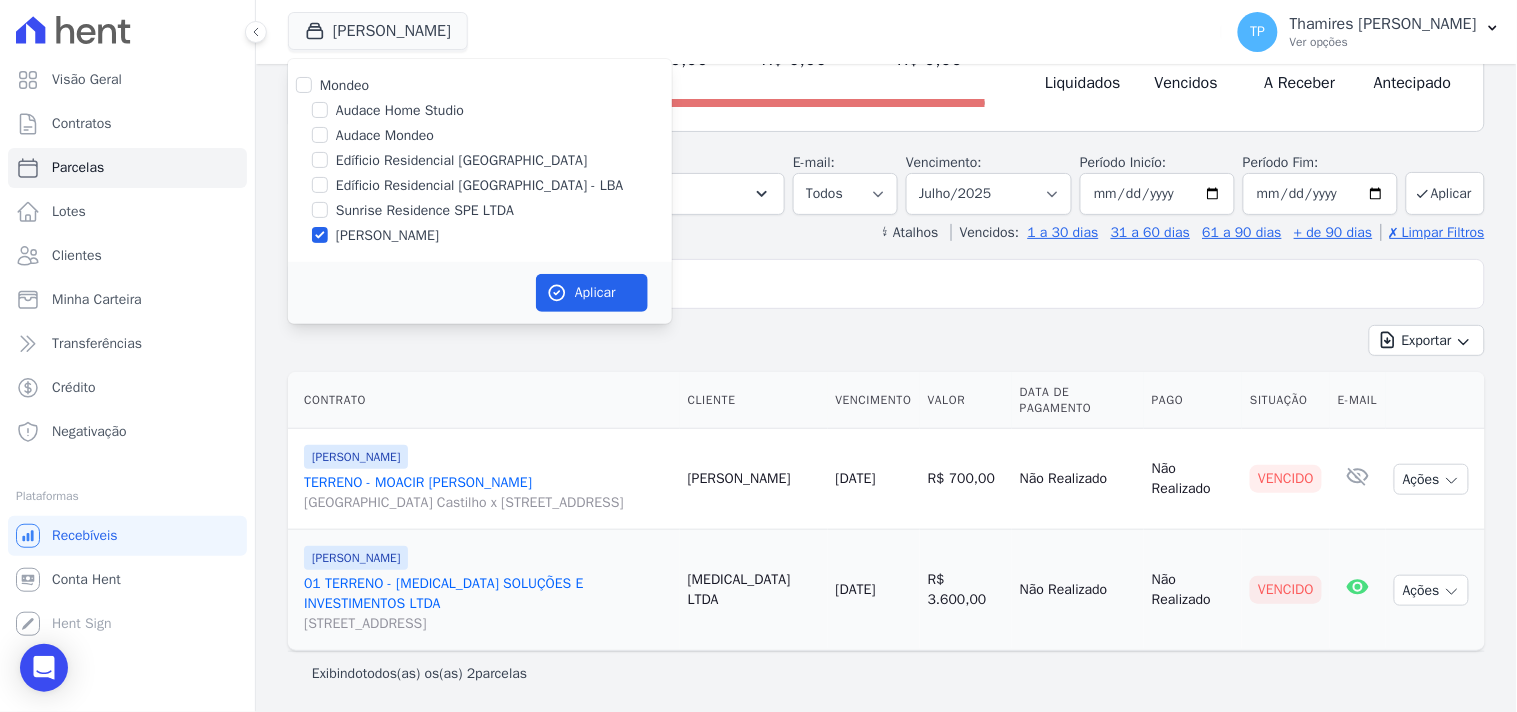 click on "Sunrise Residence SPE LTDA" at bounding box center [425, 210] 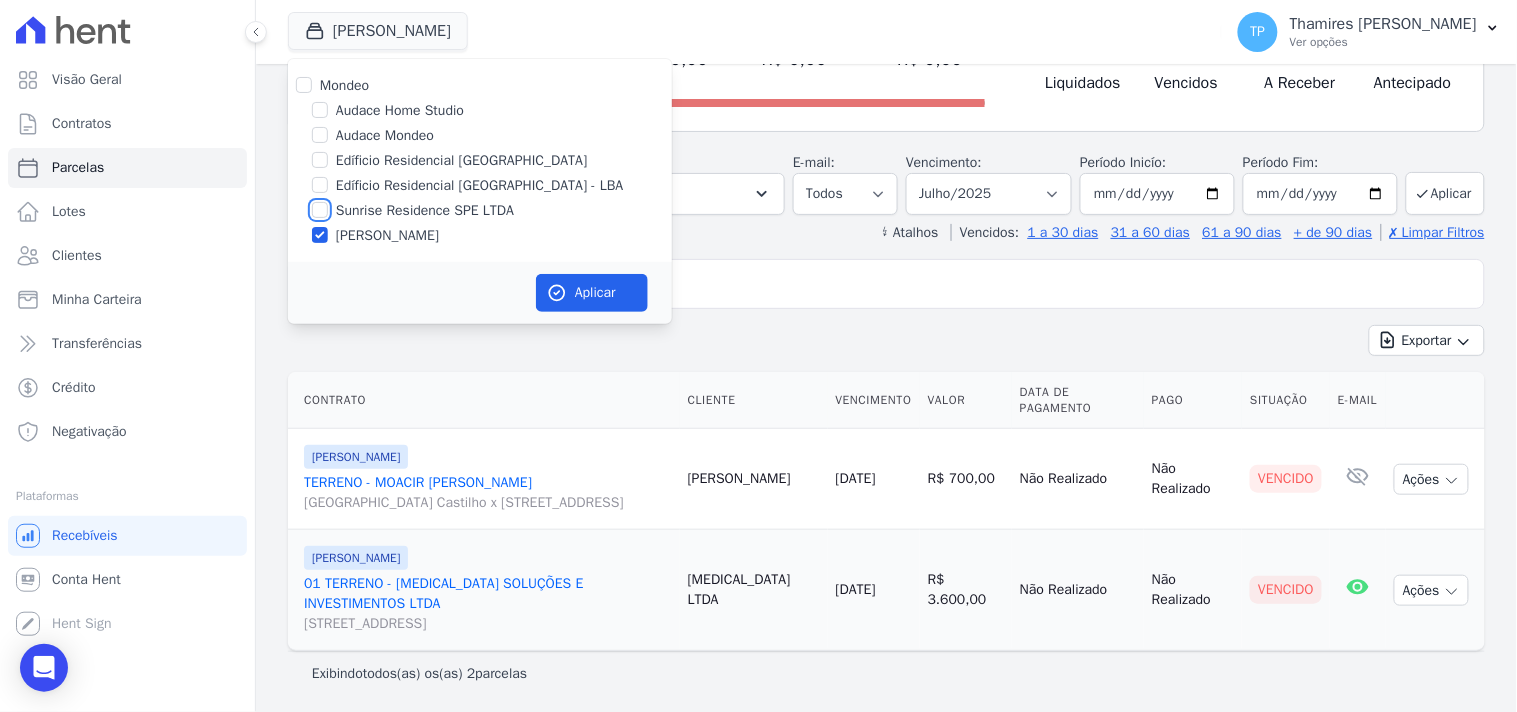 checkbox on "true" 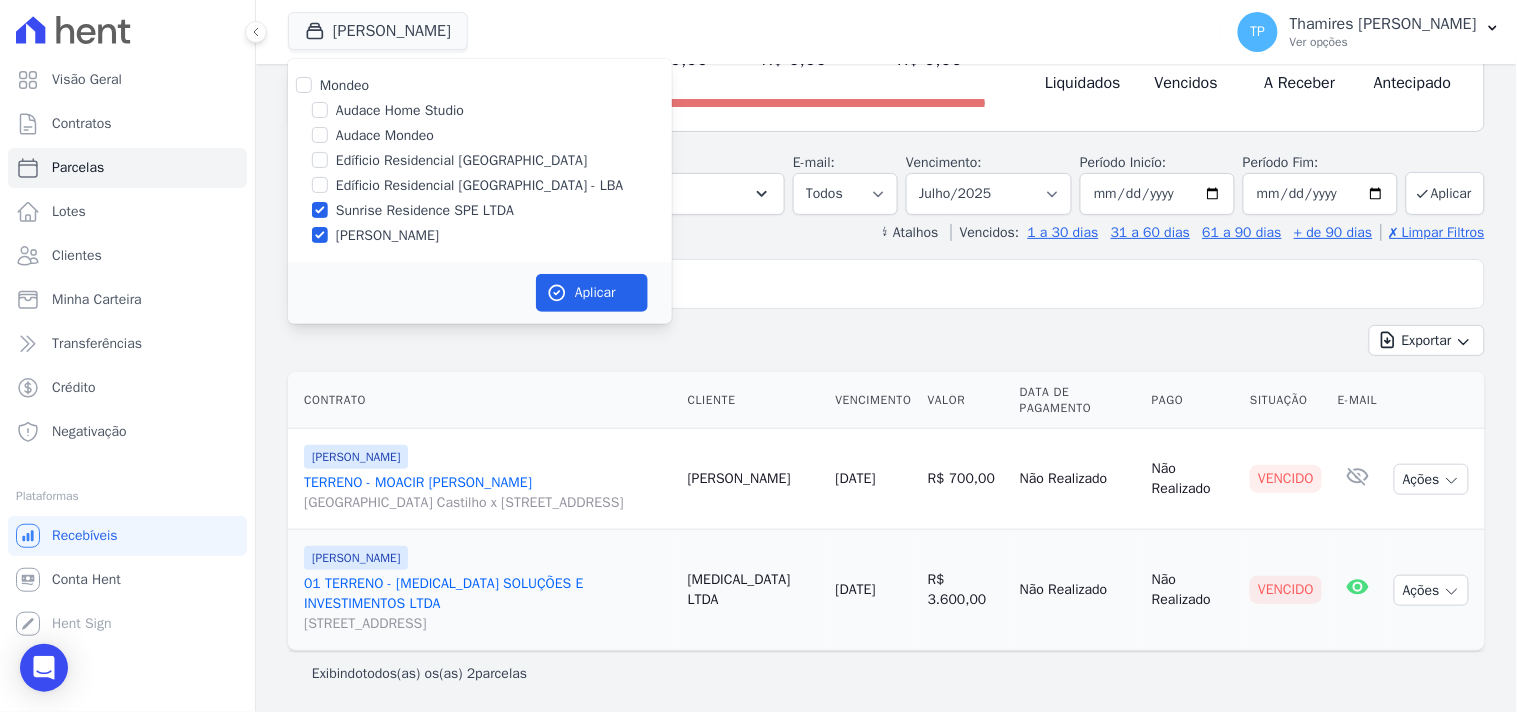 click on "[PERSON_NAME]" at bounding box center (387, 235) 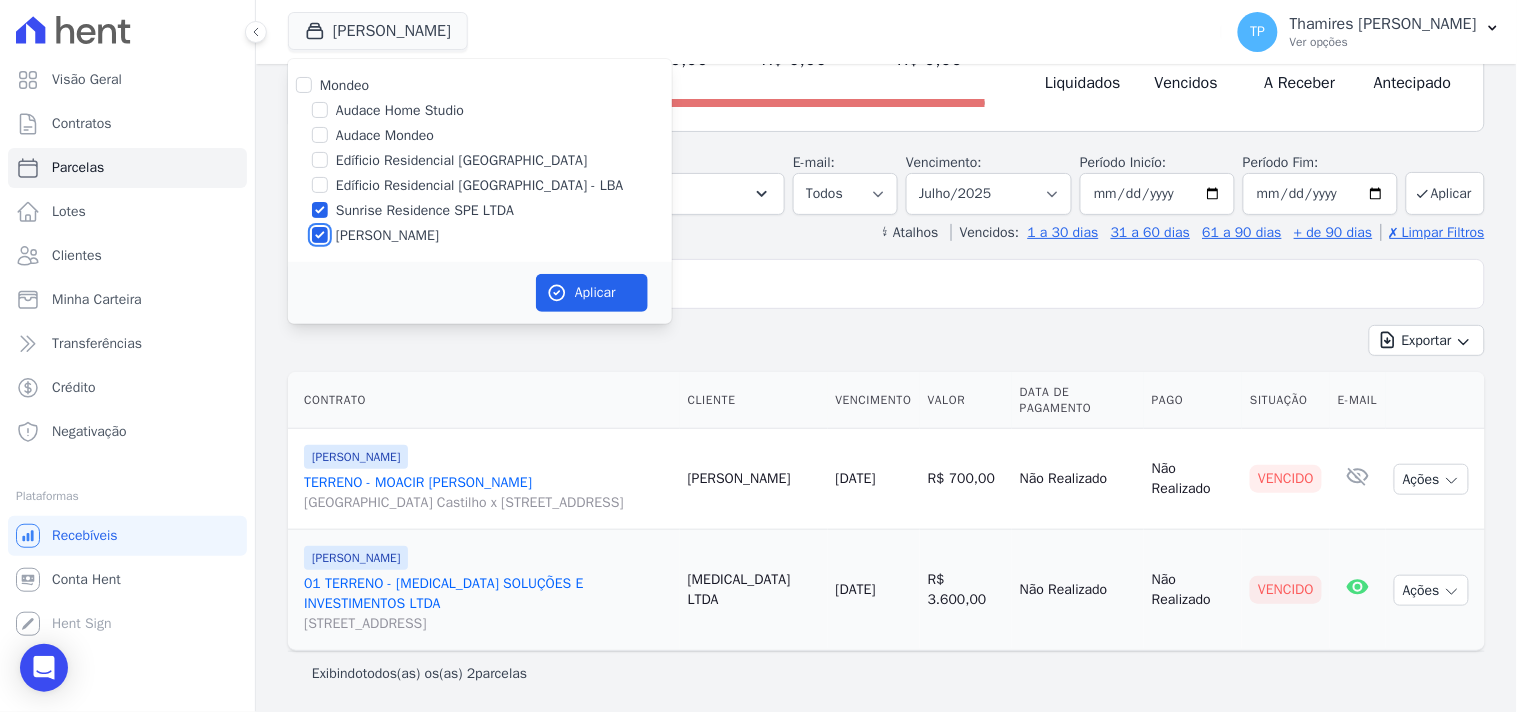 checkbox on "false" 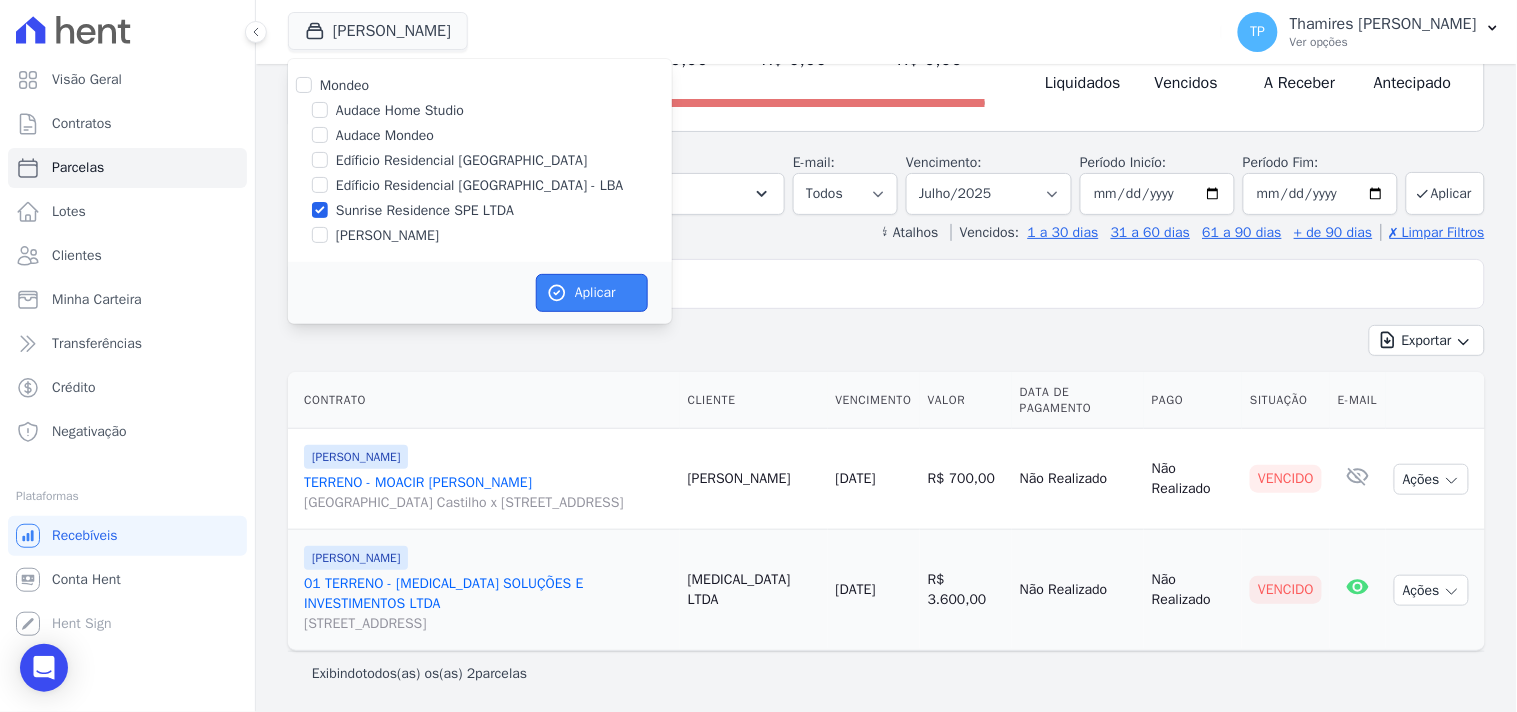 click on "Aplicar" at bounding box center [592, 293] 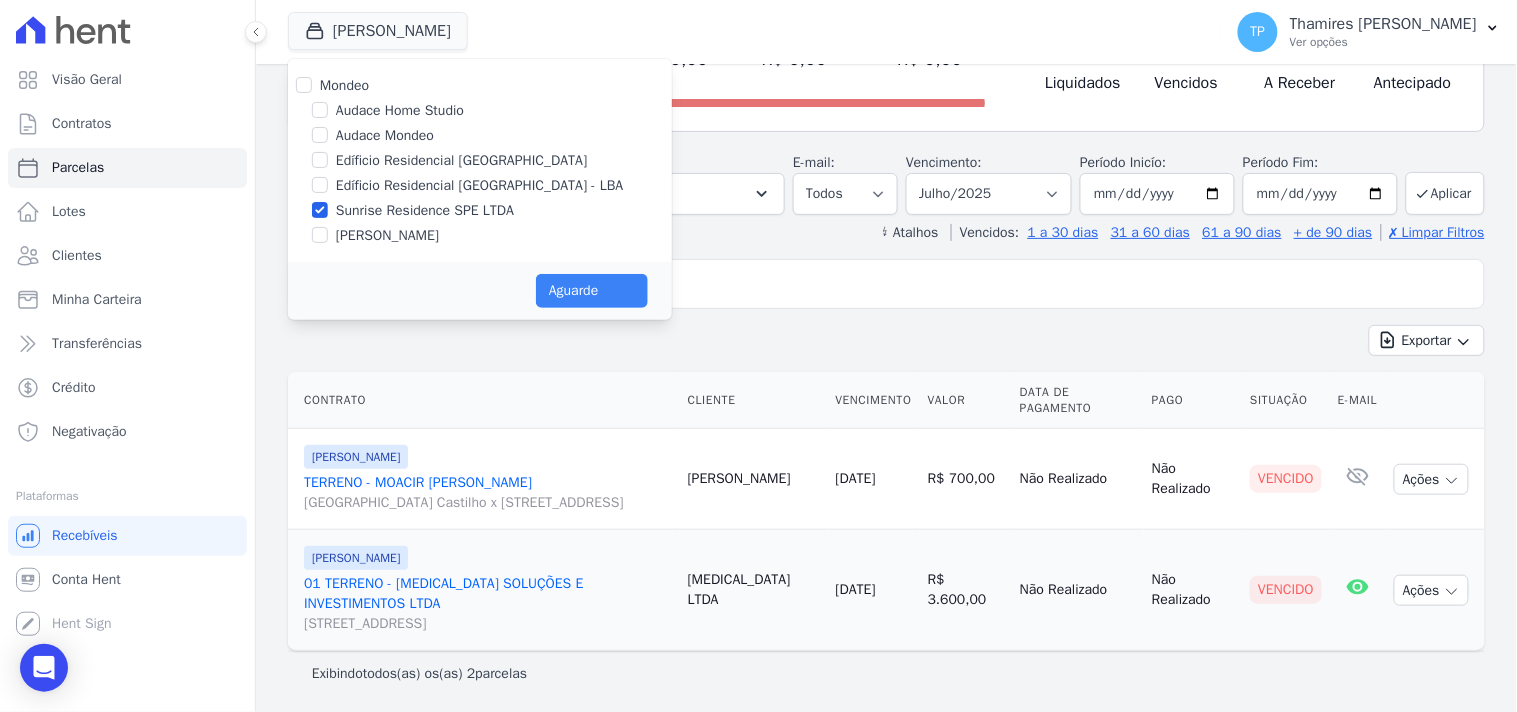 select 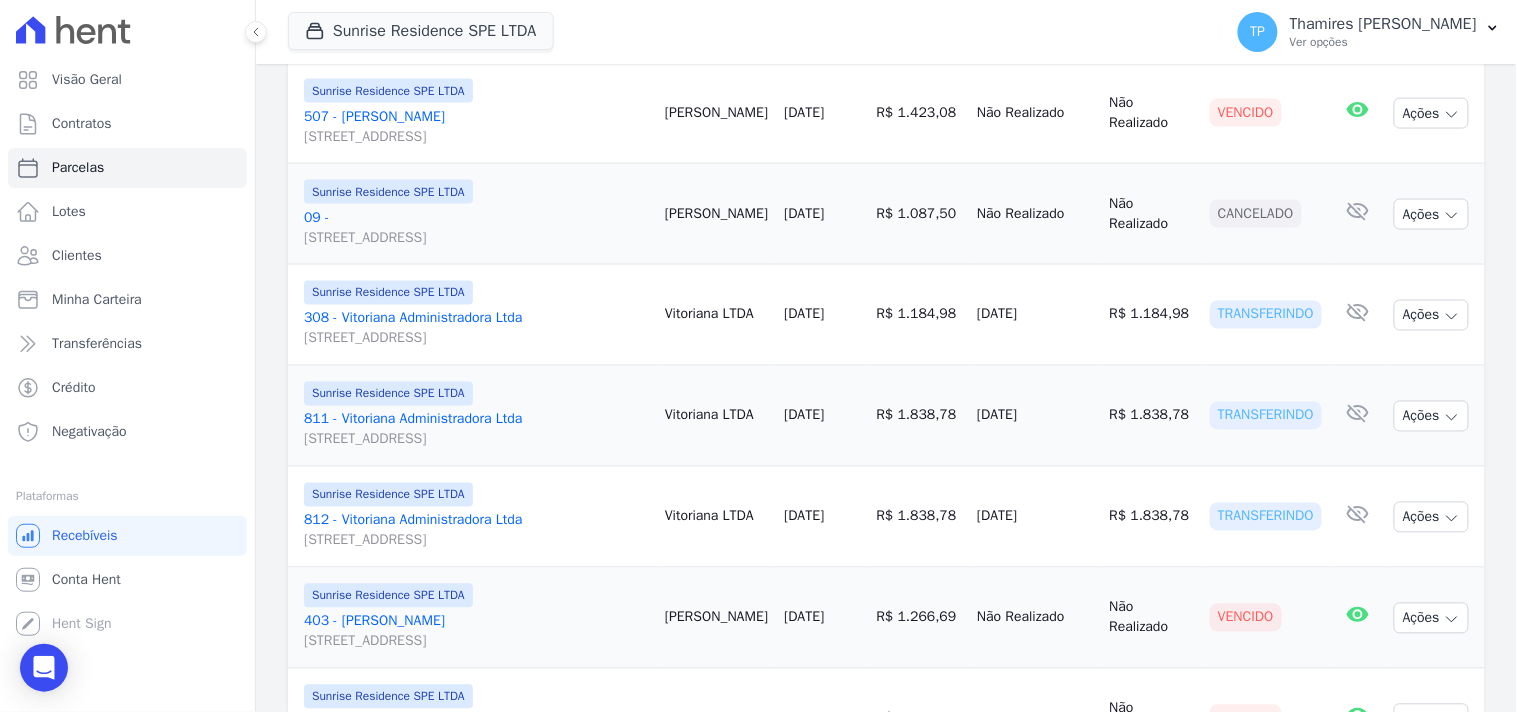 scroll, scrollTop: 888, scrollLeft: 0, axis: vertical 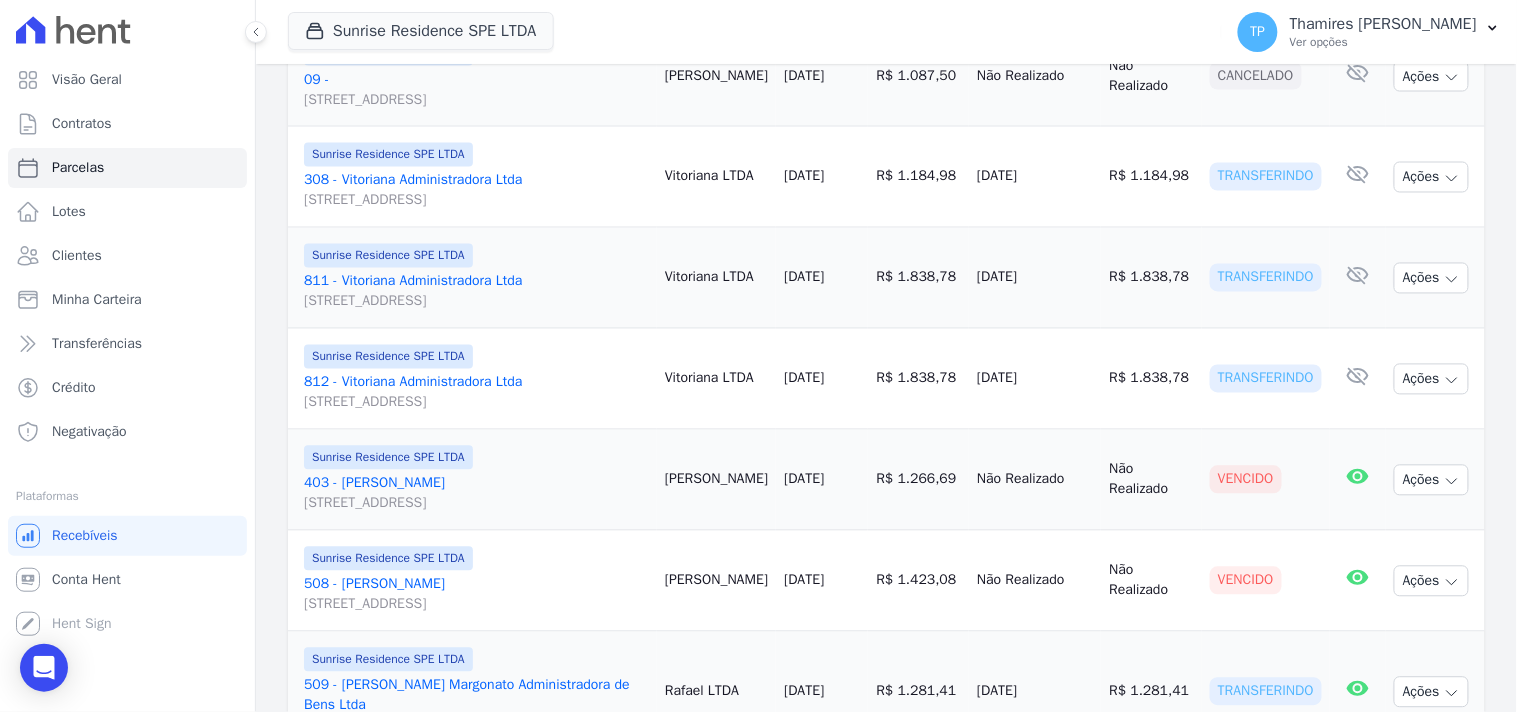 drag, startPoint x: 970, startPoint y: 227, endPoint x: 1071, endPoint y: 217, distance: 101.49384 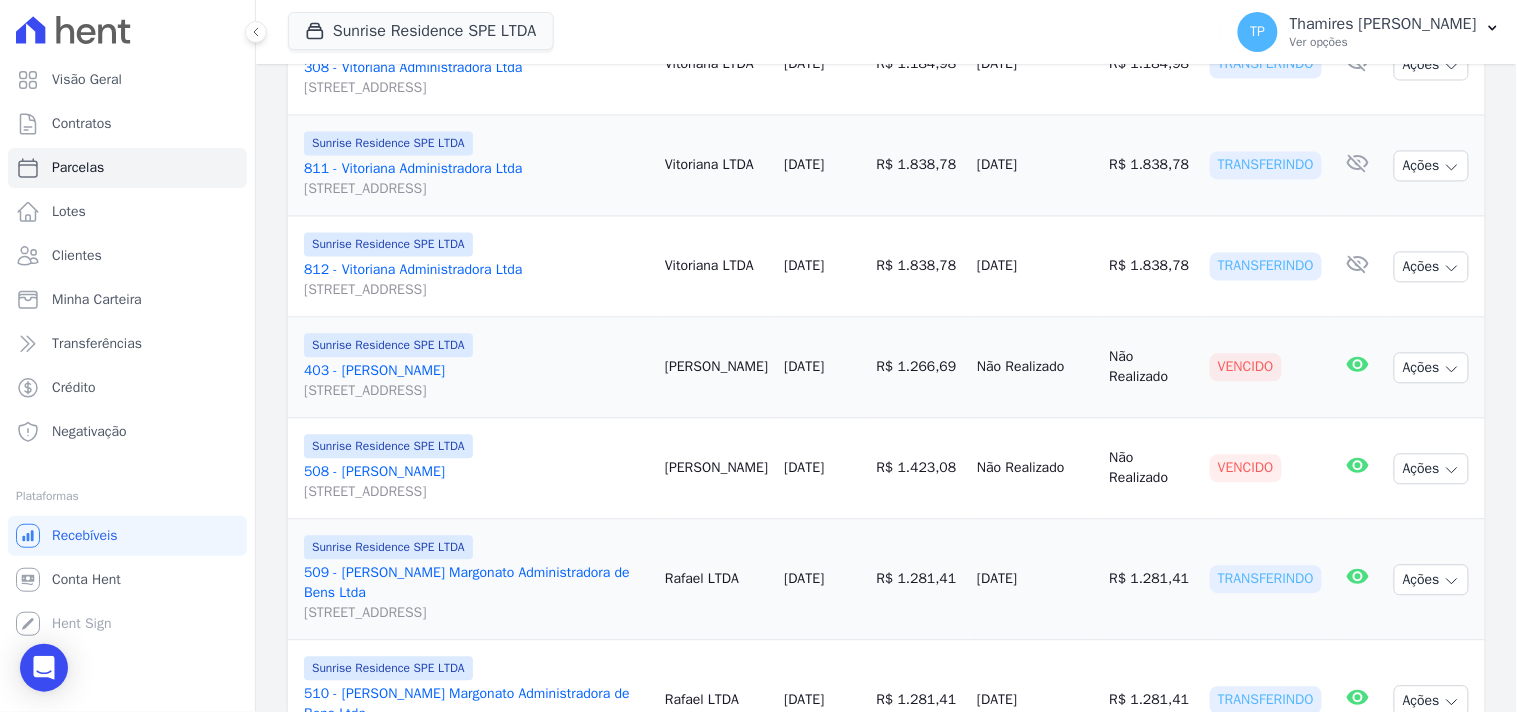 drag, startPoint x: 1001, startPoint y: 221, endPoint x: 1046, endPoint y: 221, distance: 45 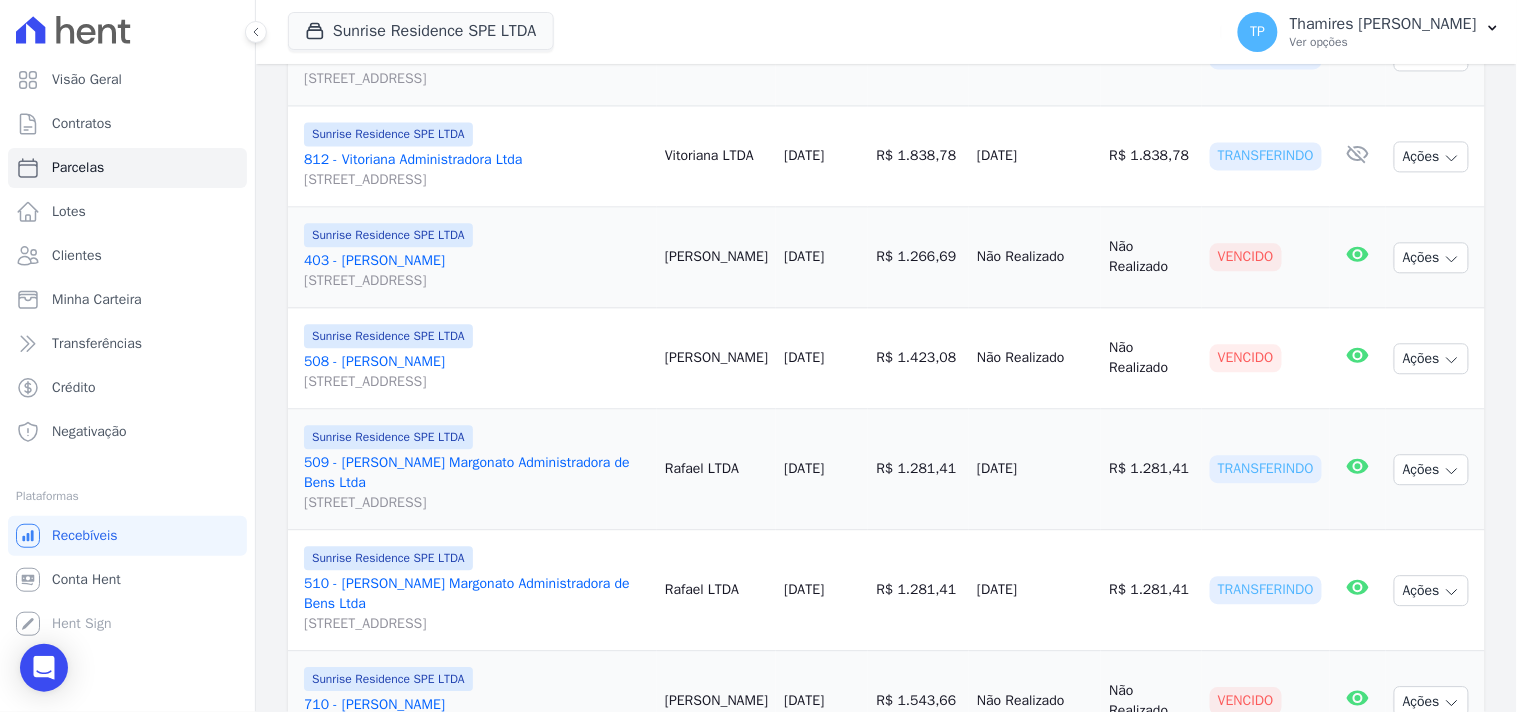 drag, startPoint x: 957, startPoint y: 198, endPoint x: 1031, endPoint y: 198, distance: 74 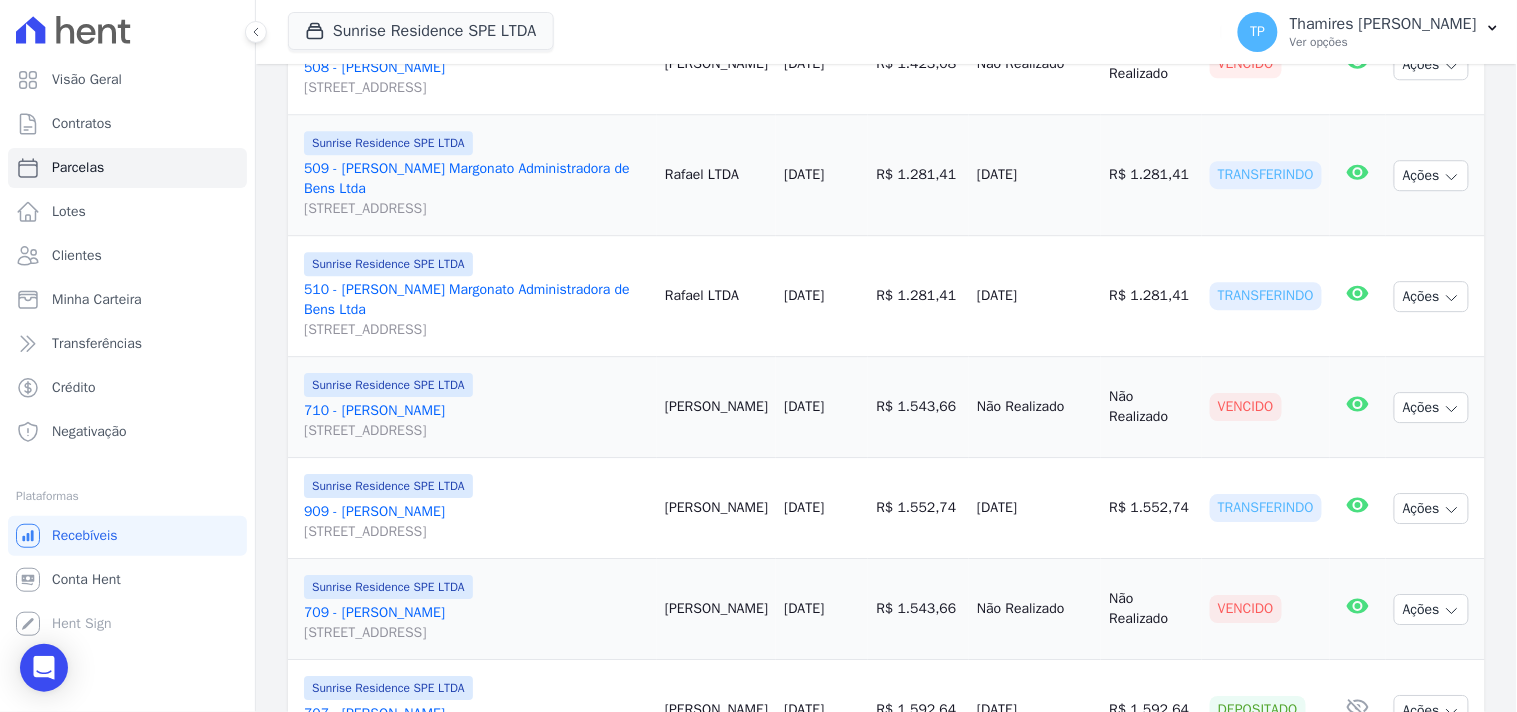 scroll, scrollTop: 1444, scrollLeft: 0, axis: vertical 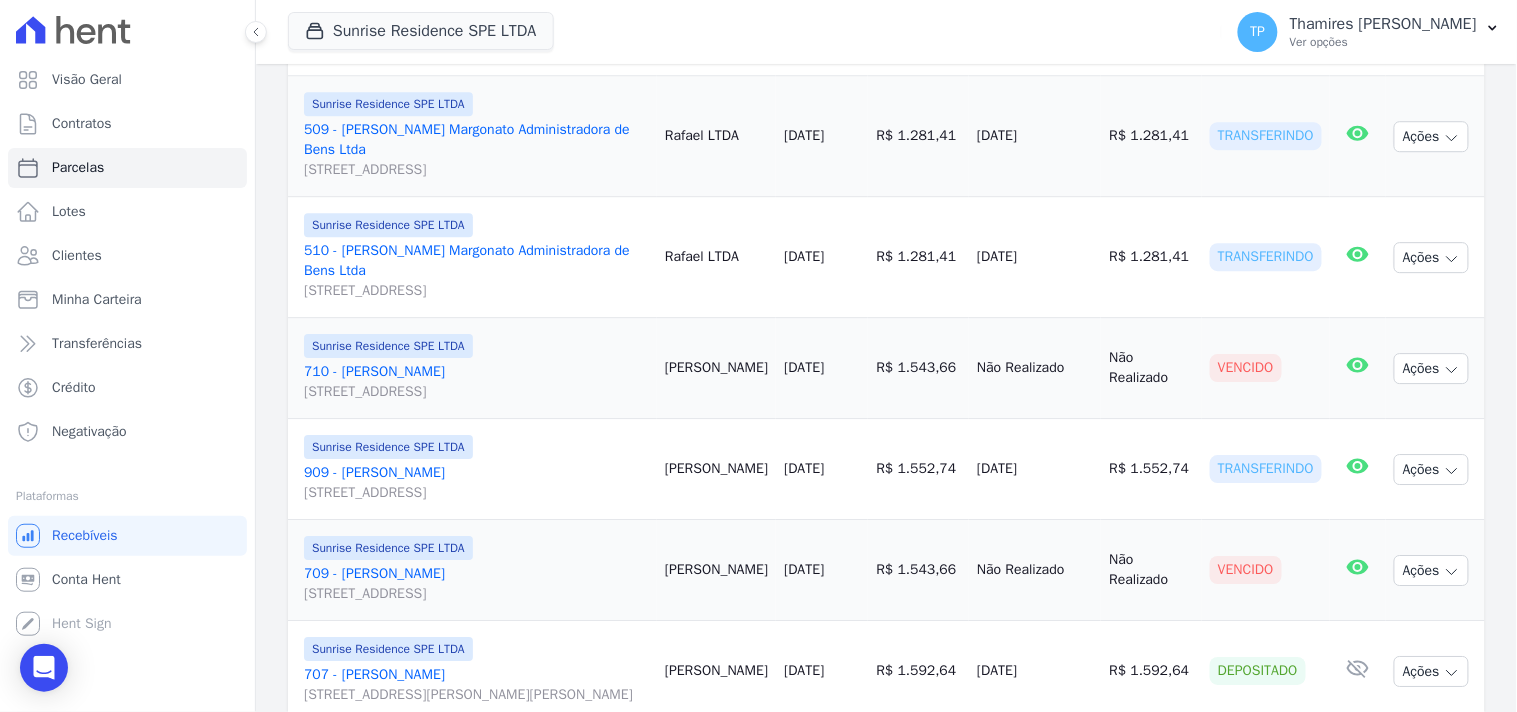 drag, startPoint x: 952, startPoint y: 193, endPoint x: 1075, endPoint y: 195, distance: 123.01626 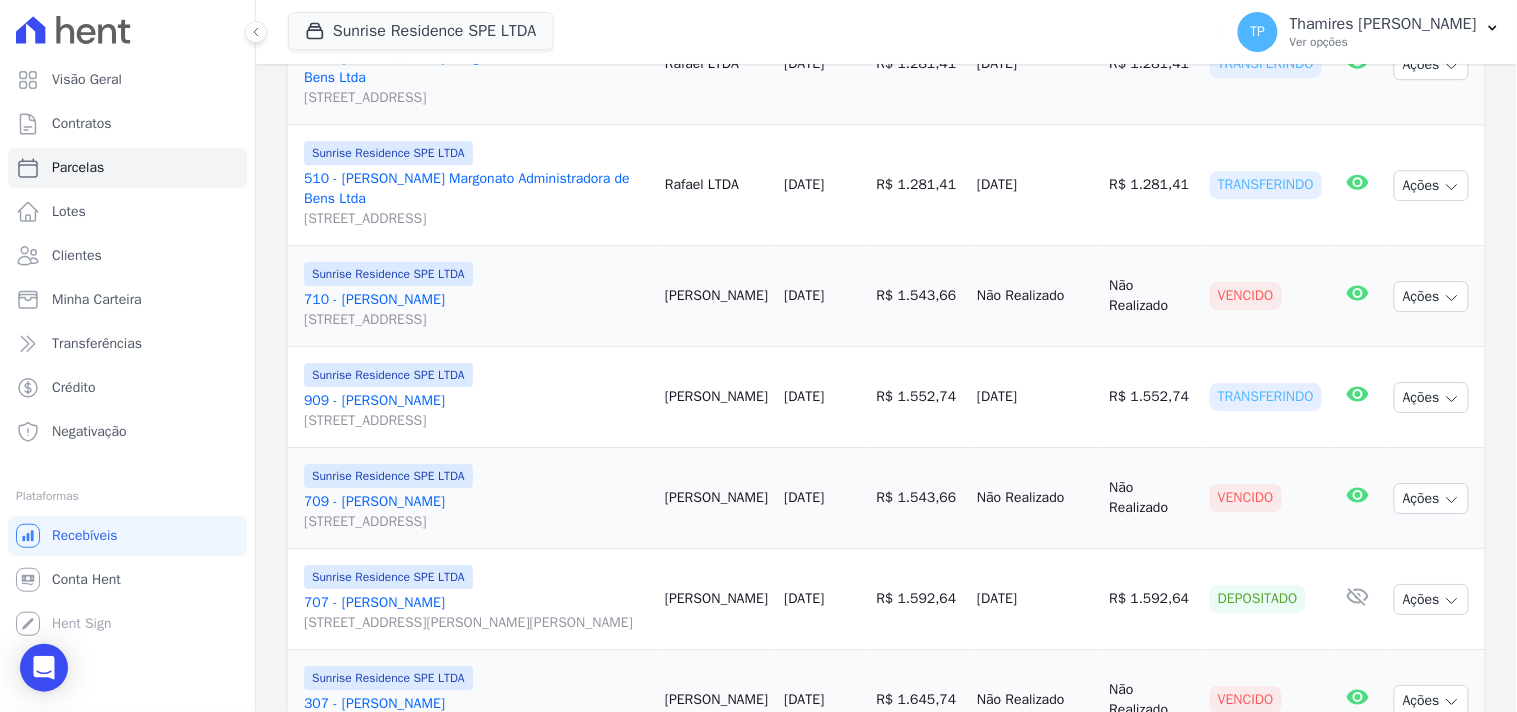 scroll, scrollTop: 1555, scrollLeft: 0, axis: vertical 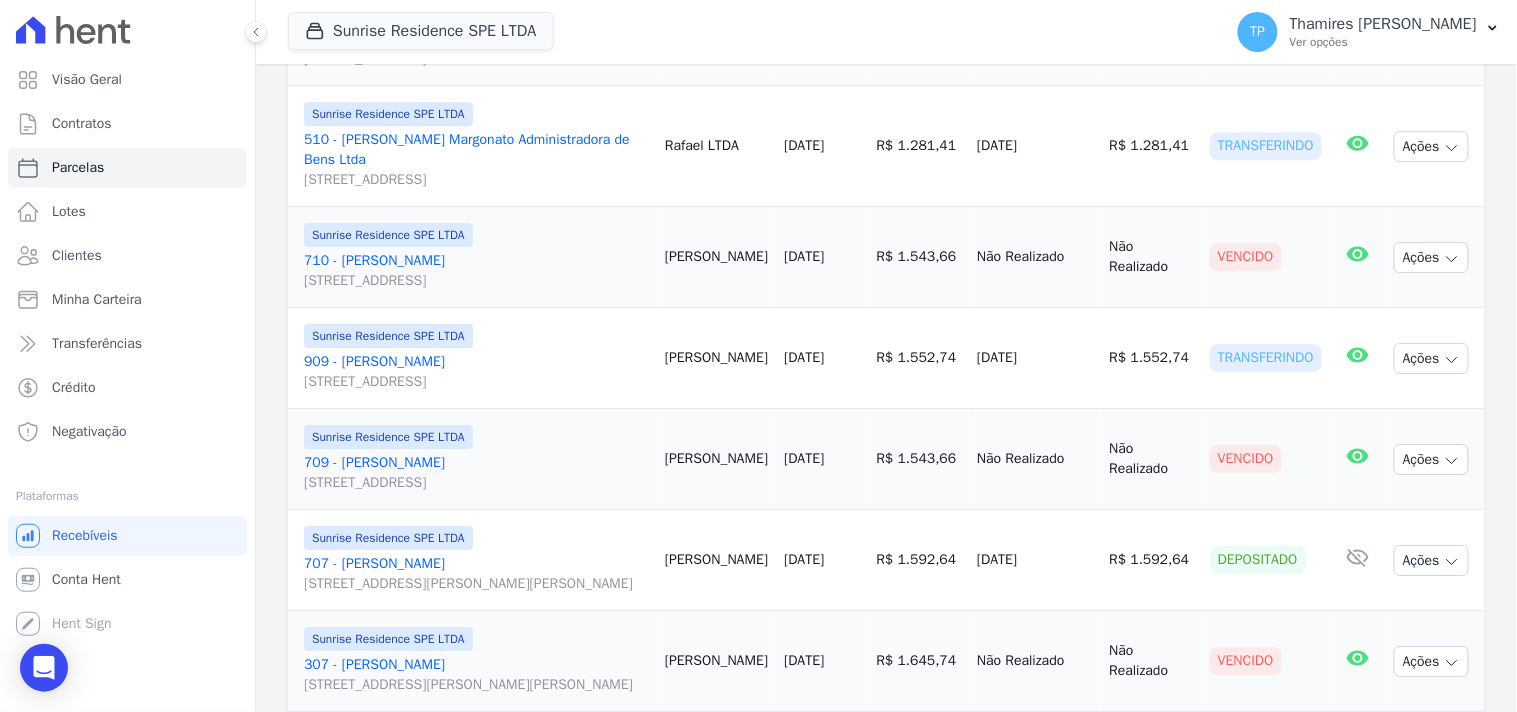 drag, startPoint x: 962, startPoint y: 190, endPoint x: 1068, endPoint y: 186, distance: 106.07545 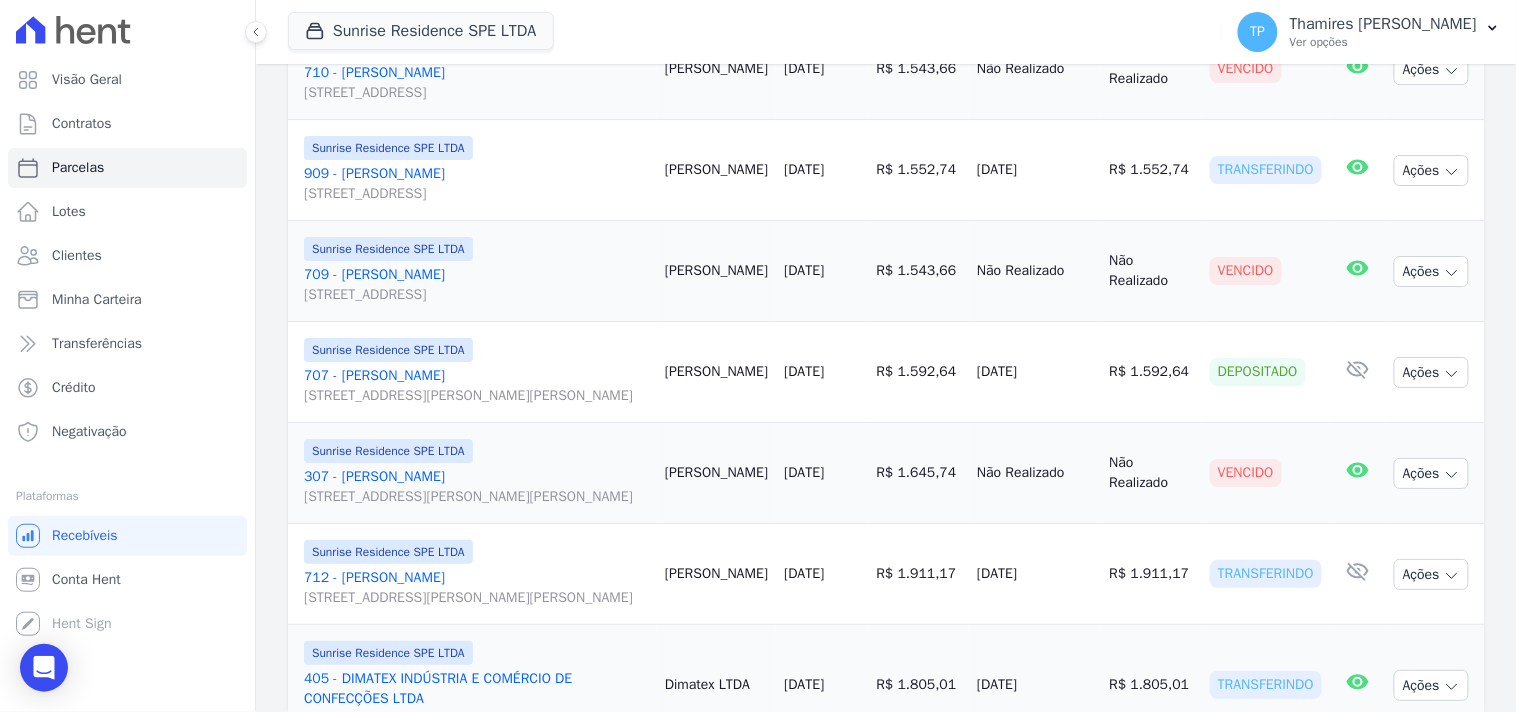 scroll, scrollTop: 1777, scrollLeft: 0, axis: vertical 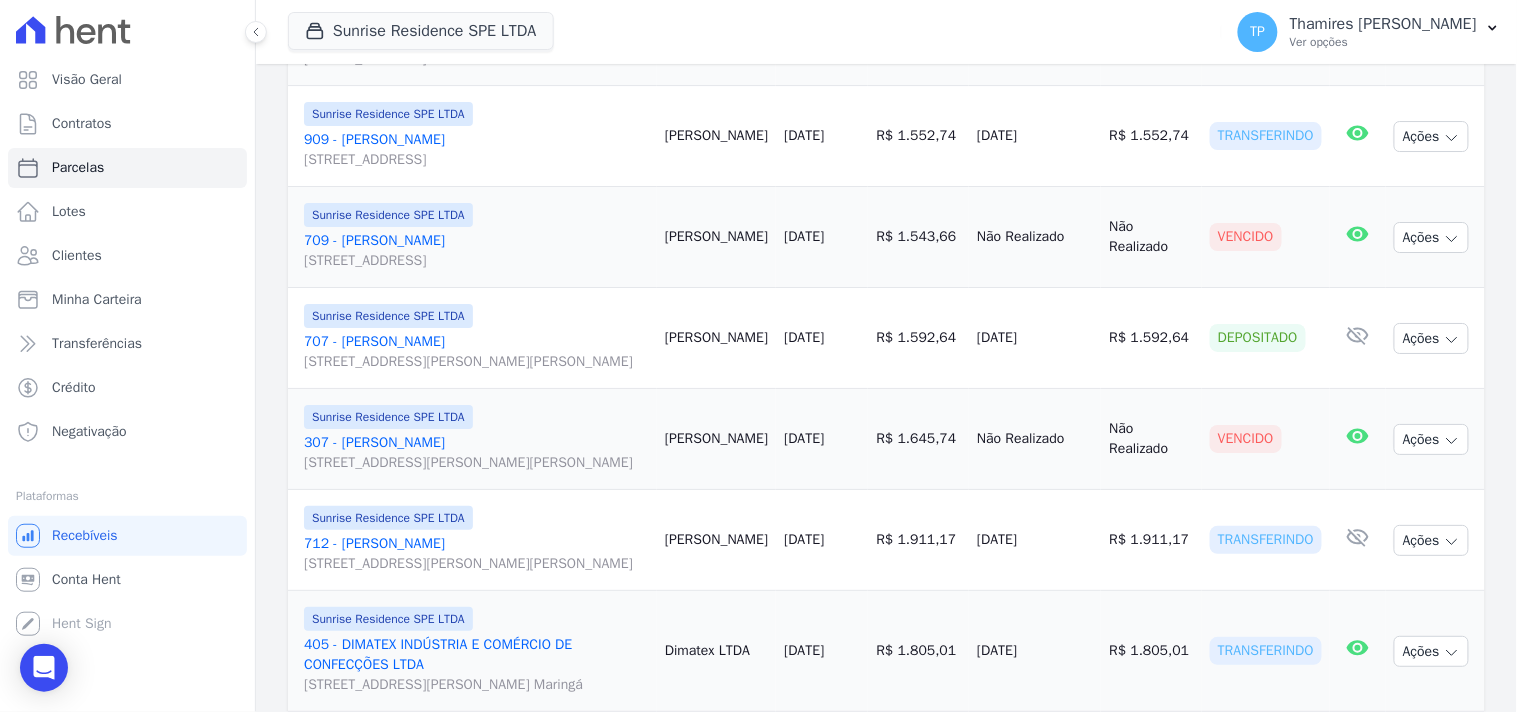 drag, startPoint x: 958, startPoint y: 181, endPoint x: 1048, endPoint y: 185, distance: 90.088844 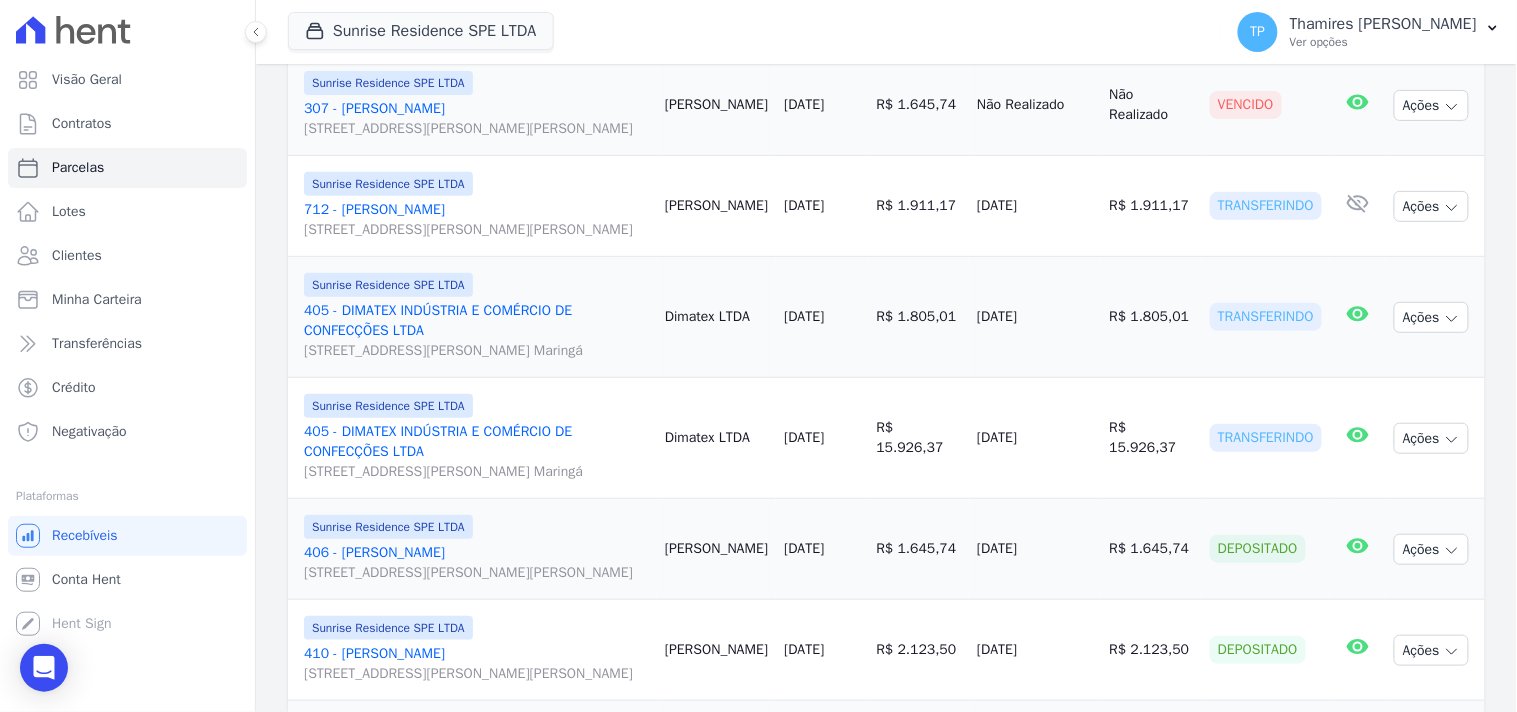 scroll, scrollTop: 2222, scrollLeft: 0, axis: vertical 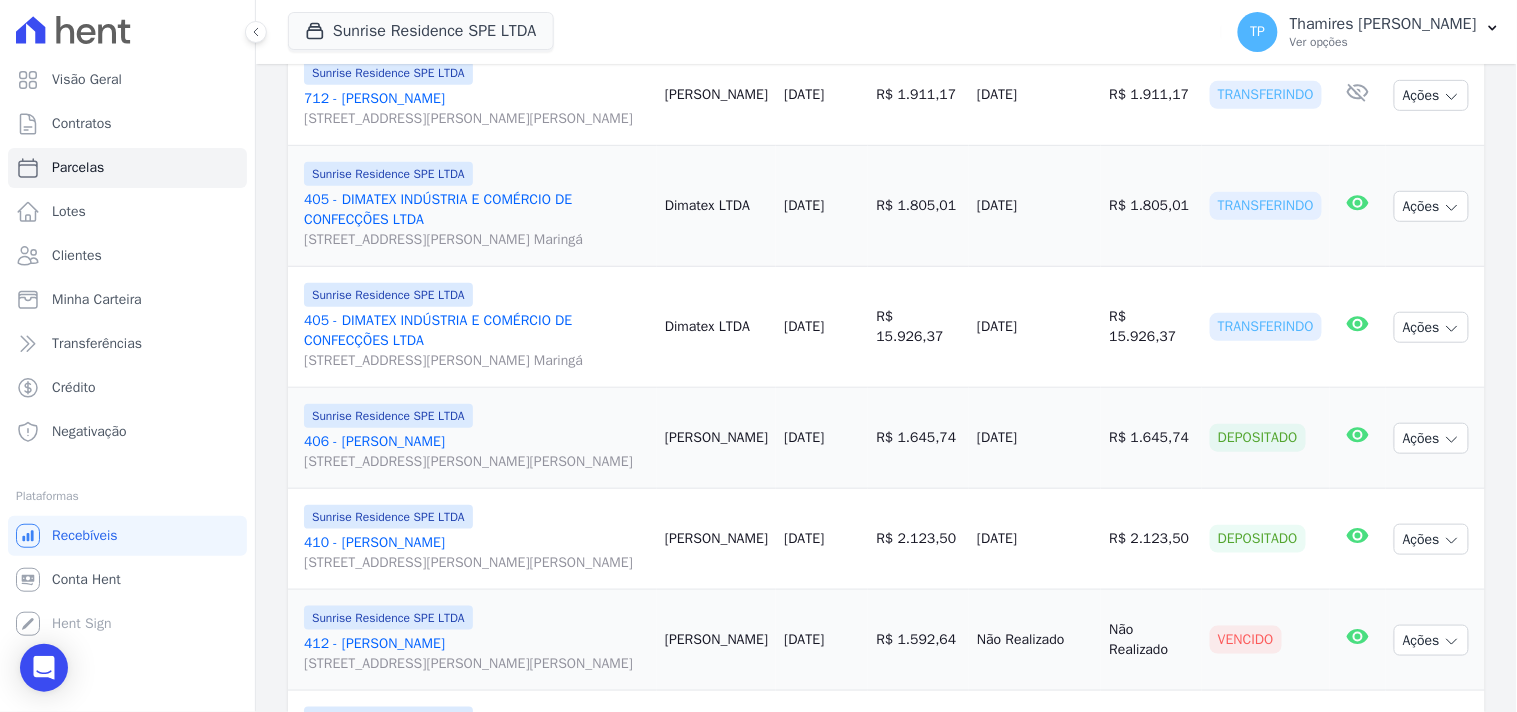 drag, startPoint x: 951, startPoint y: 186, endPoint x: 1081, endPoint y: 185, distance: 130.00385 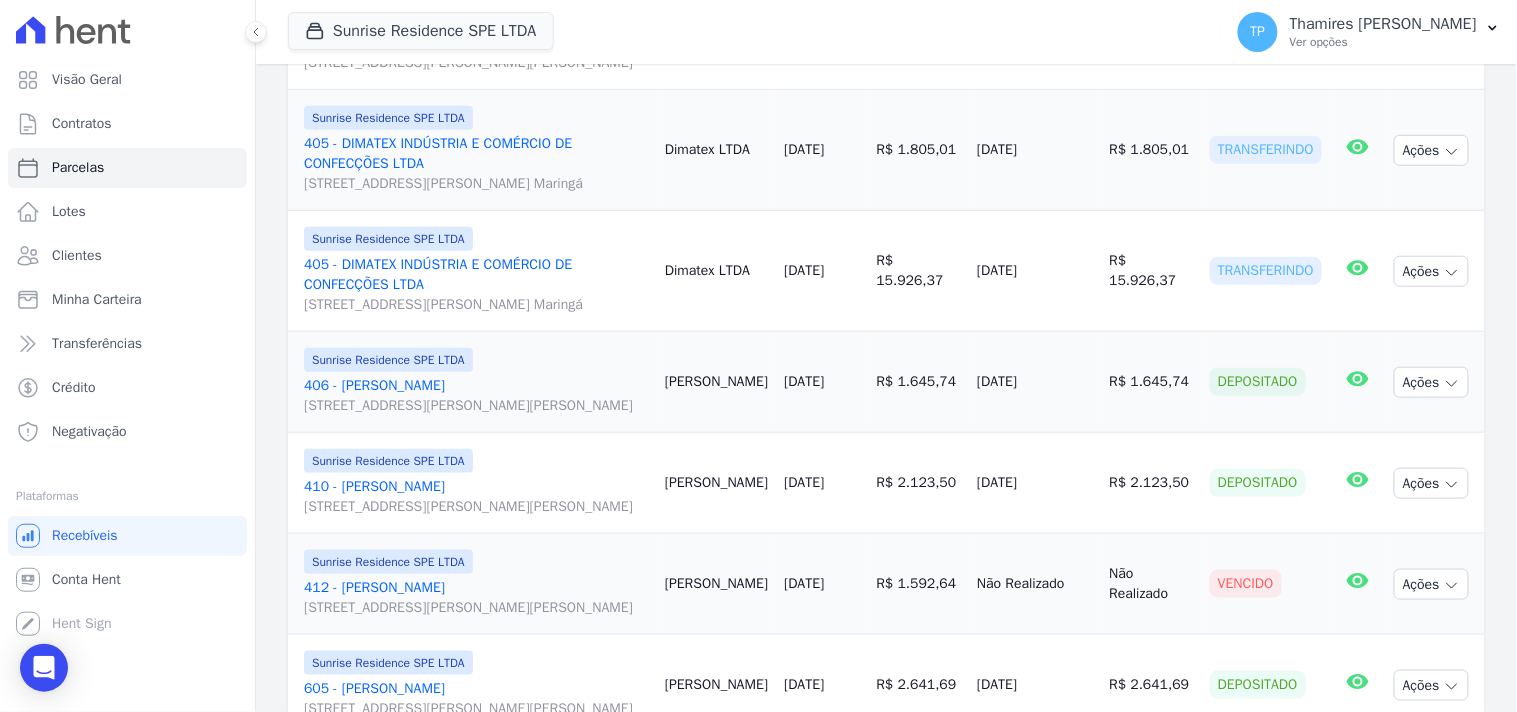 scroll, scrollTop: 2333, scrollLeft: 0, axis: vertical 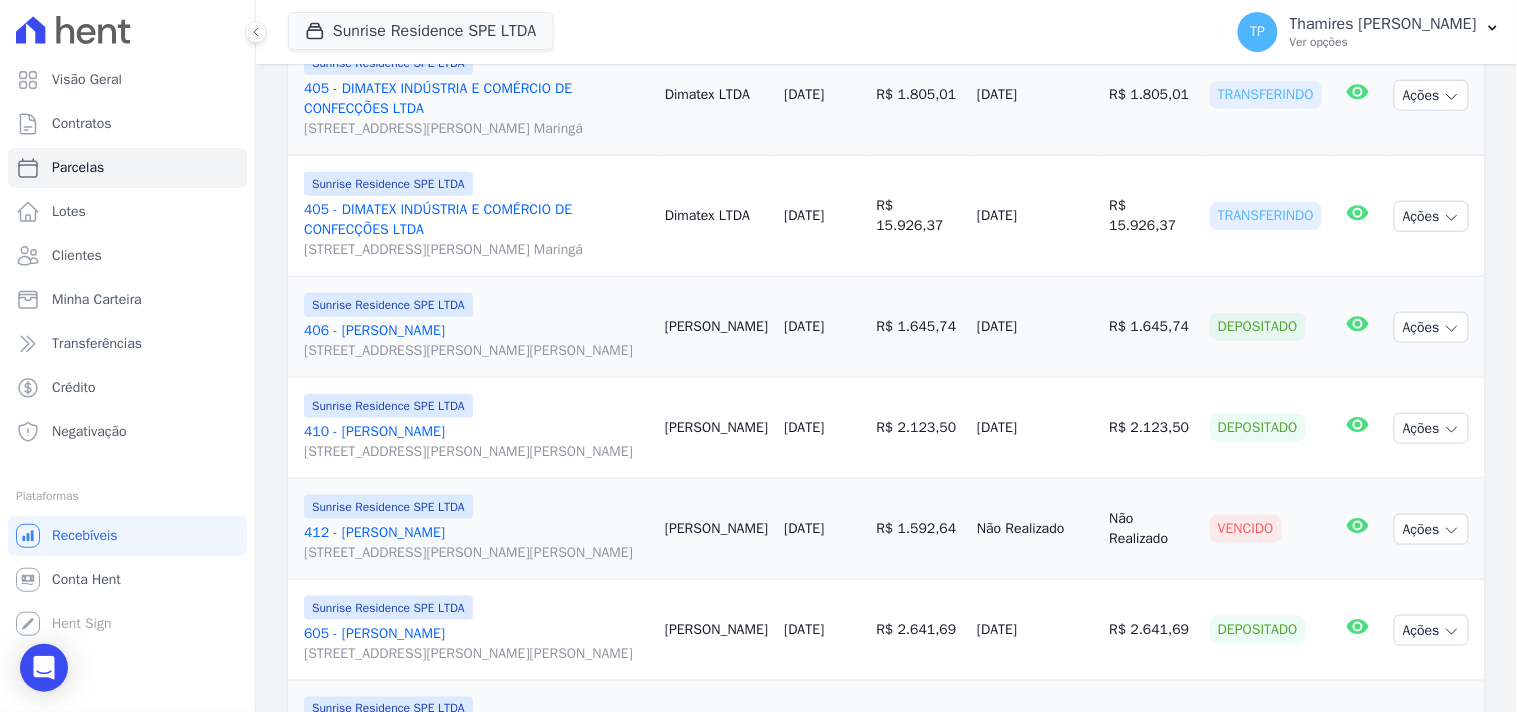 drag, startPoint x: 947, startPoint y: 360, endPoint x: 1040, endPoint y: 353, distance: 93.26307 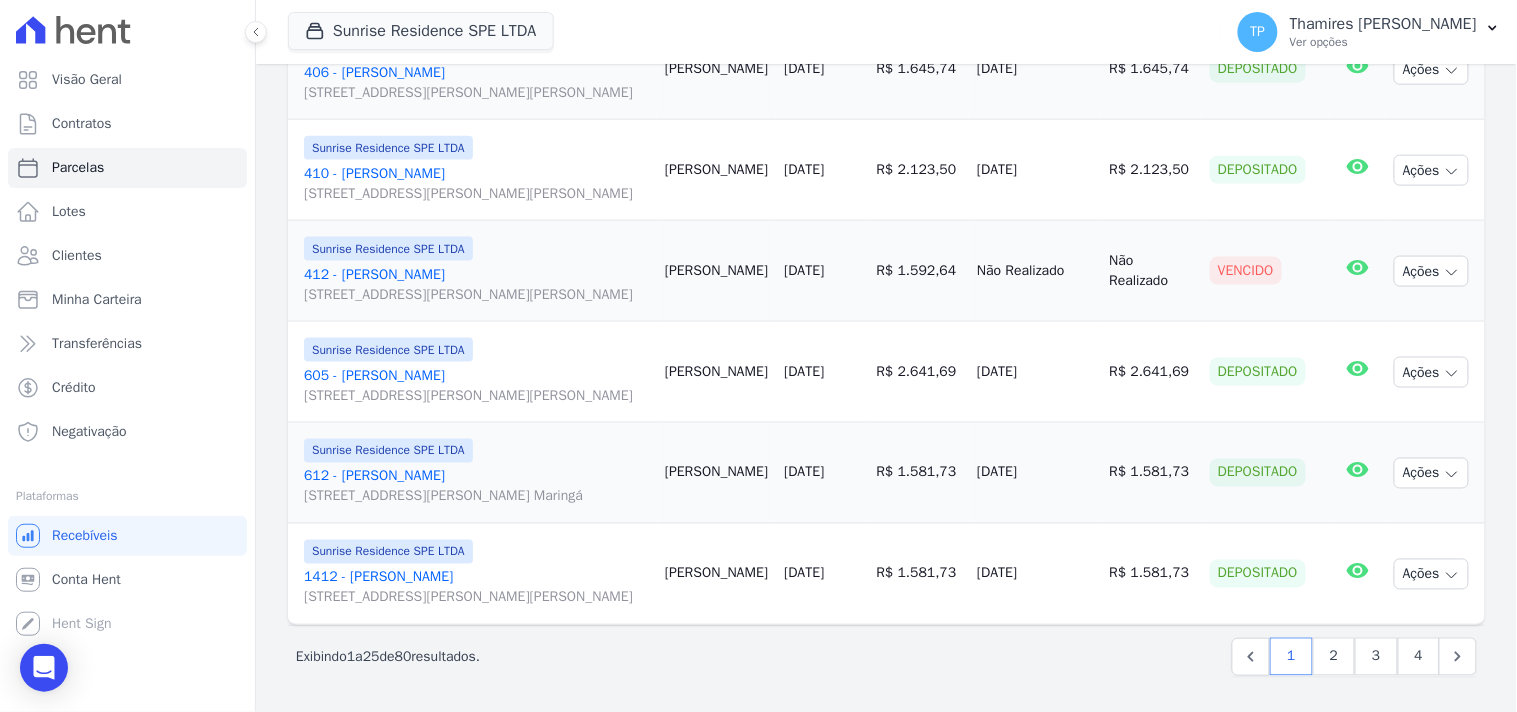 scroll, scrollTop: 2853, scrollLeft: 0, axis: vertical 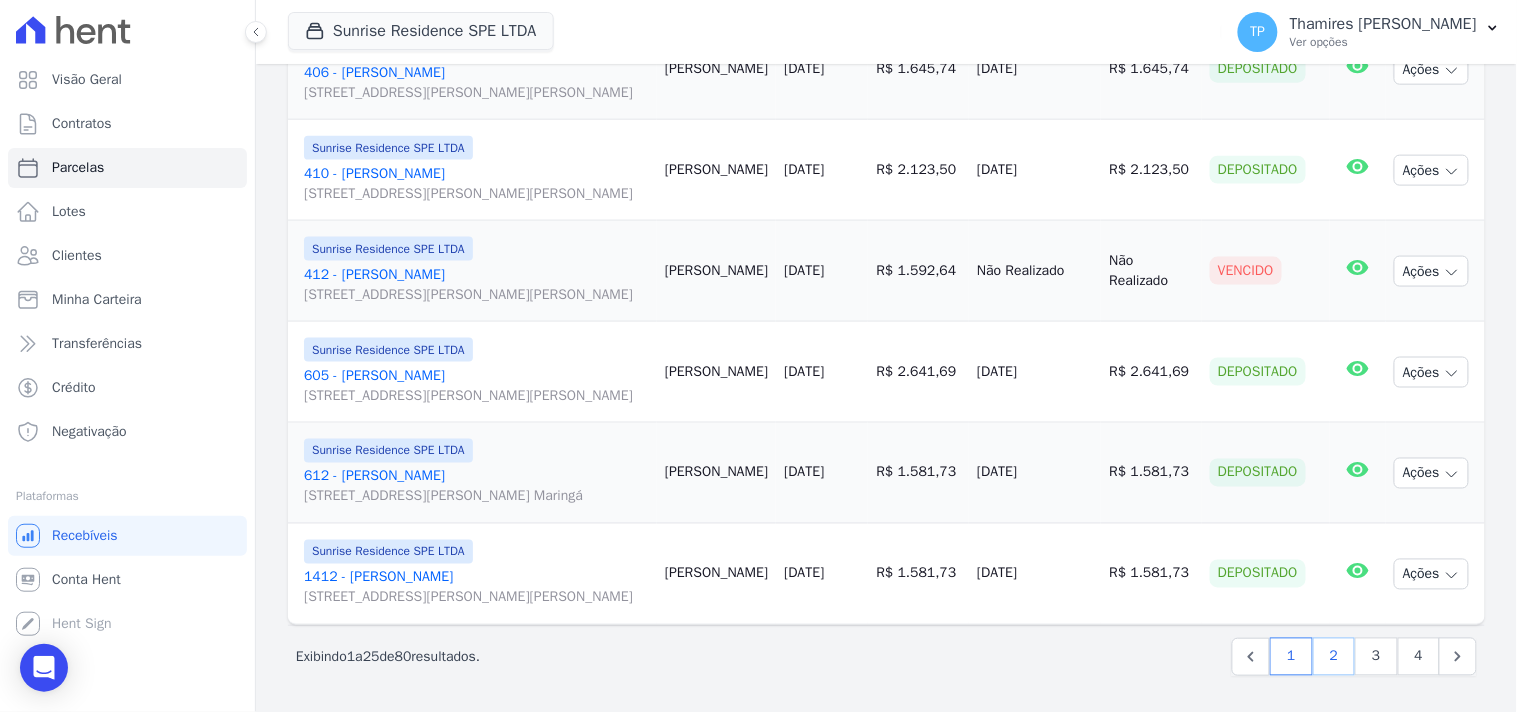 click on "2" at bounding box center (1334, 657) 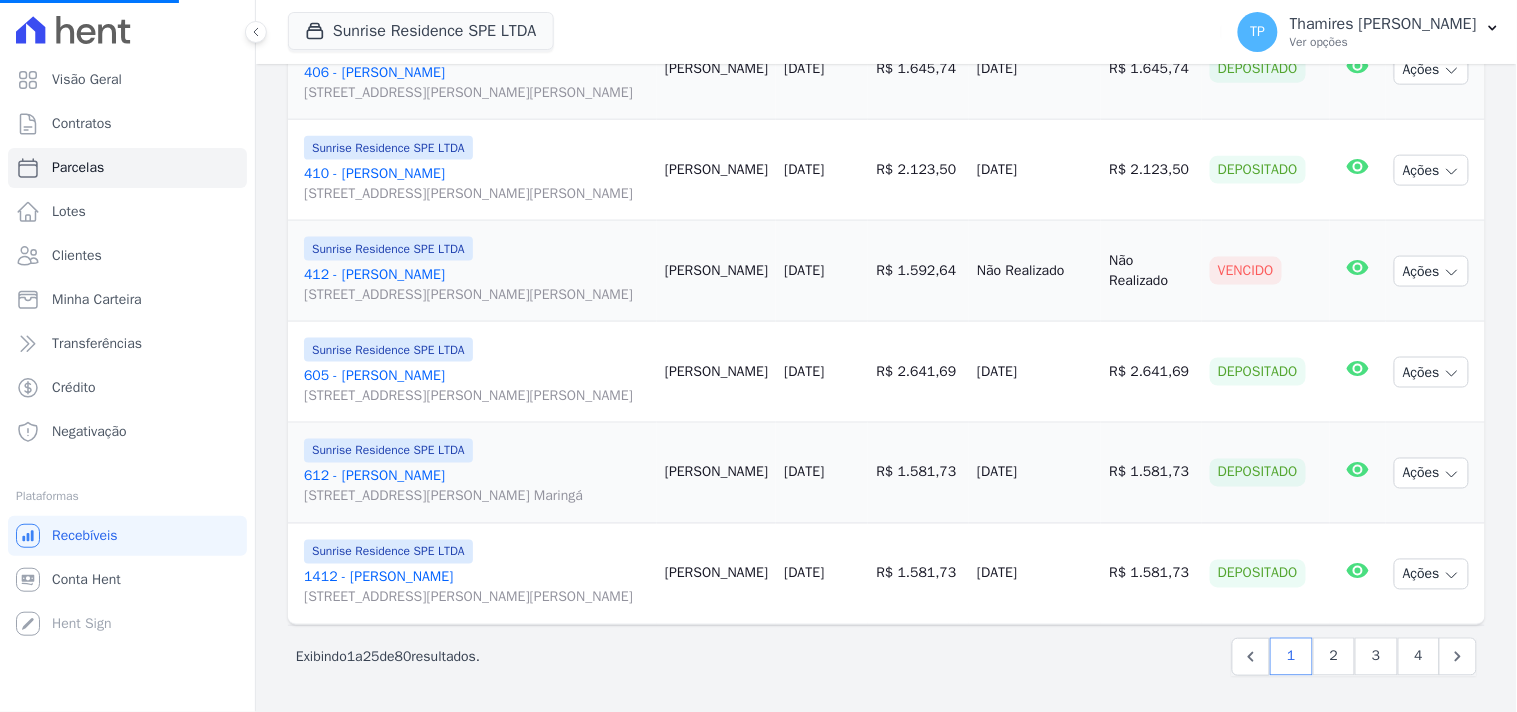 select 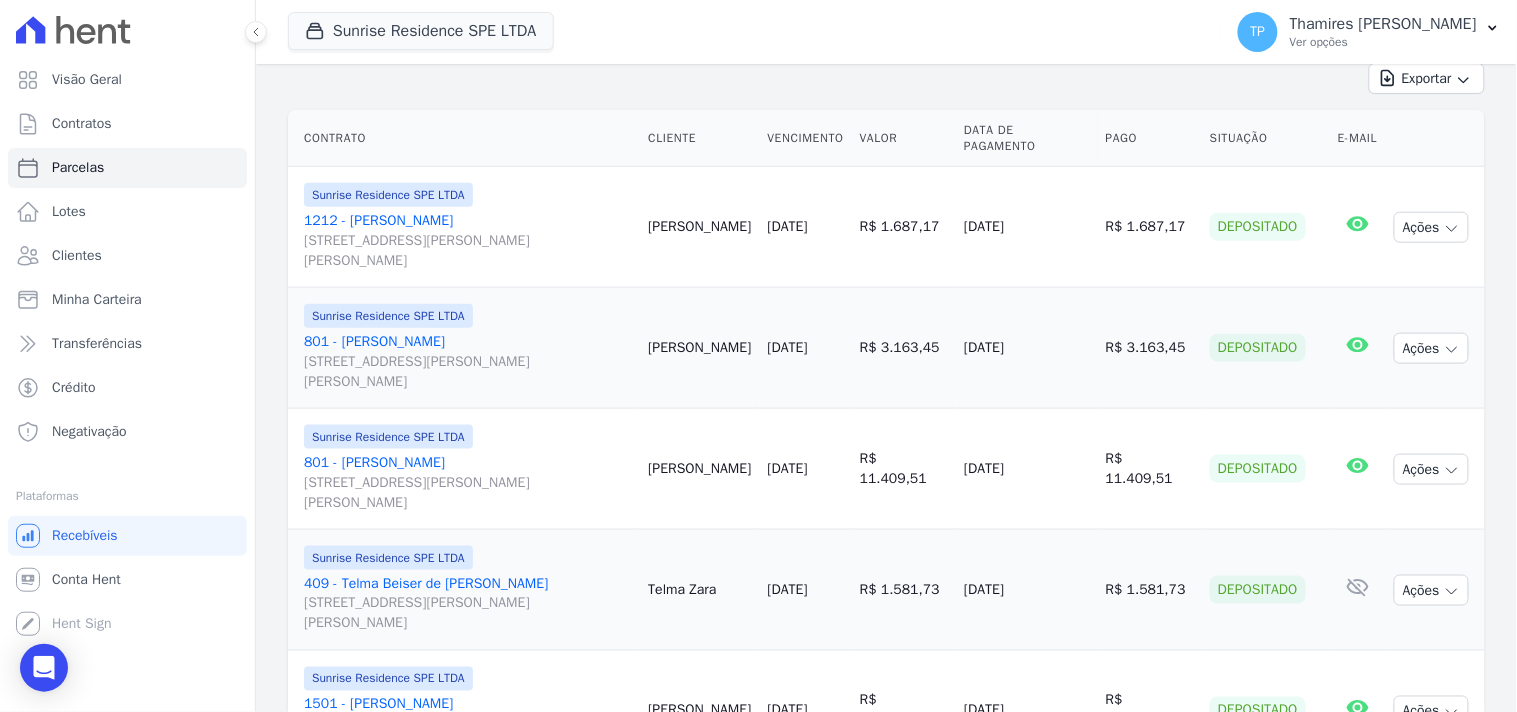 scroll, scrollTop: 555, scrollLeft: 0, axis: vertical 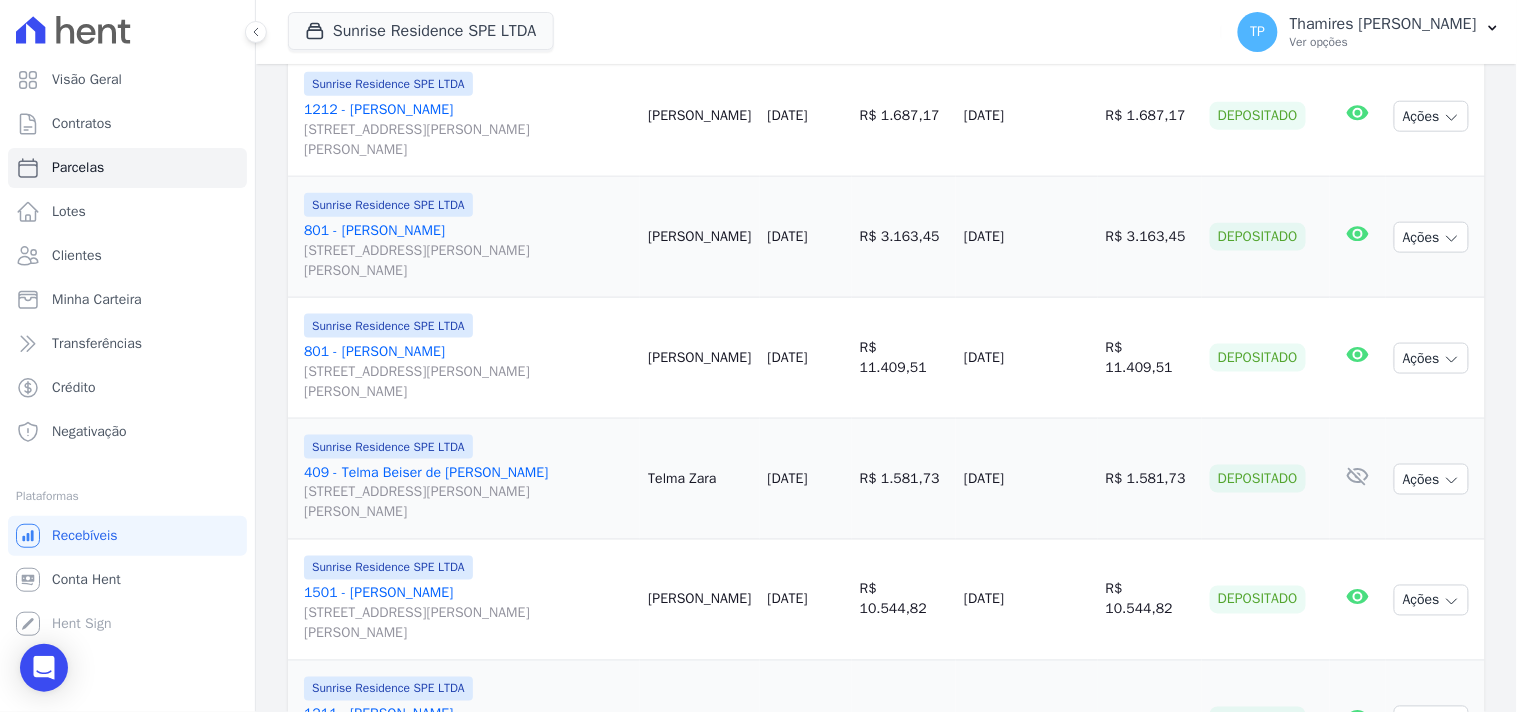 drag, startPoint x: 937, startPoint y: 240, endPoint x: 1052, endPoint y: 222, distance: 116.40017 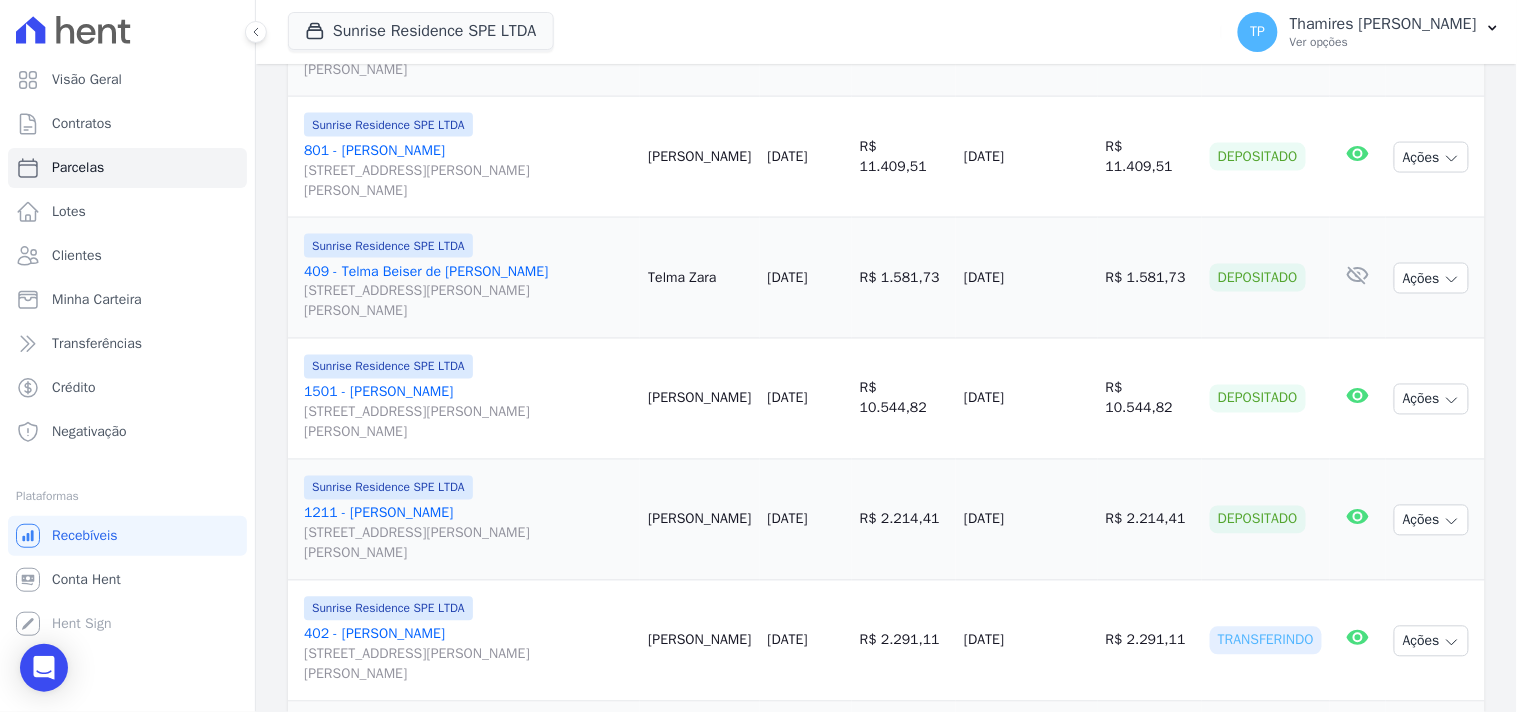 scroll, scrollTop: 777, scrollLeft: 0, axis: vertical 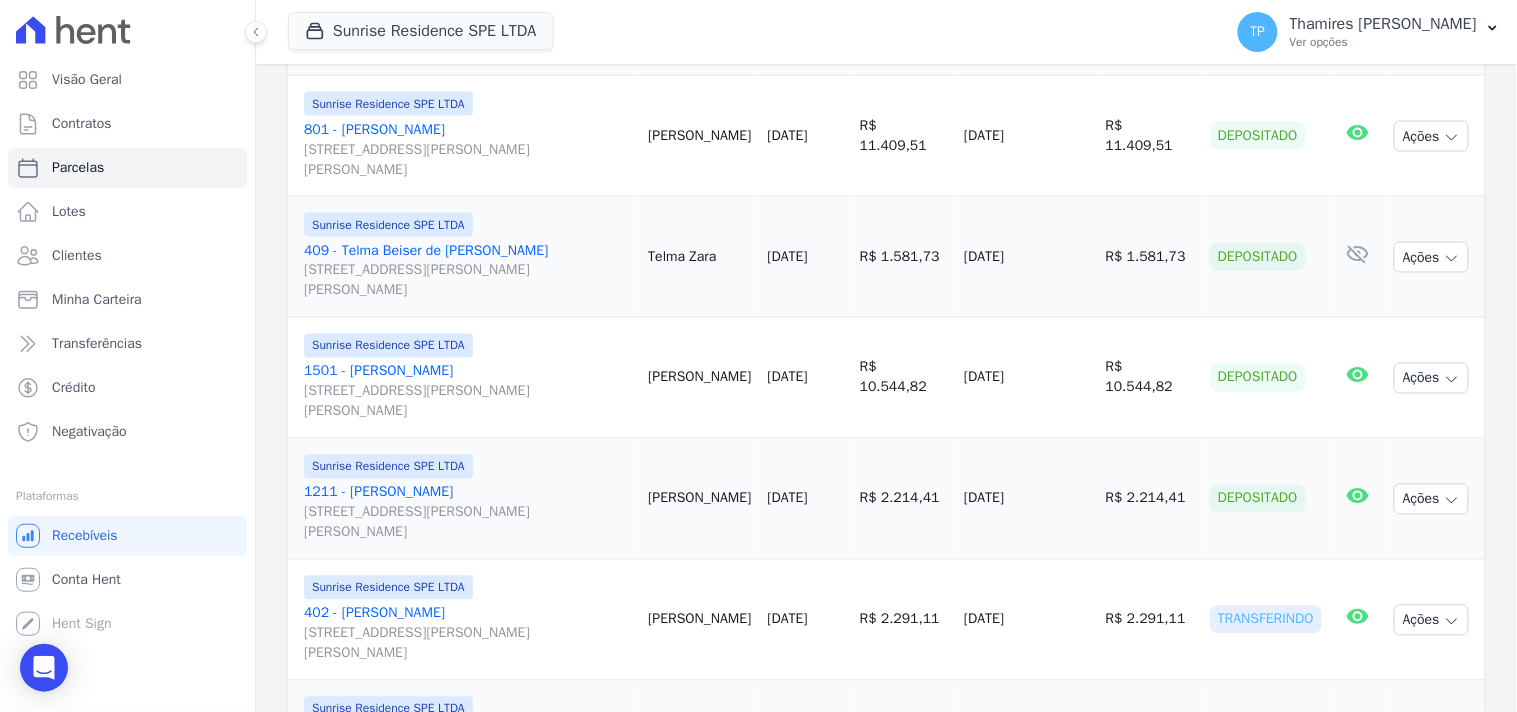 drag, startPoint x: 932, startPoint y: 276, endPoint x: 1038, endPoint y: 275, distance: 106.004715 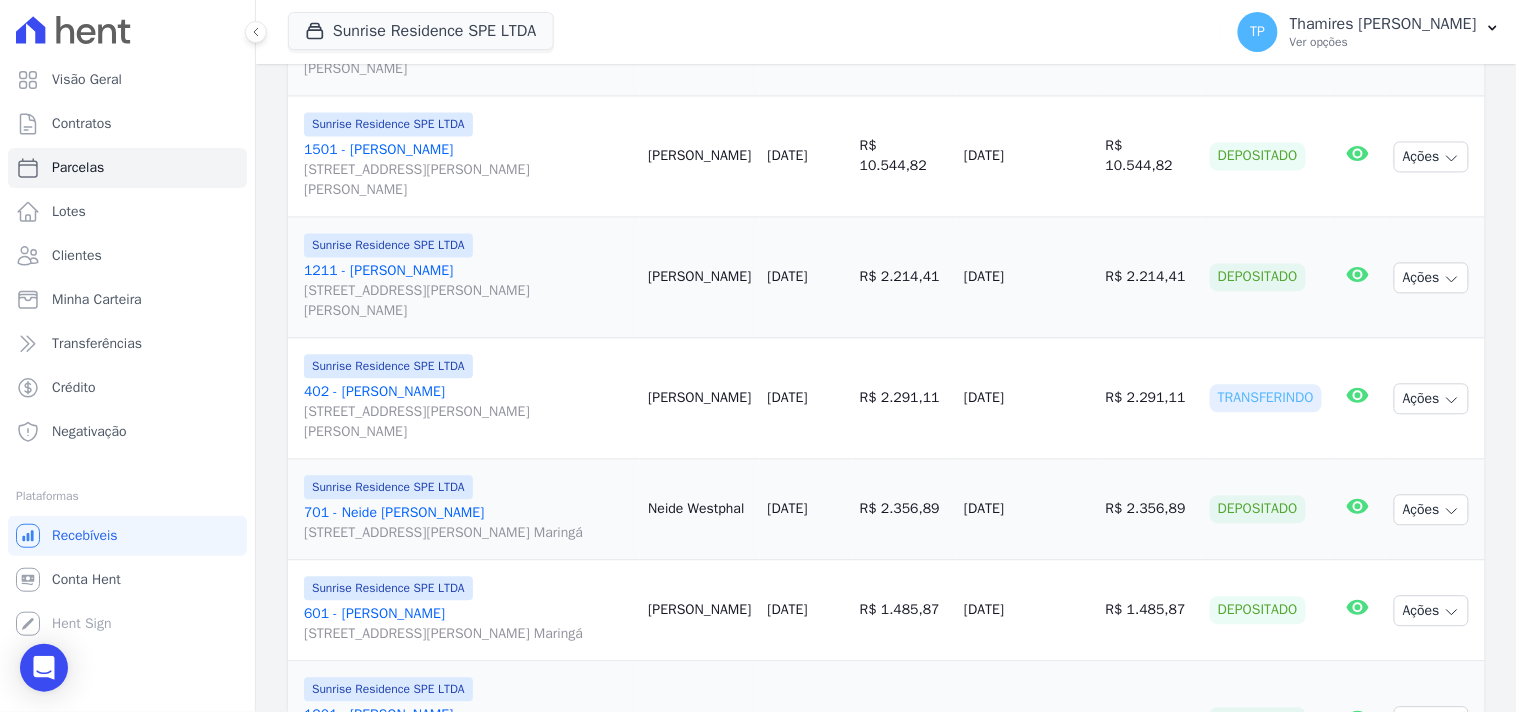 scroll, scrollTop: 1000, scrollLeft: 0, axis: vertical 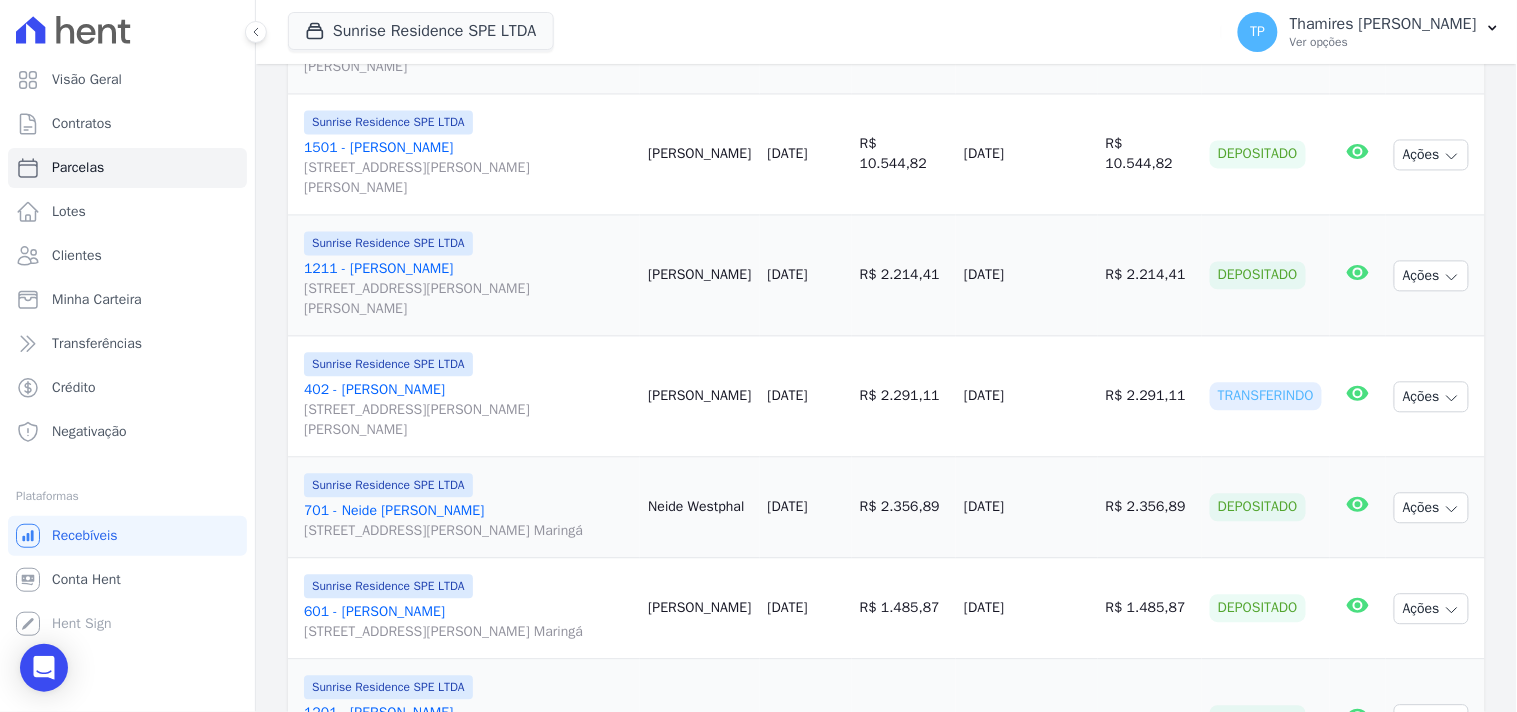 drag, startPoint x: 946, startPoint y: 170, endPoint x: 1058, endPoint y: 180, distance: 112.44554 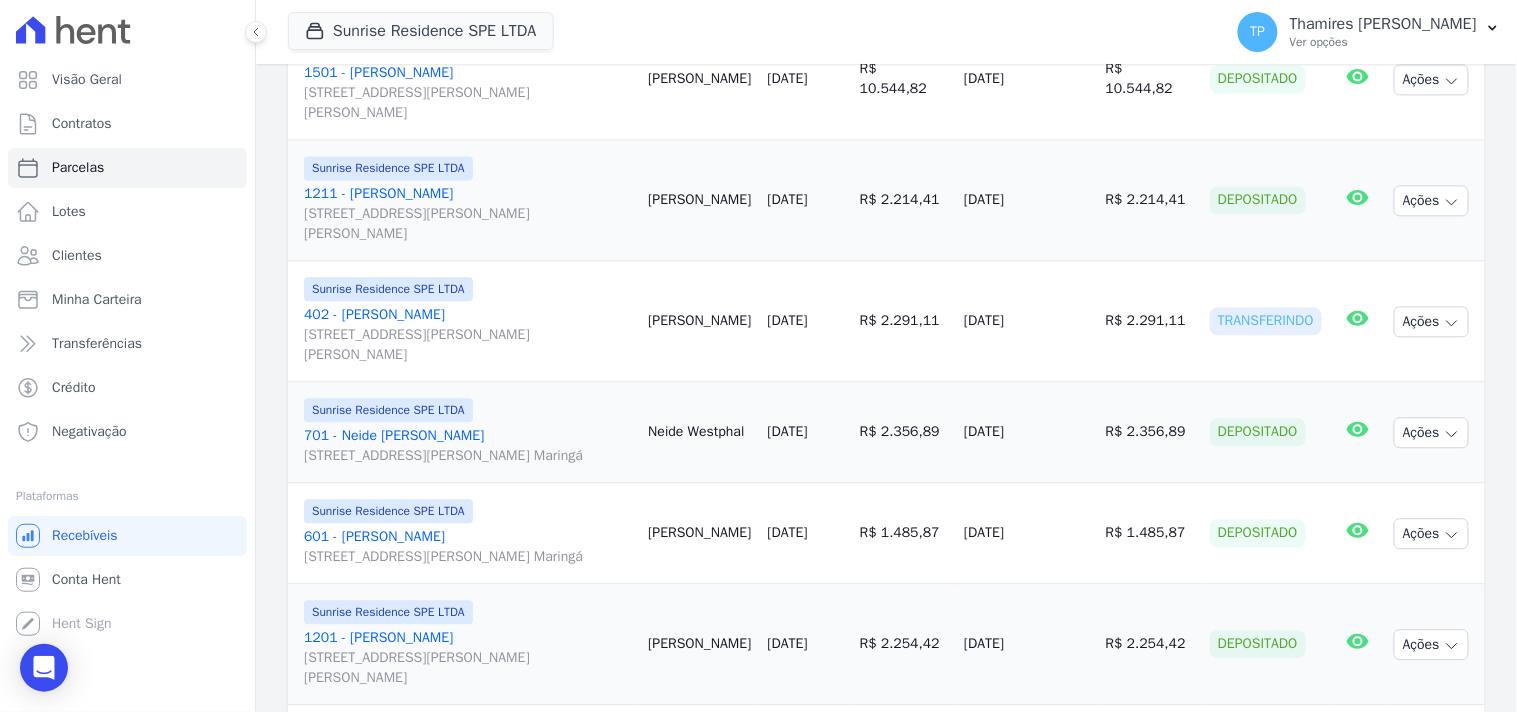 scroll, scrollTop: 1111, scrollLeft: 0, axis: vertical 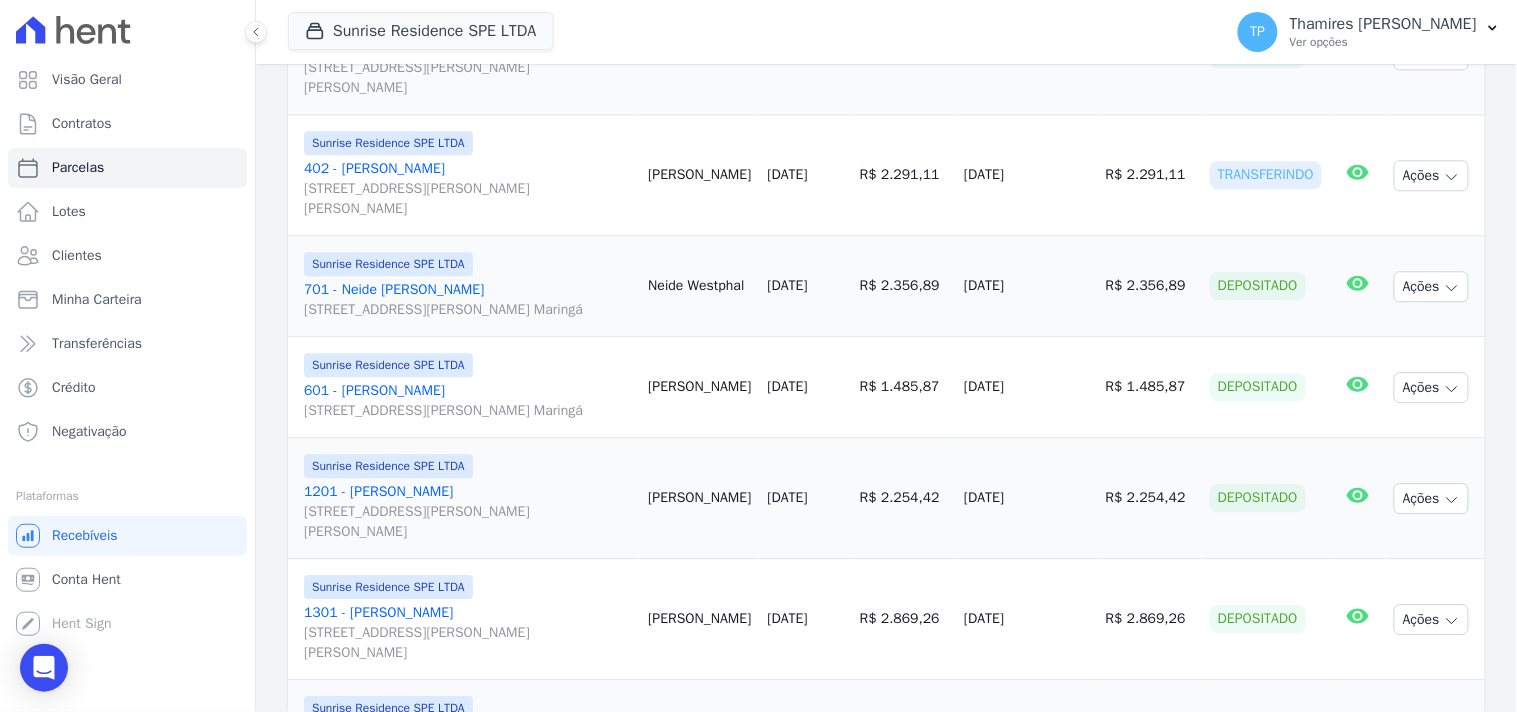 drag, startPoint x: 948, startPoint y: 184, endPoint x: 1040, endPoint y: 181, distance: 92.0489 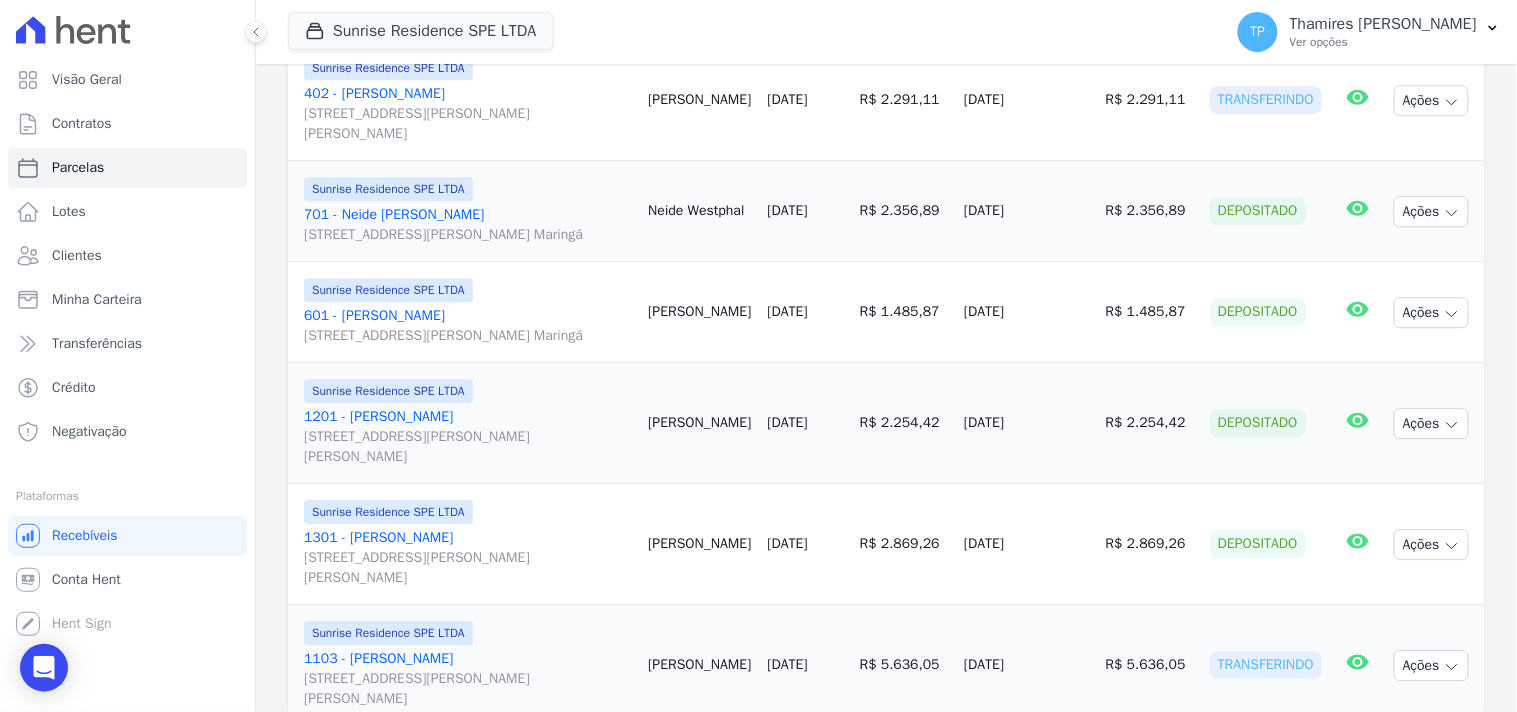 scroll, scrollTop: 1333, scrollLeft: 0, axis: vertical 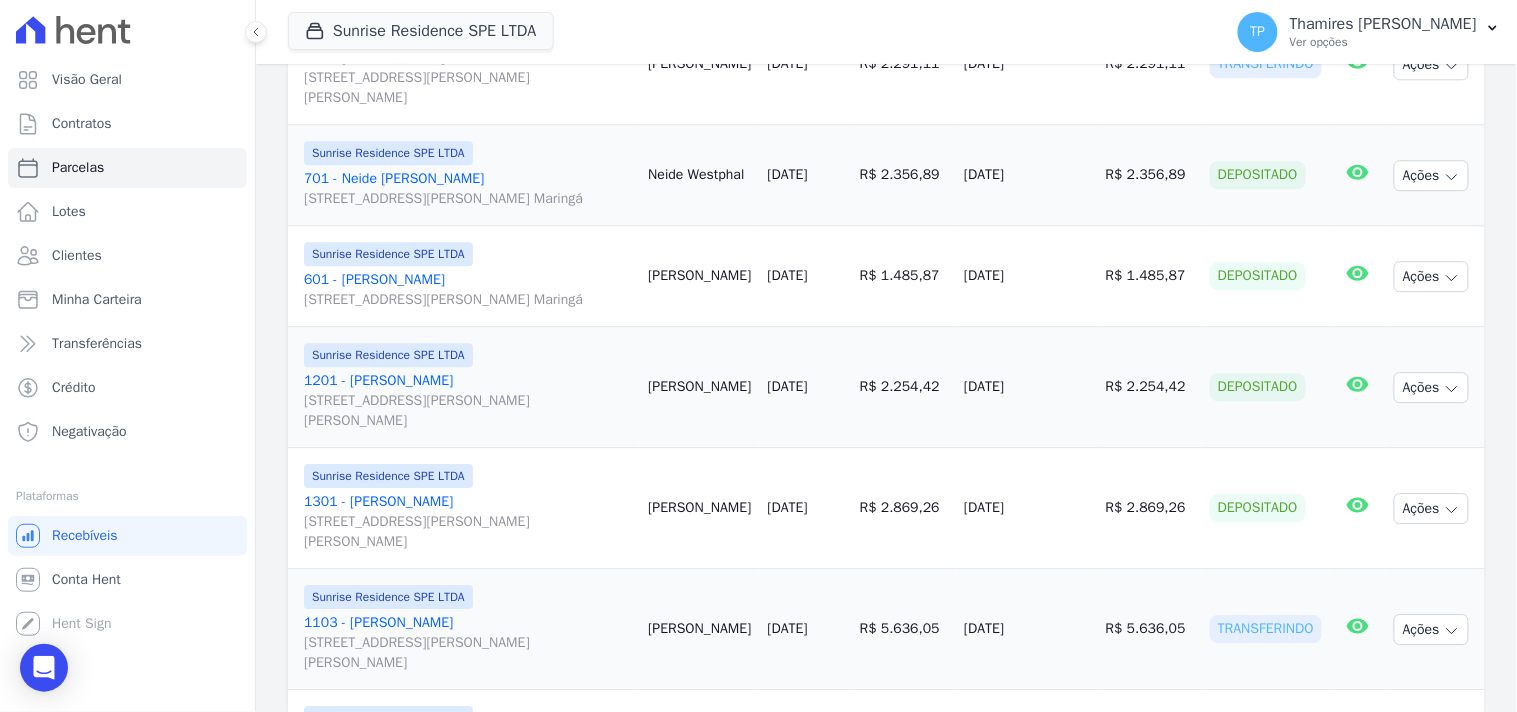 drag, startPoint x: 946, startPoint y: 194, endPoint x: 1058, endPoint y: 192, distance: 112.01785 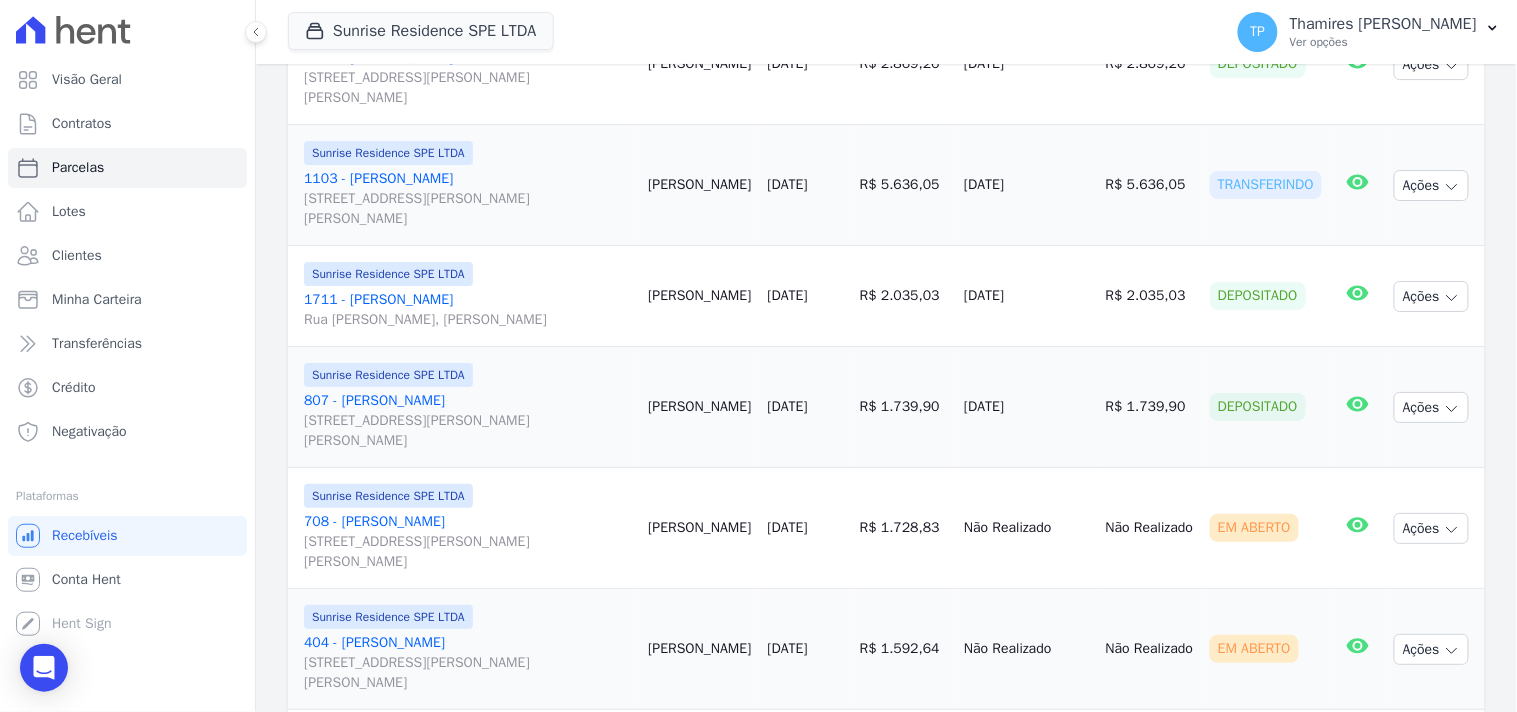 scroll, scrollTop: 1888, scrollLeft: 0, axis: vertical 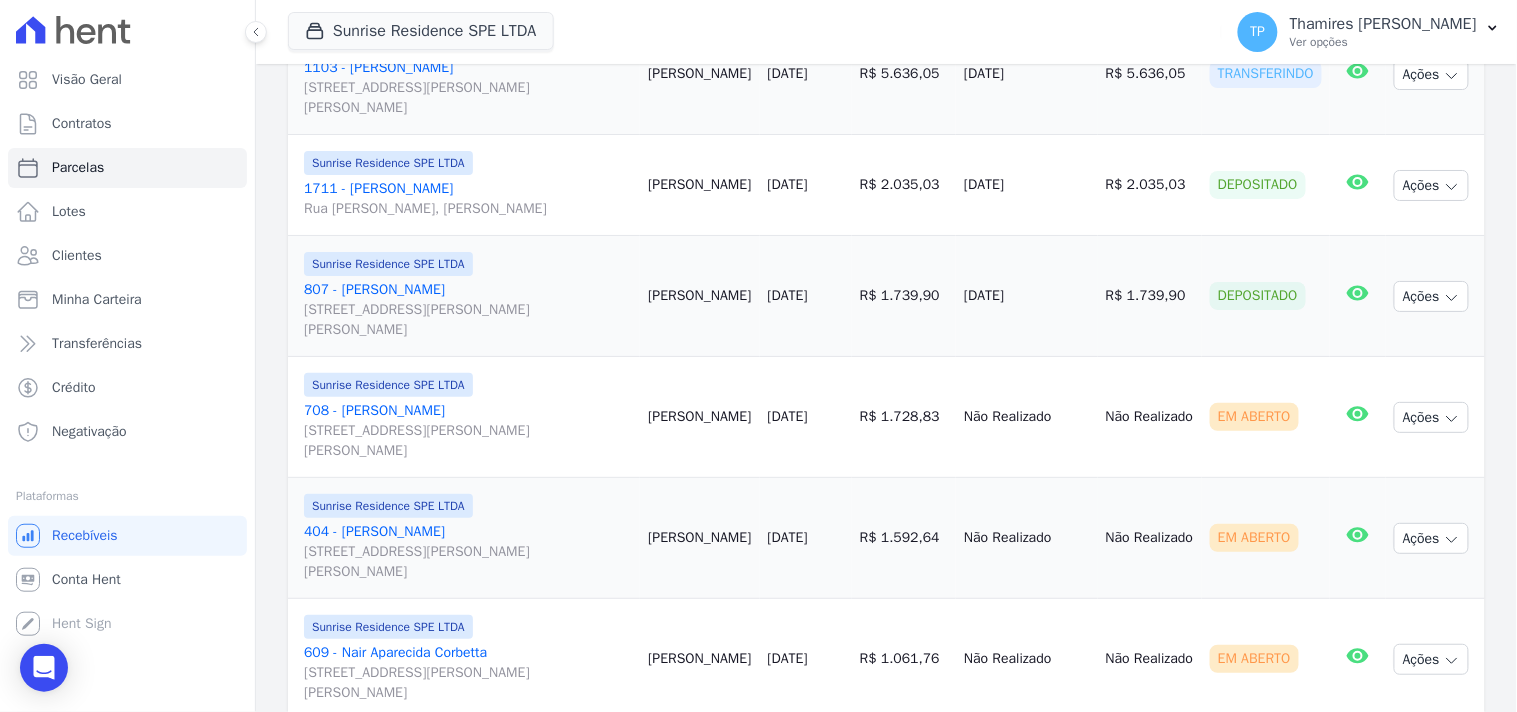 drag, startPoint x: 973, startPoint y: 121, endPoint x: 1076, endPoint y: 120, distance: 103.00485 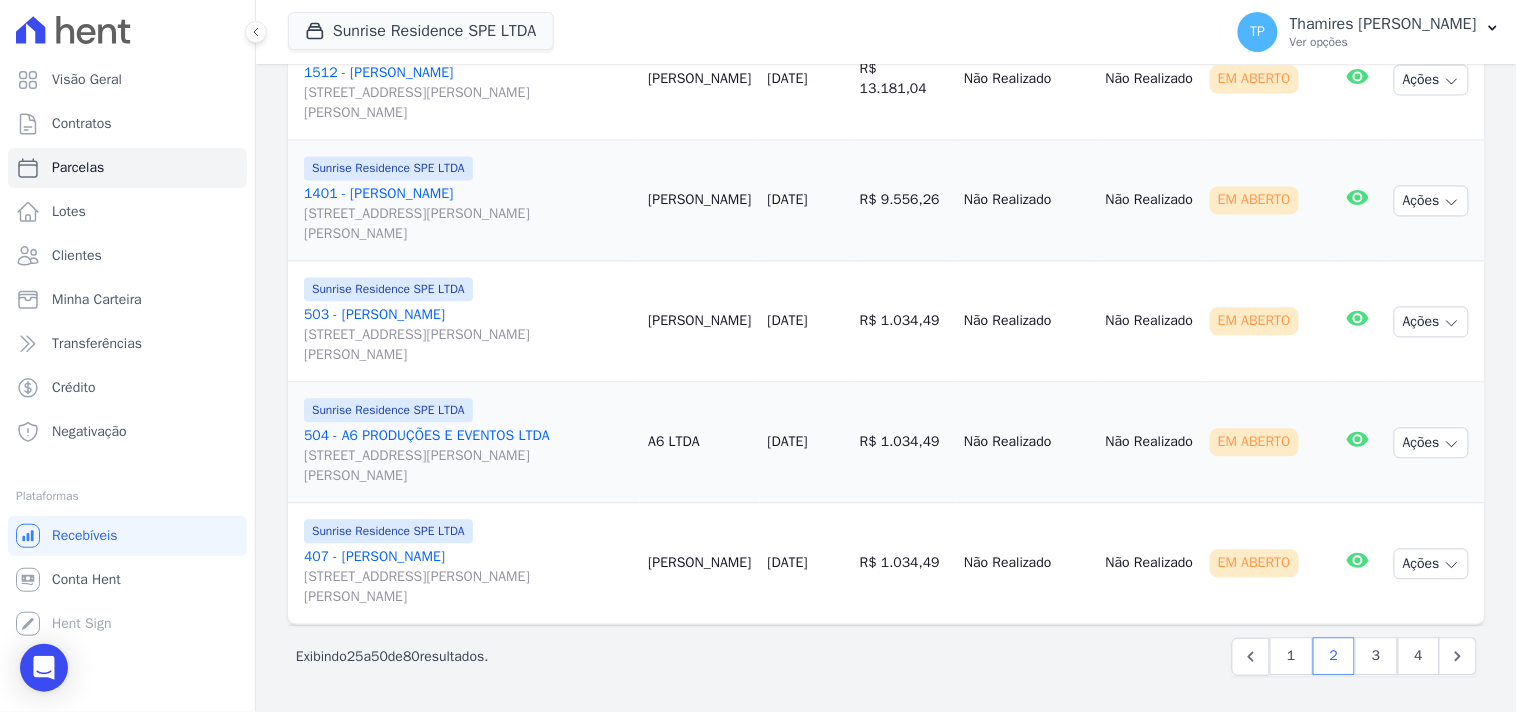 scroll, scrollTop: 3013, scrollLeft: 0, axis: vertical 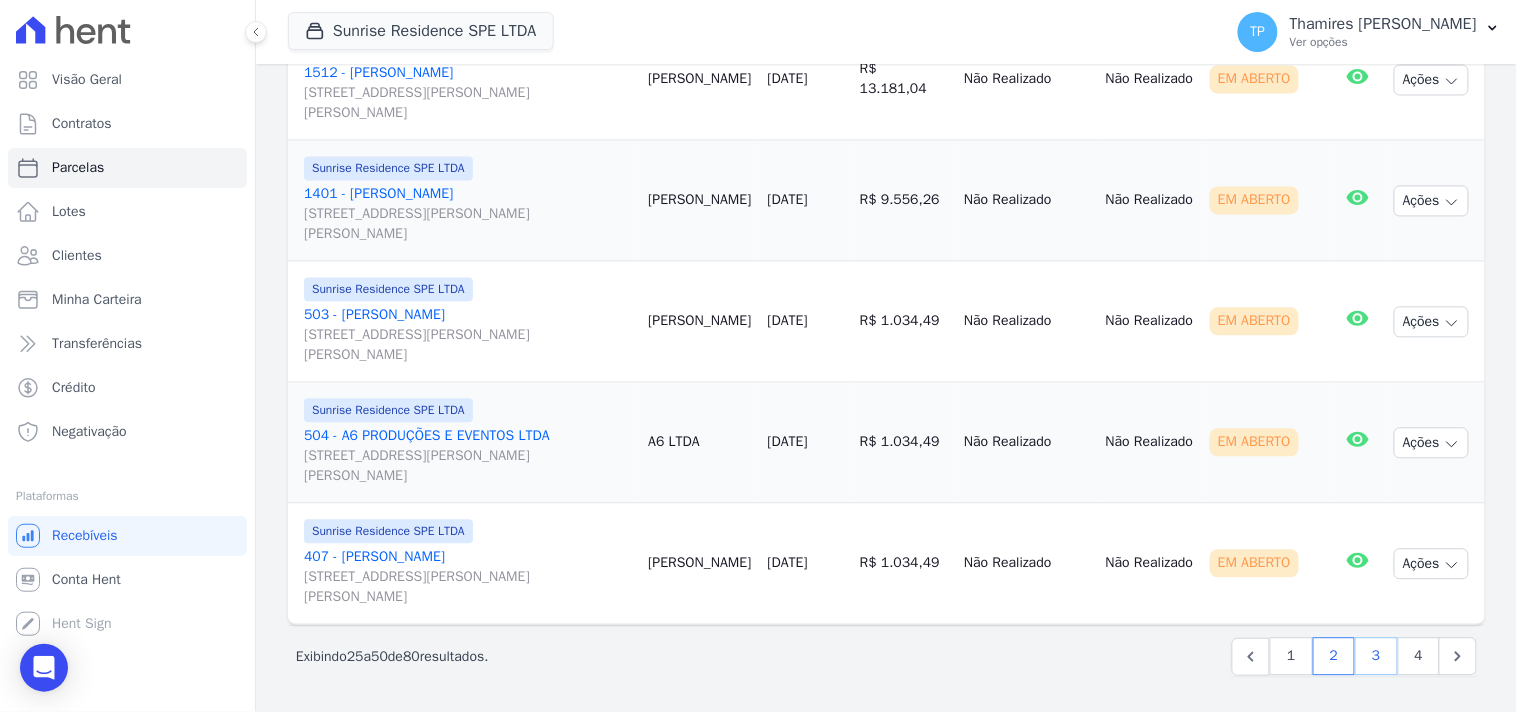 click on "3" at bounding box center [1376, 657] 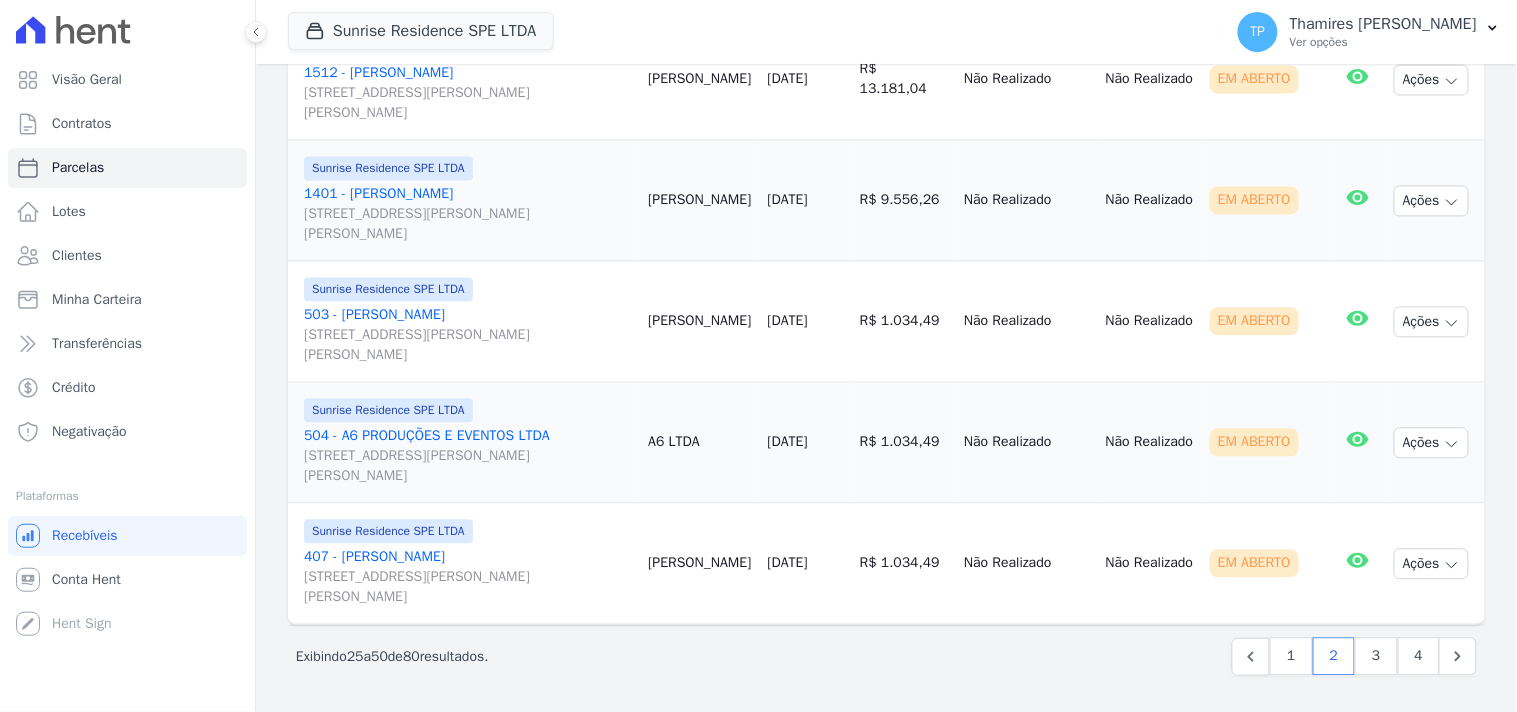 select 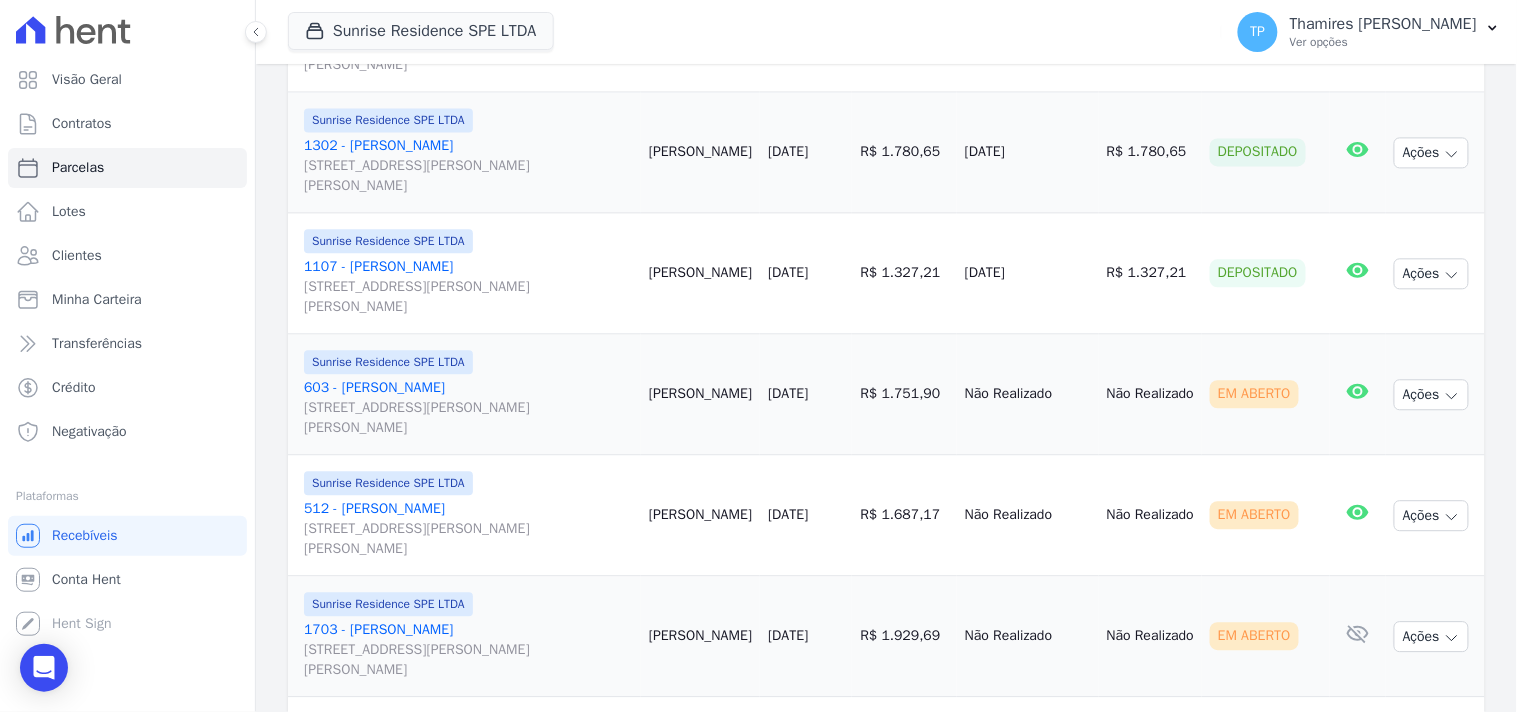 scroll, scrollTop: 1111, scrollLeft: 0, axis: vertical 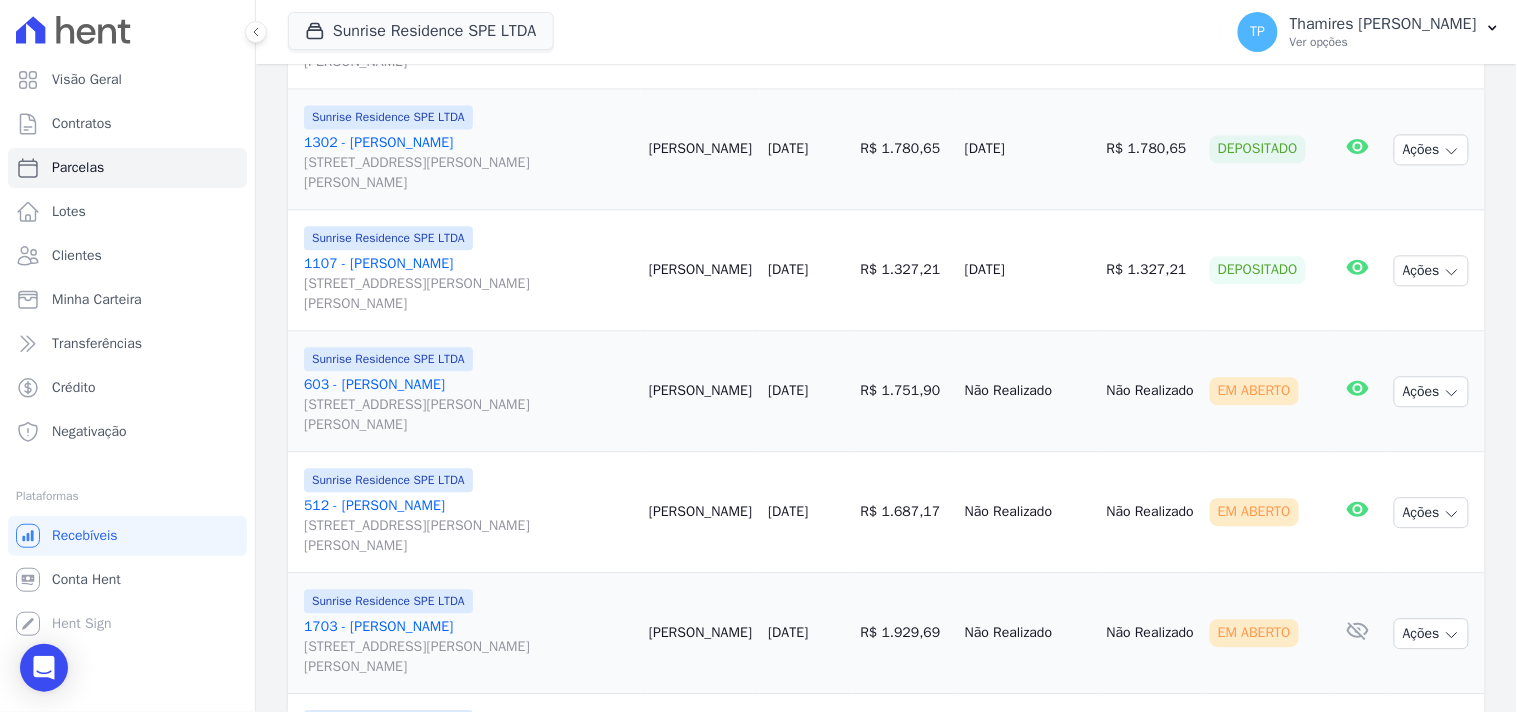 drag, startPoint x: 955, startPoint y: 295, endPoint x: 1112, endPoint y: 322, distance: 159.30473 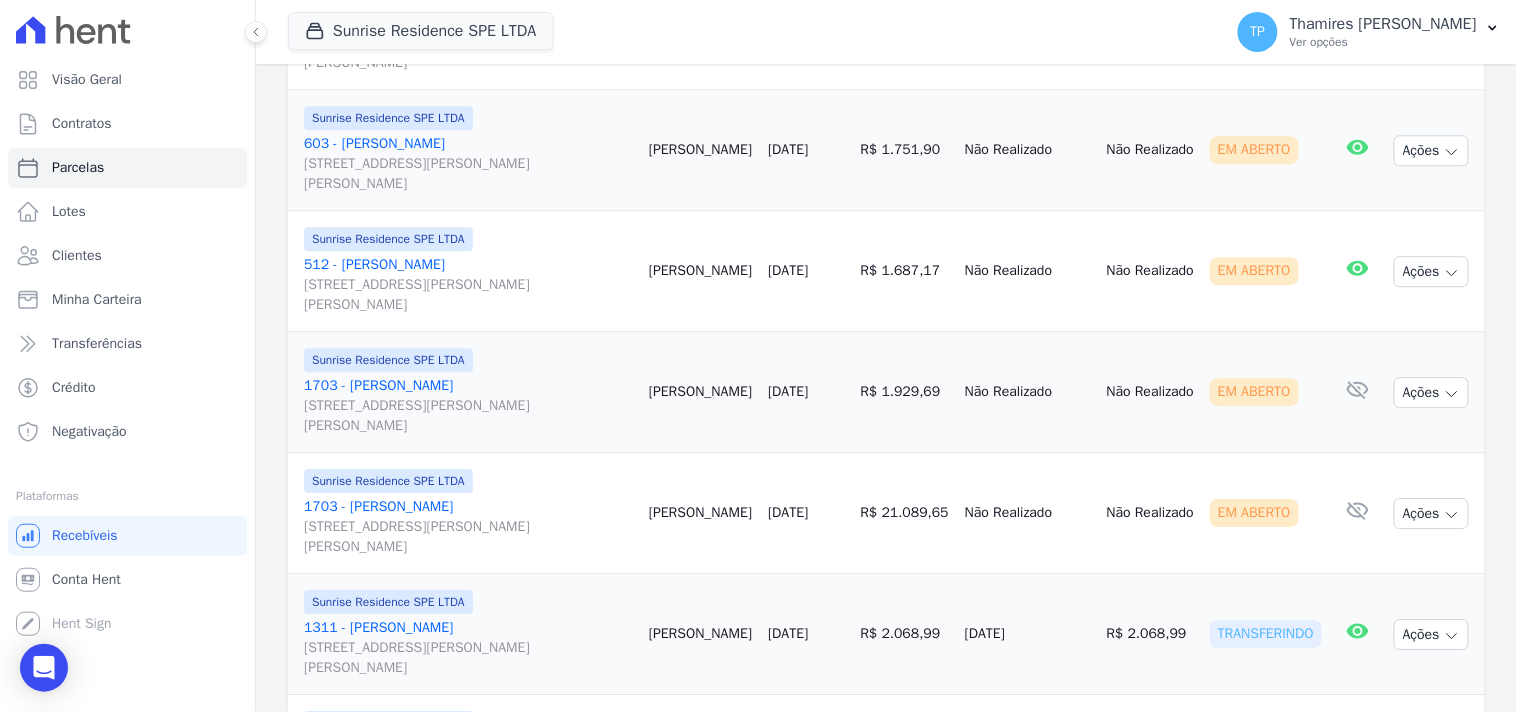 scroll, scrollTop: 1666, scrollLeft: 0, axis: vertical 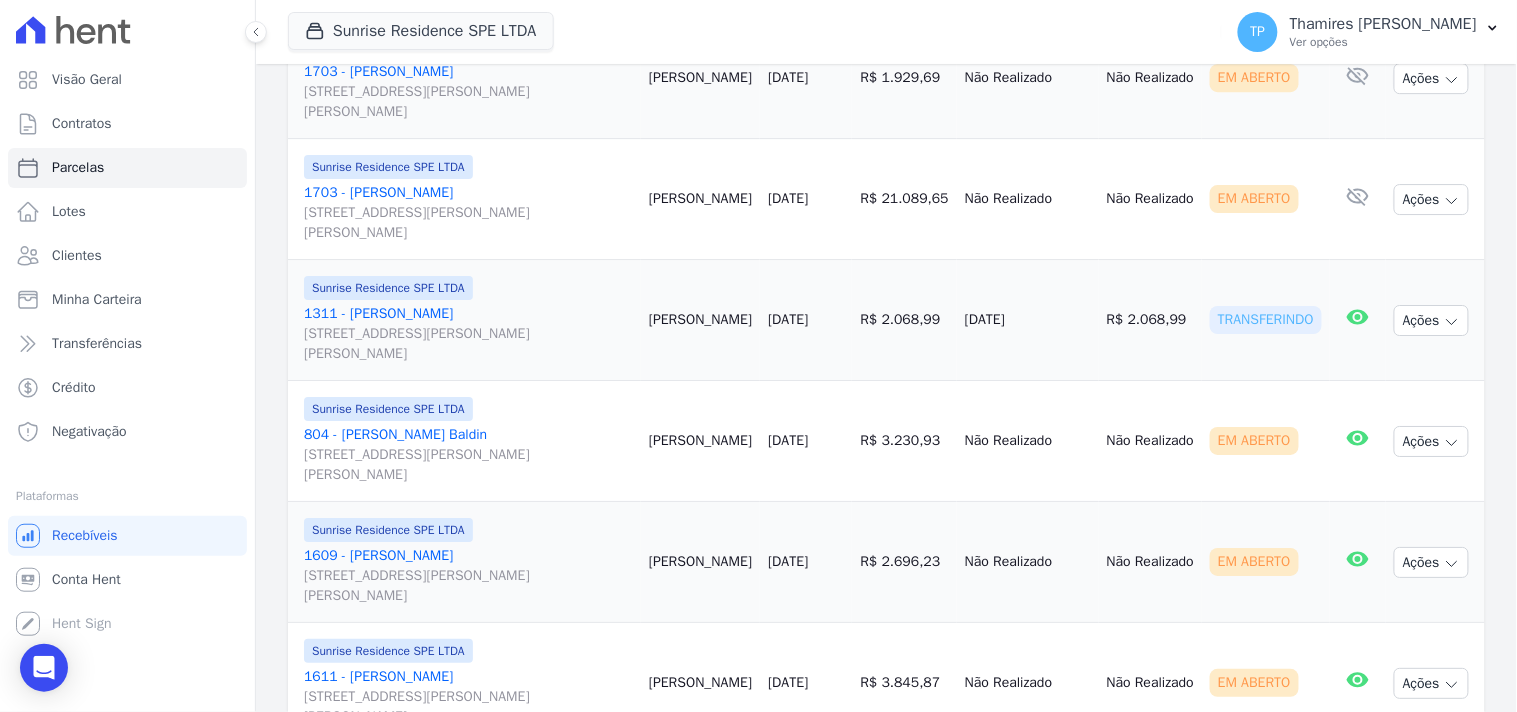 drag, startPoint x: 946, startPoint y: 342, endPoint x: 1062, endPoint y: 335, distance: 116.21101 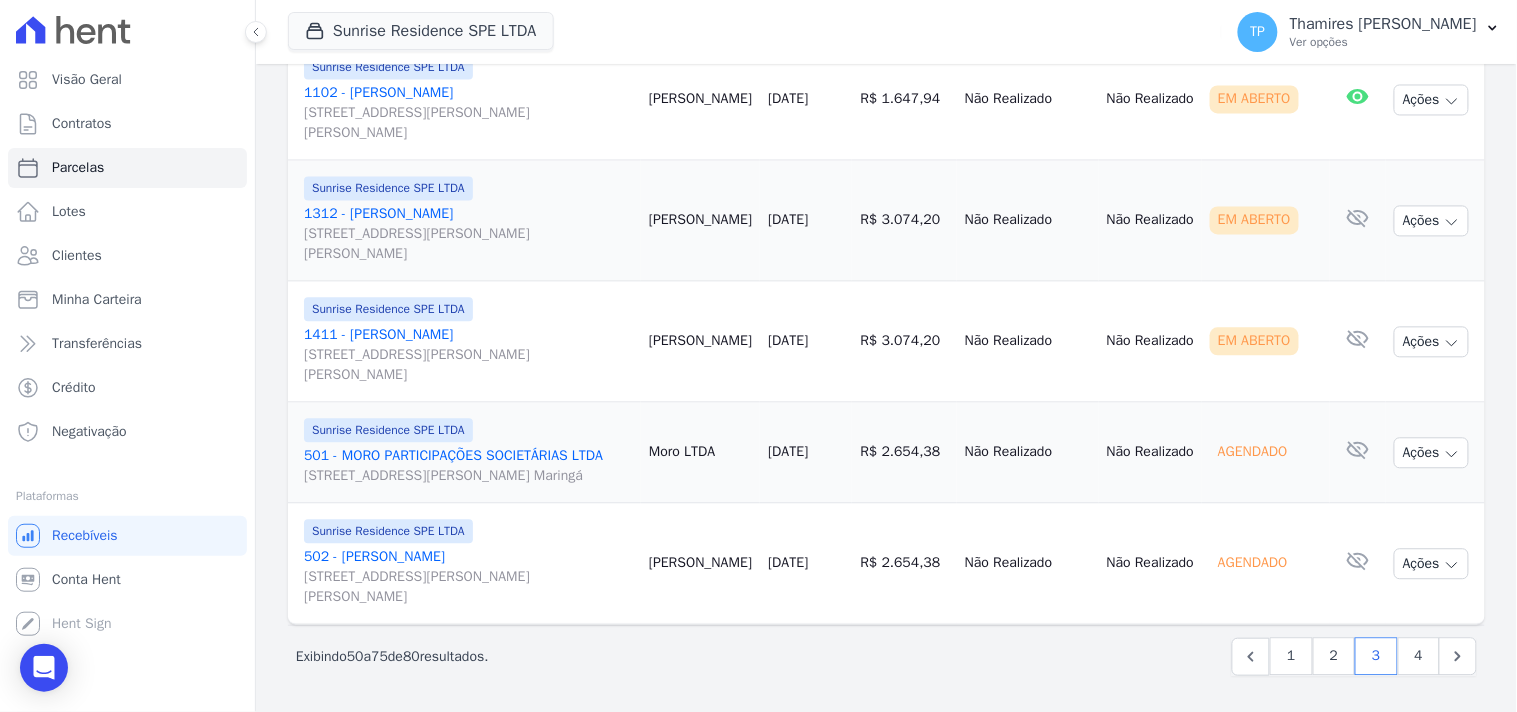 scroll, scrollTop: 3013, scrollLeft: 0, axis: vertical 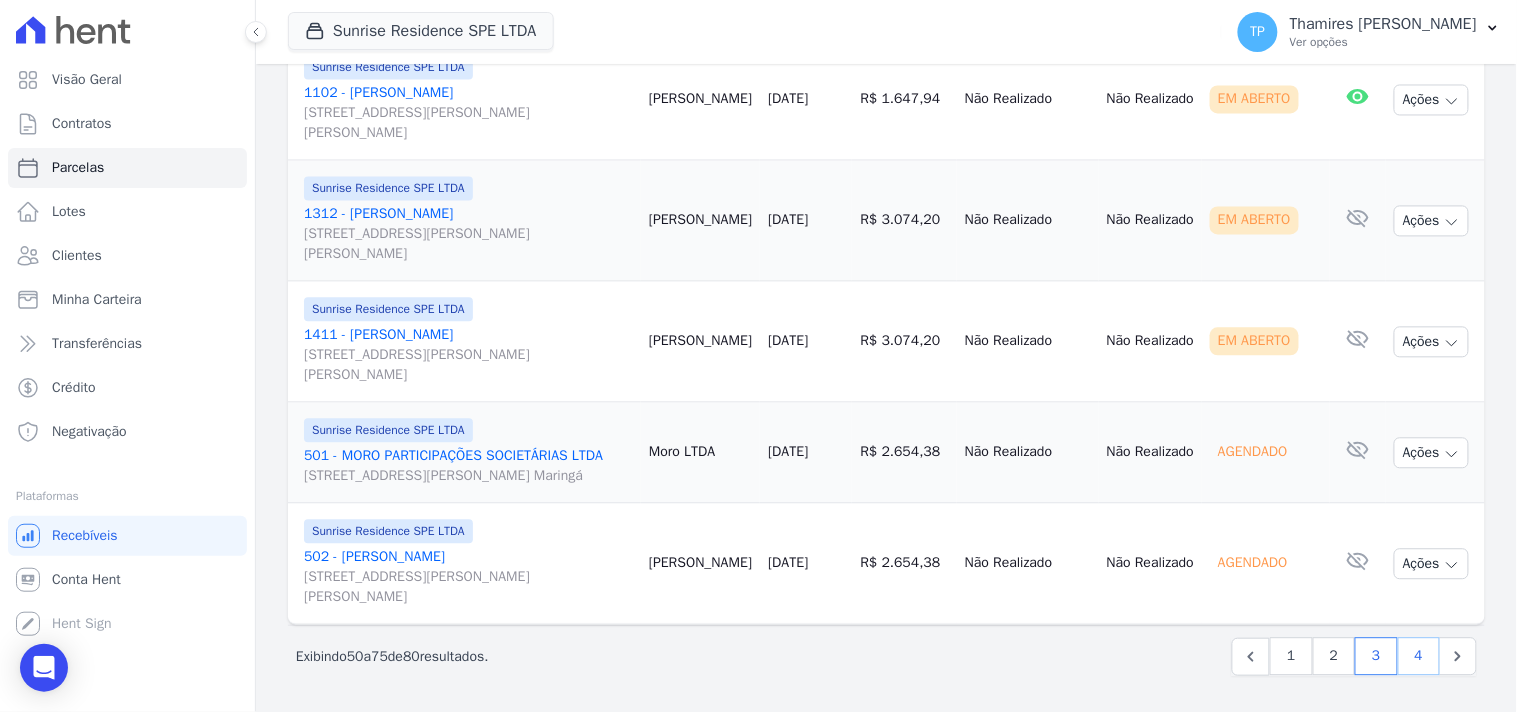 click on "4" at bounding box center (1419, 657) 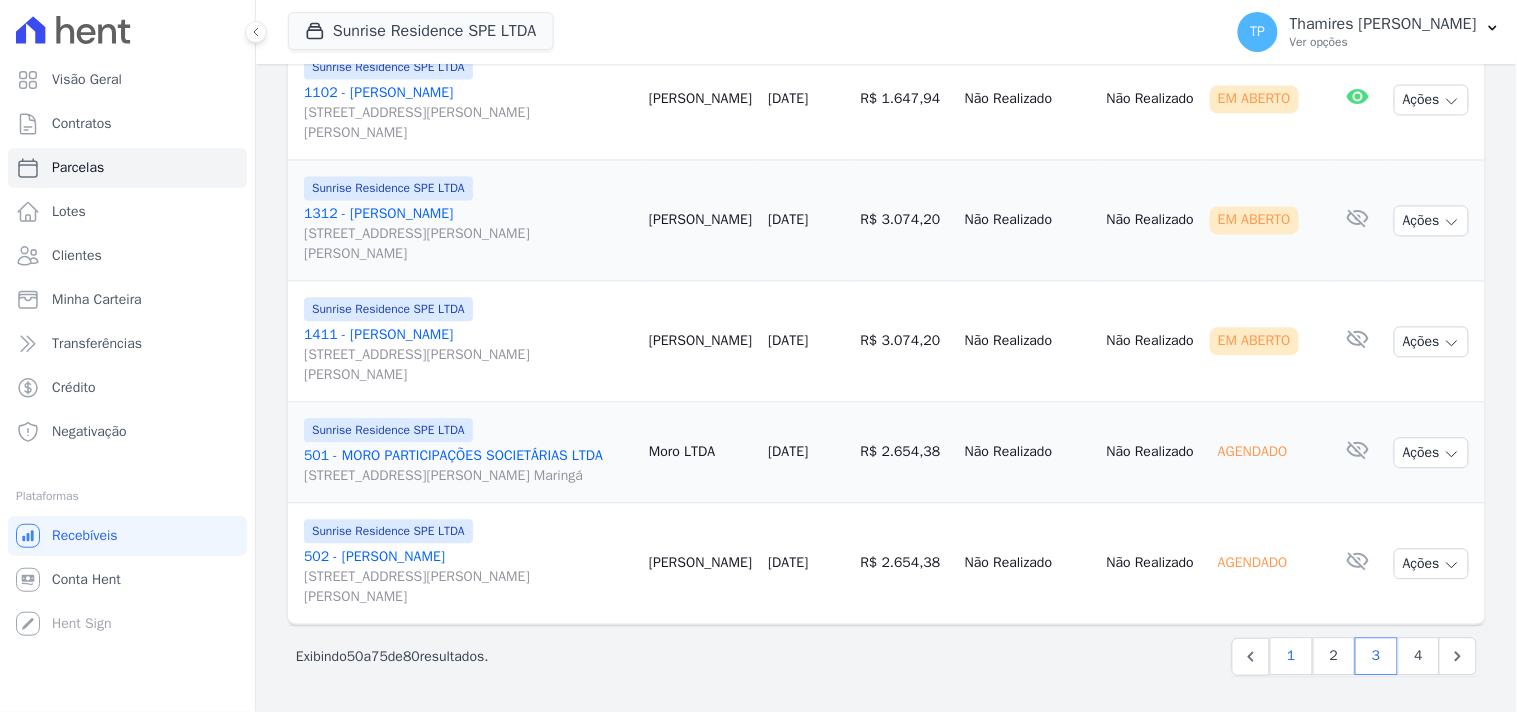 select 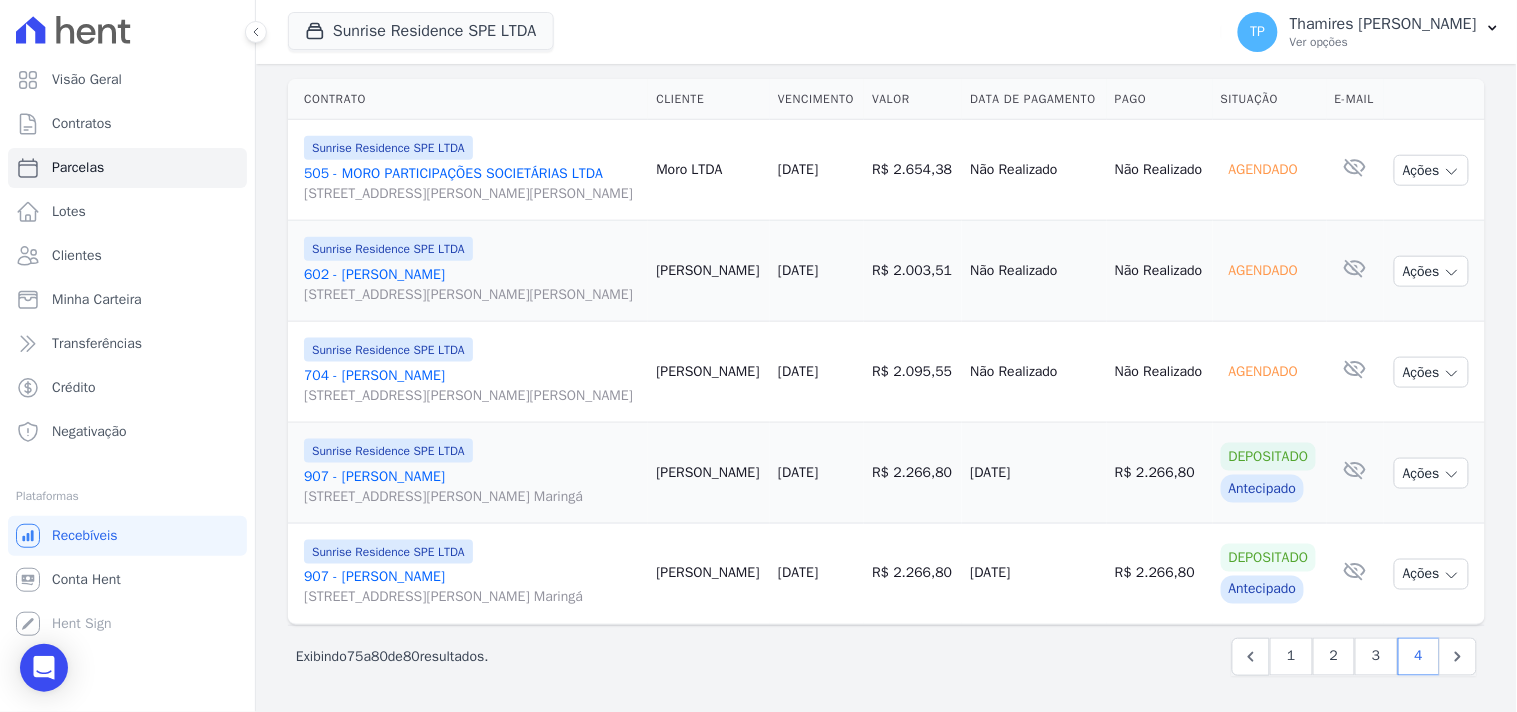scroll, scrollTop: 592, scrollLeft: 0, axis: vertical 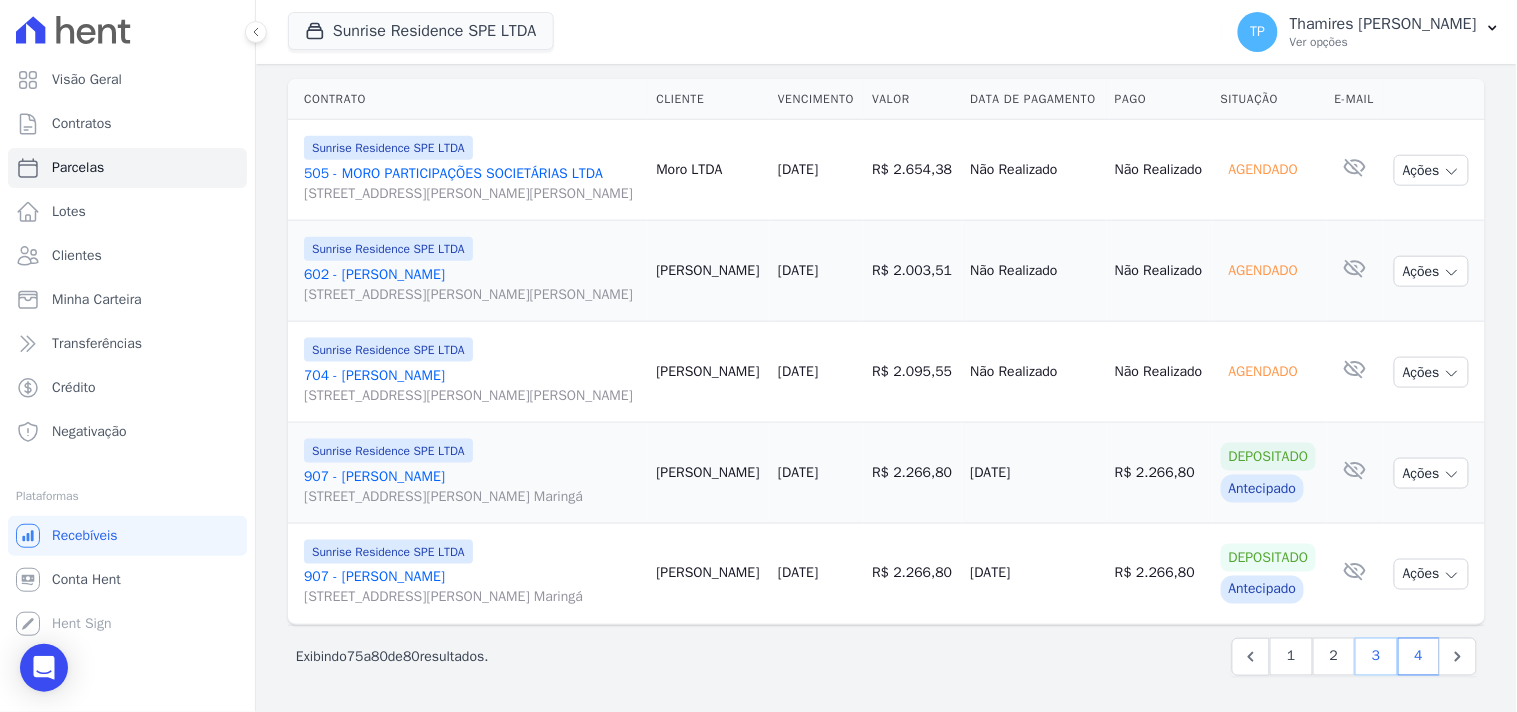 click on "3" at bounding box center (1376, 657) 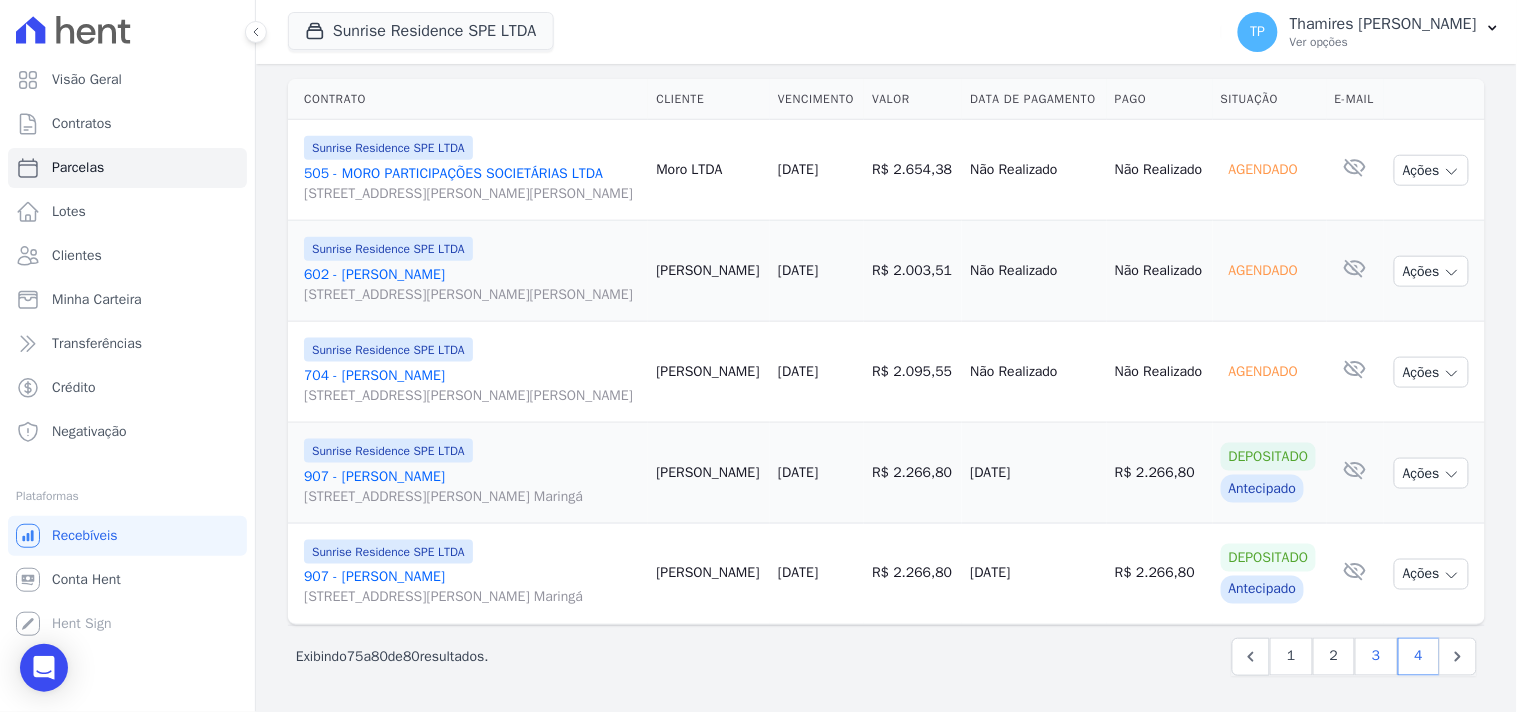 select 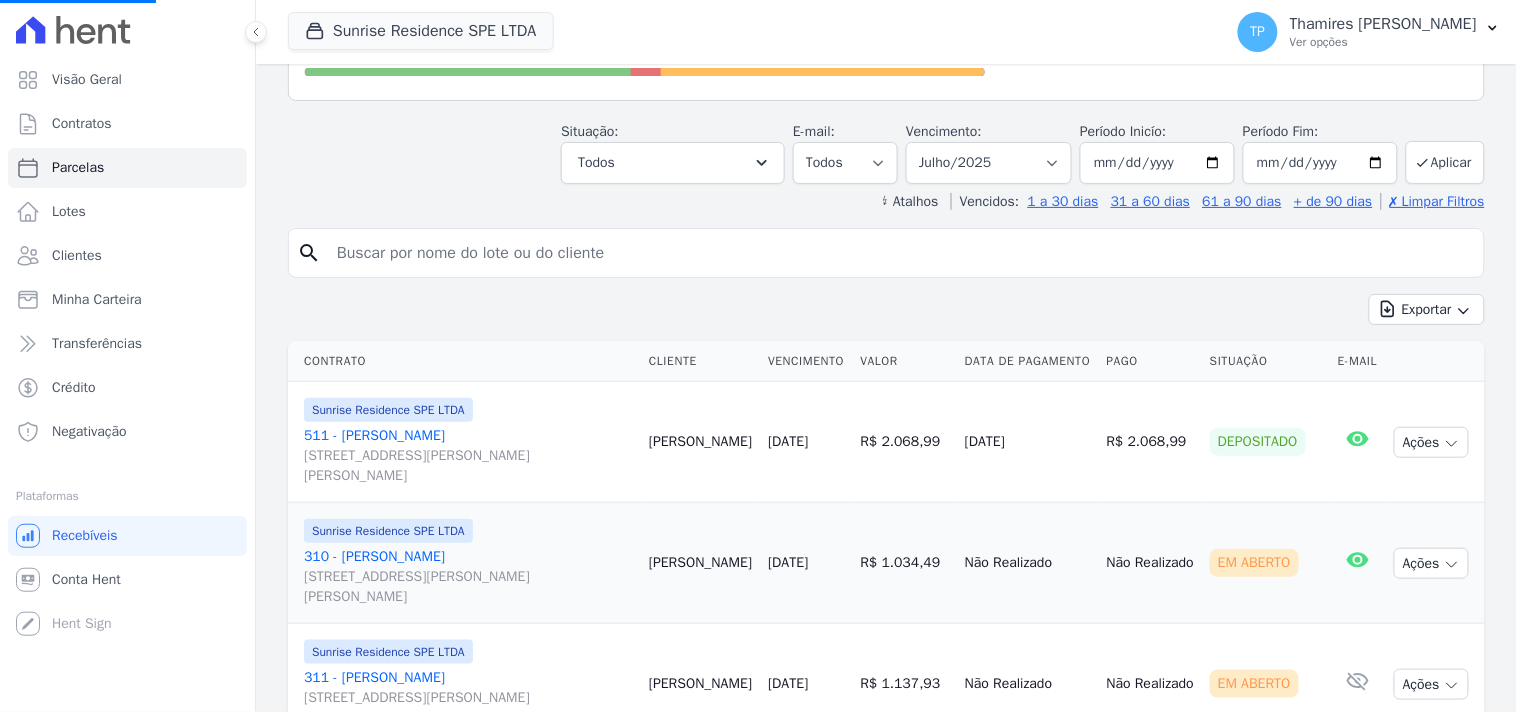 scroll, scrollTop: 444, scrollLeft: 0, axis: vertical 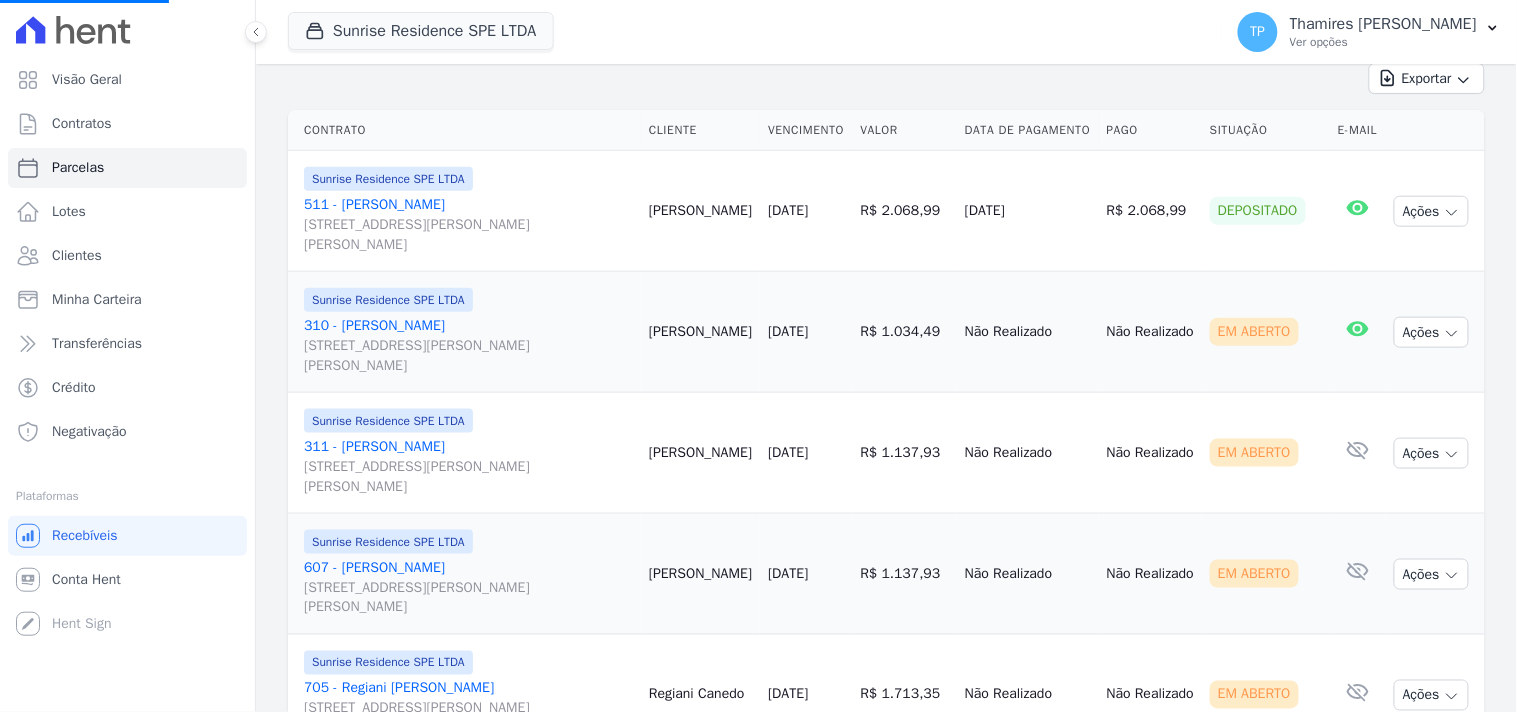 select 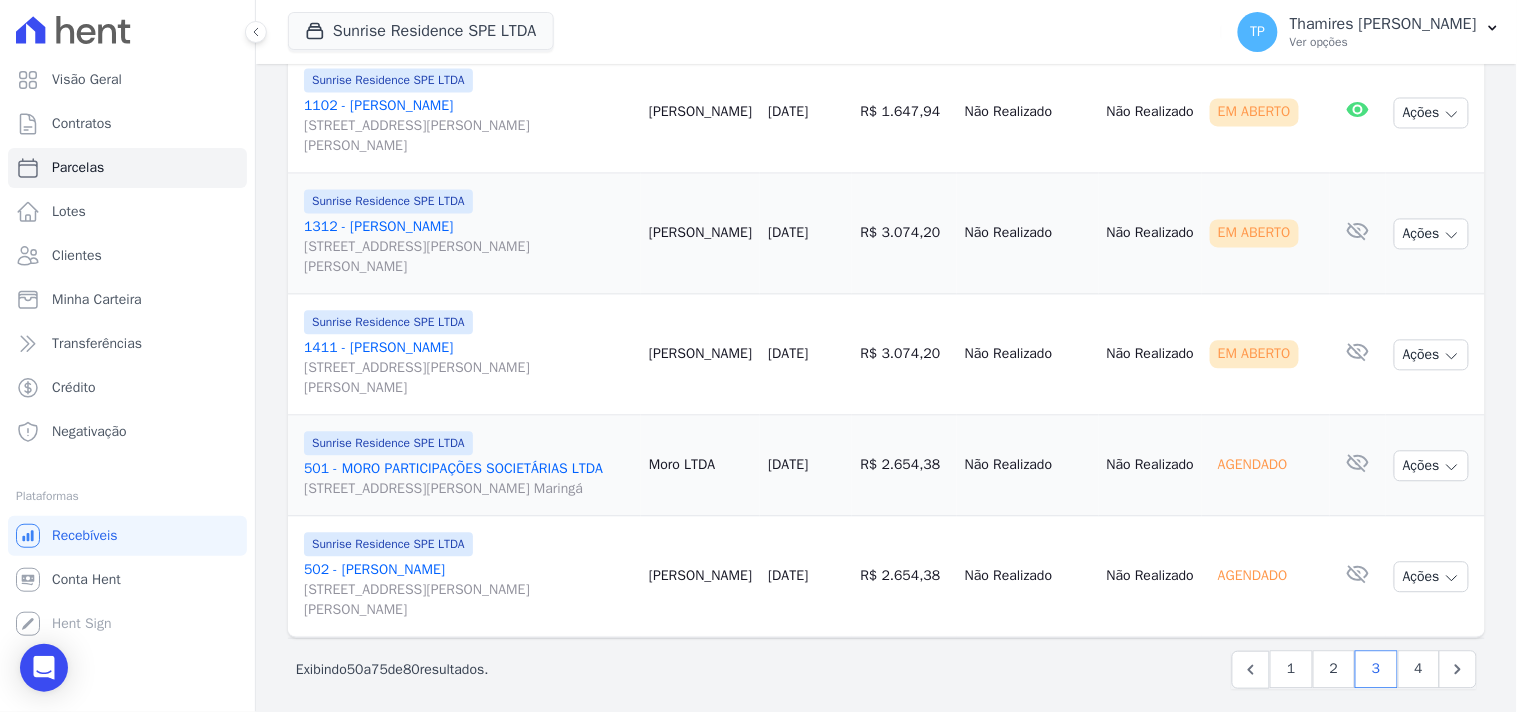 scroll, scrollTop: 3013, scrollLeft: 0, axis: vertical 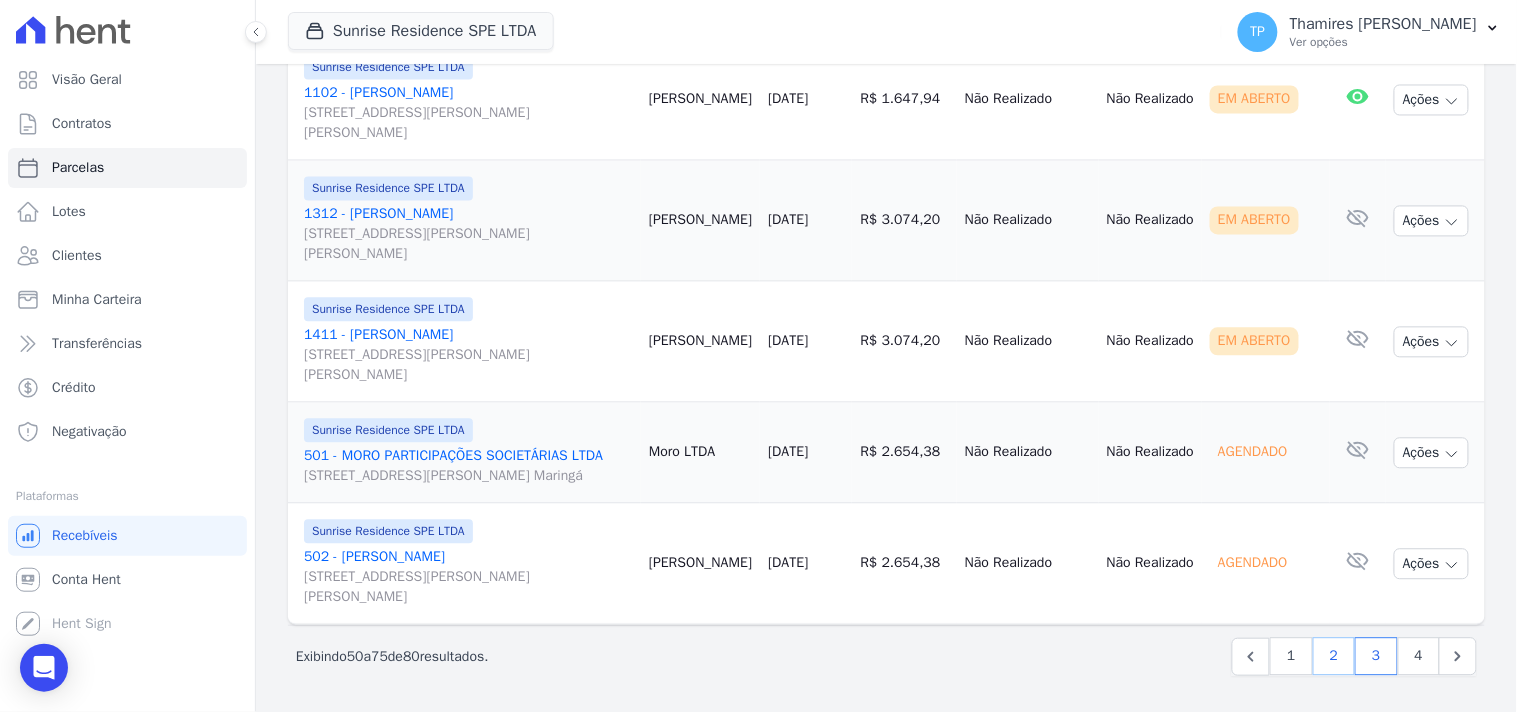 click on "2" at bounding box center (1334, 657) 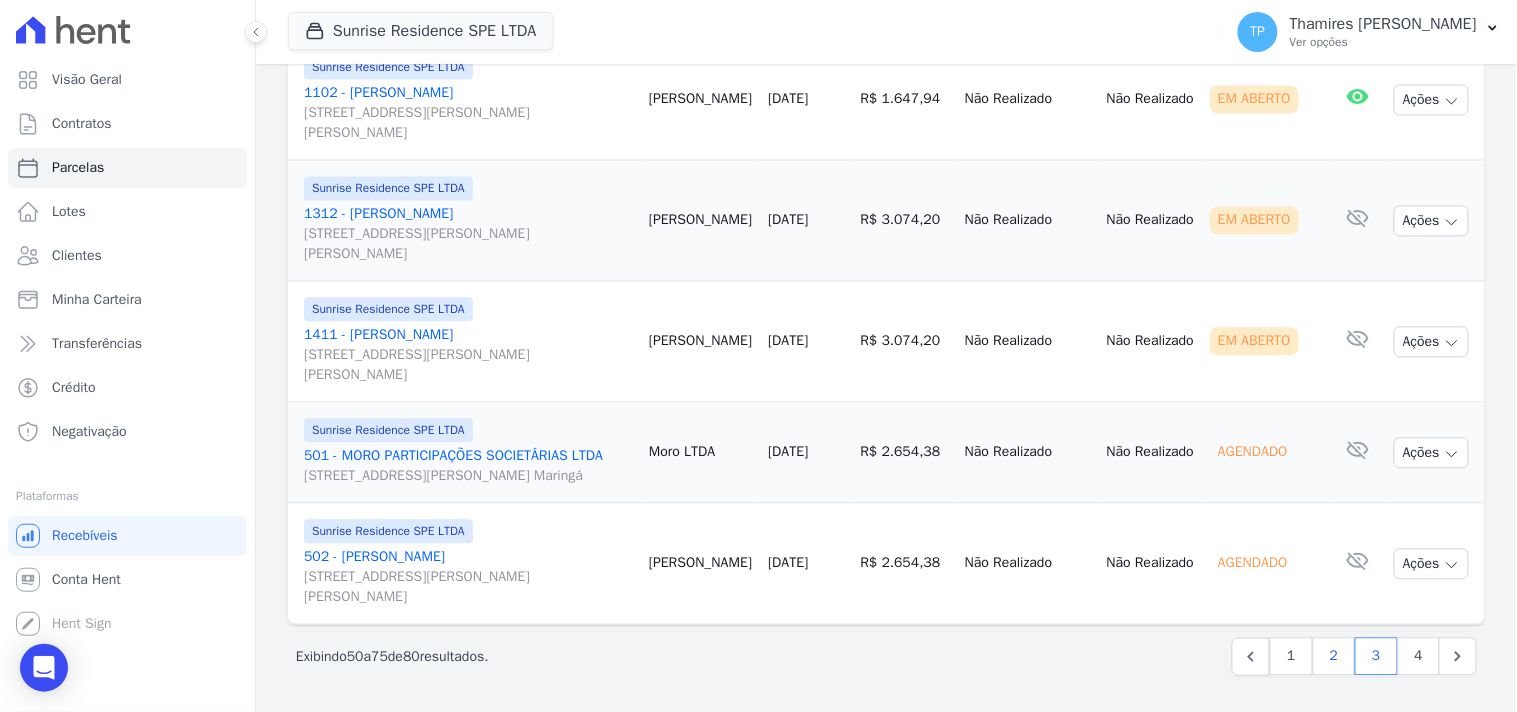 select 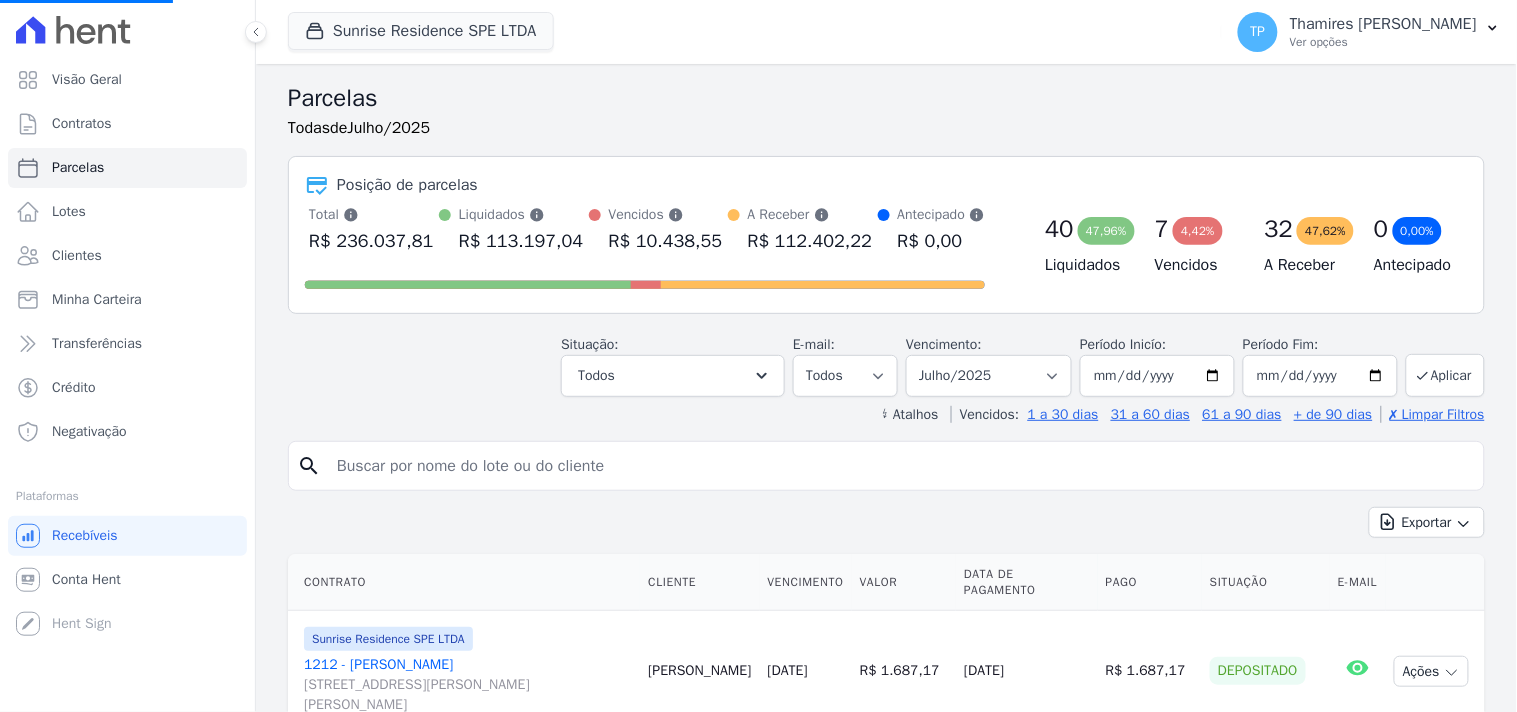 select 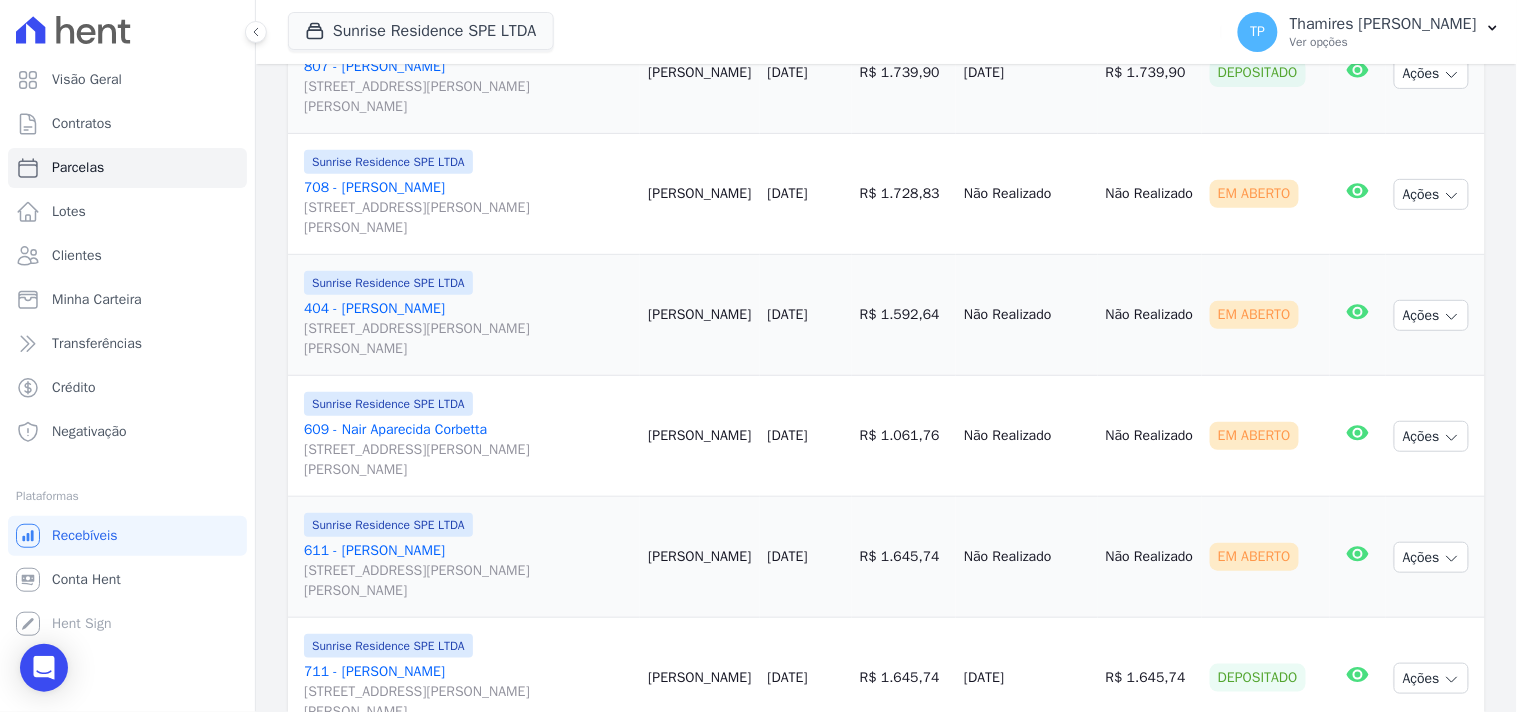 scroll, scrollTop: 2222, scrollLeft: 0, axis: vertical 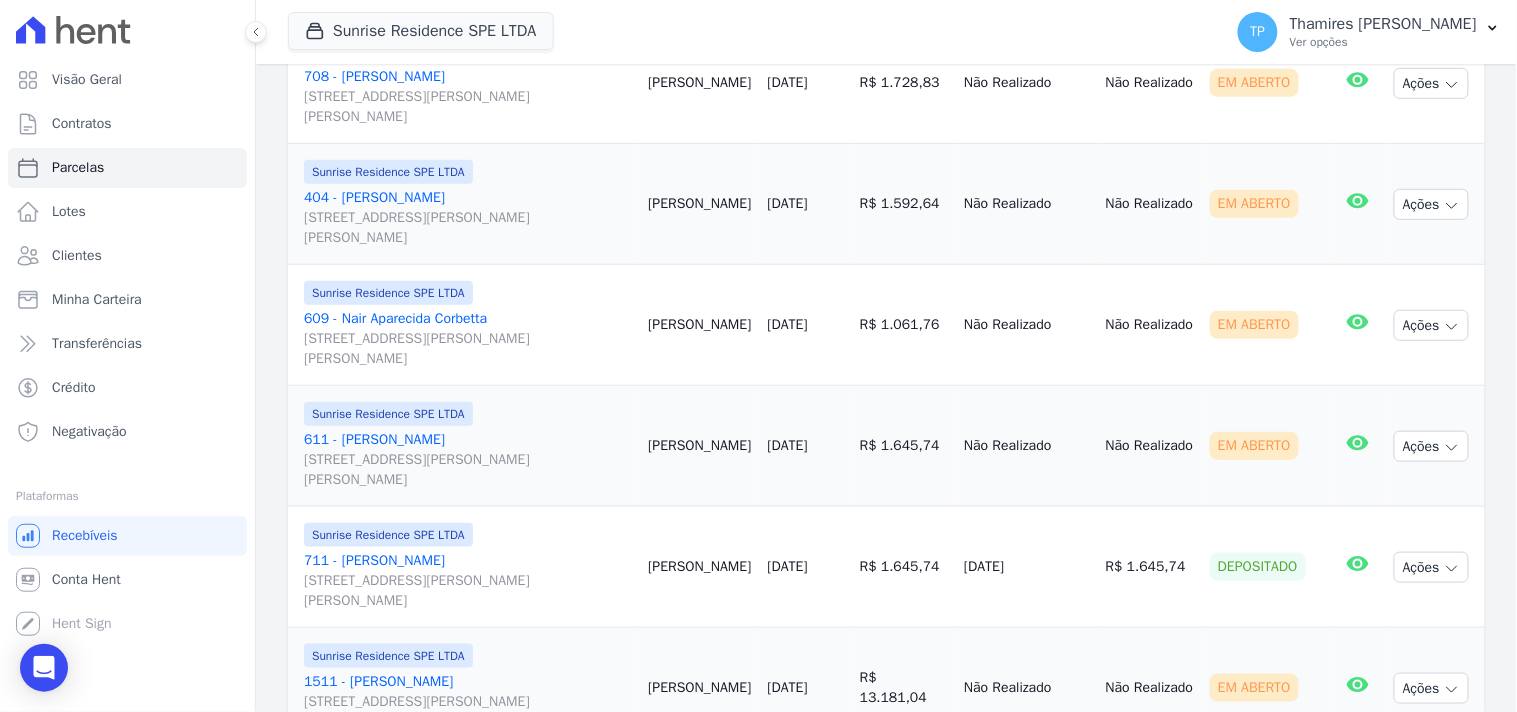 click on "Não Realizado" at bounding box center (1027, 446) 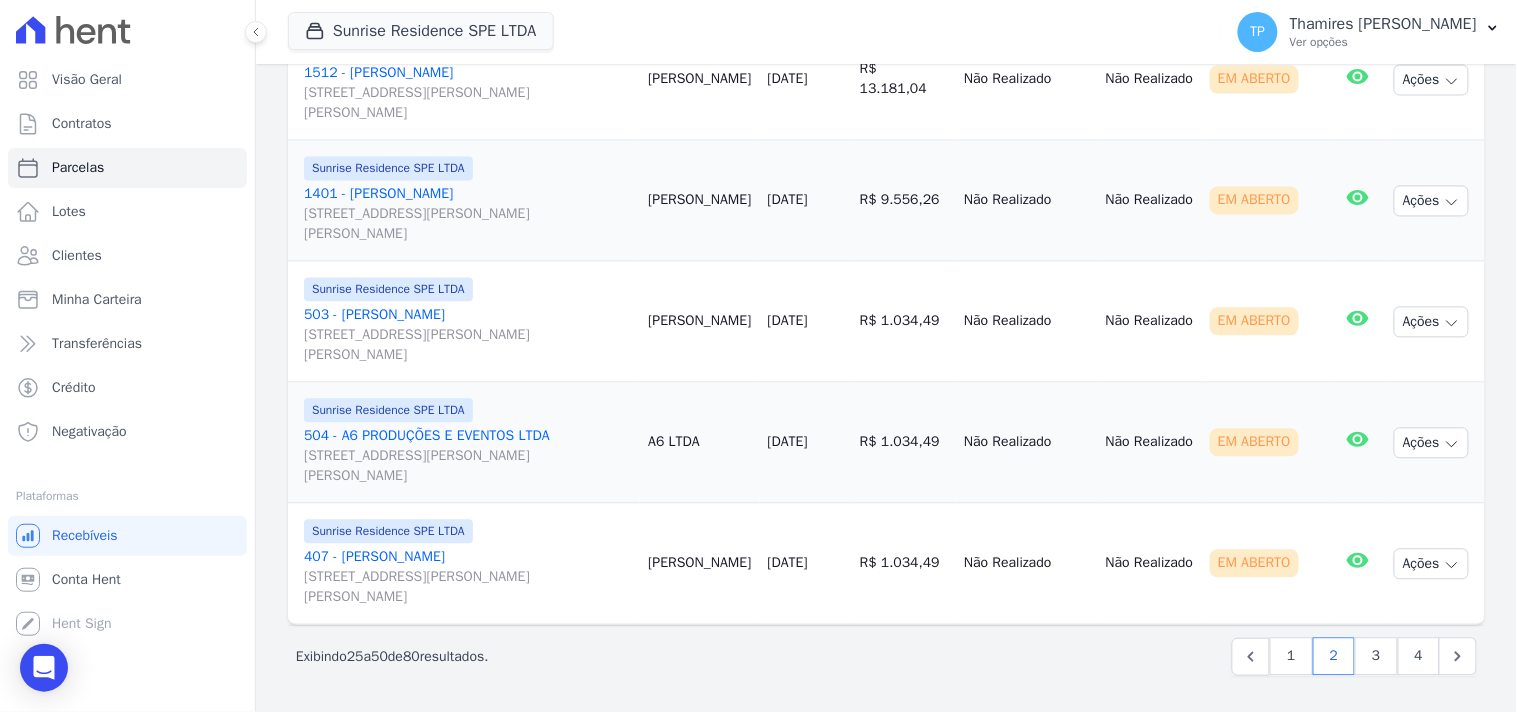 scroll, scrollTop: 3000, scrollLeft: 0, axis: vertical 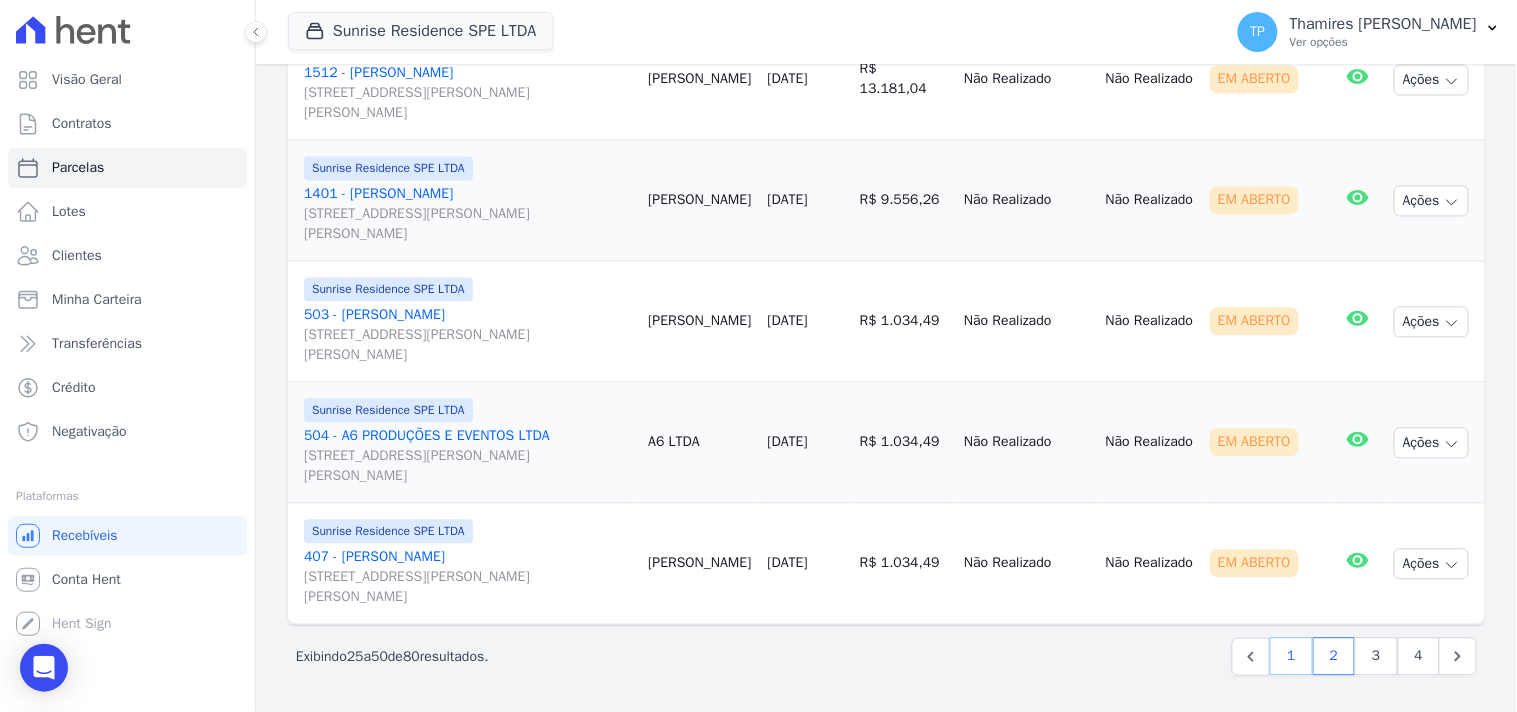 click on "1" at bounding box center (1291, 657) 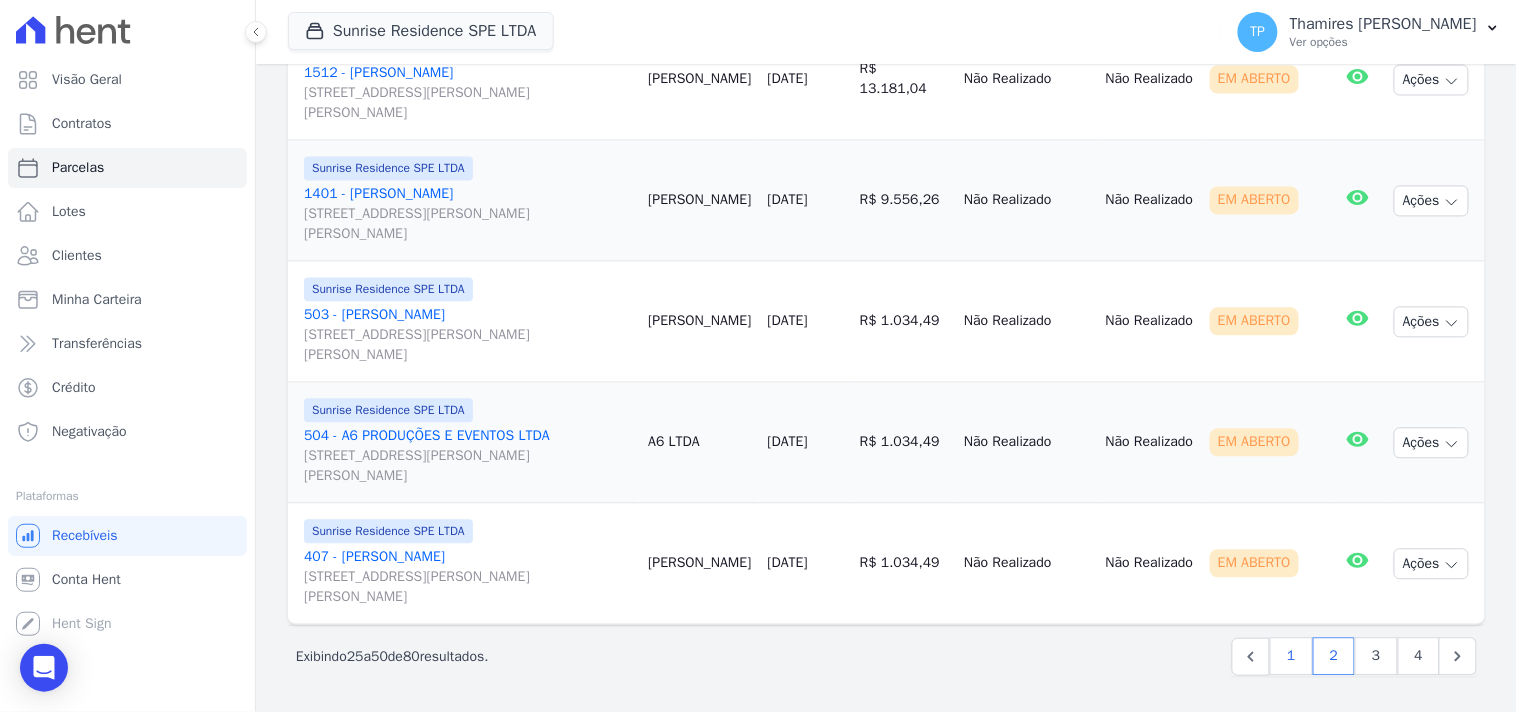 select 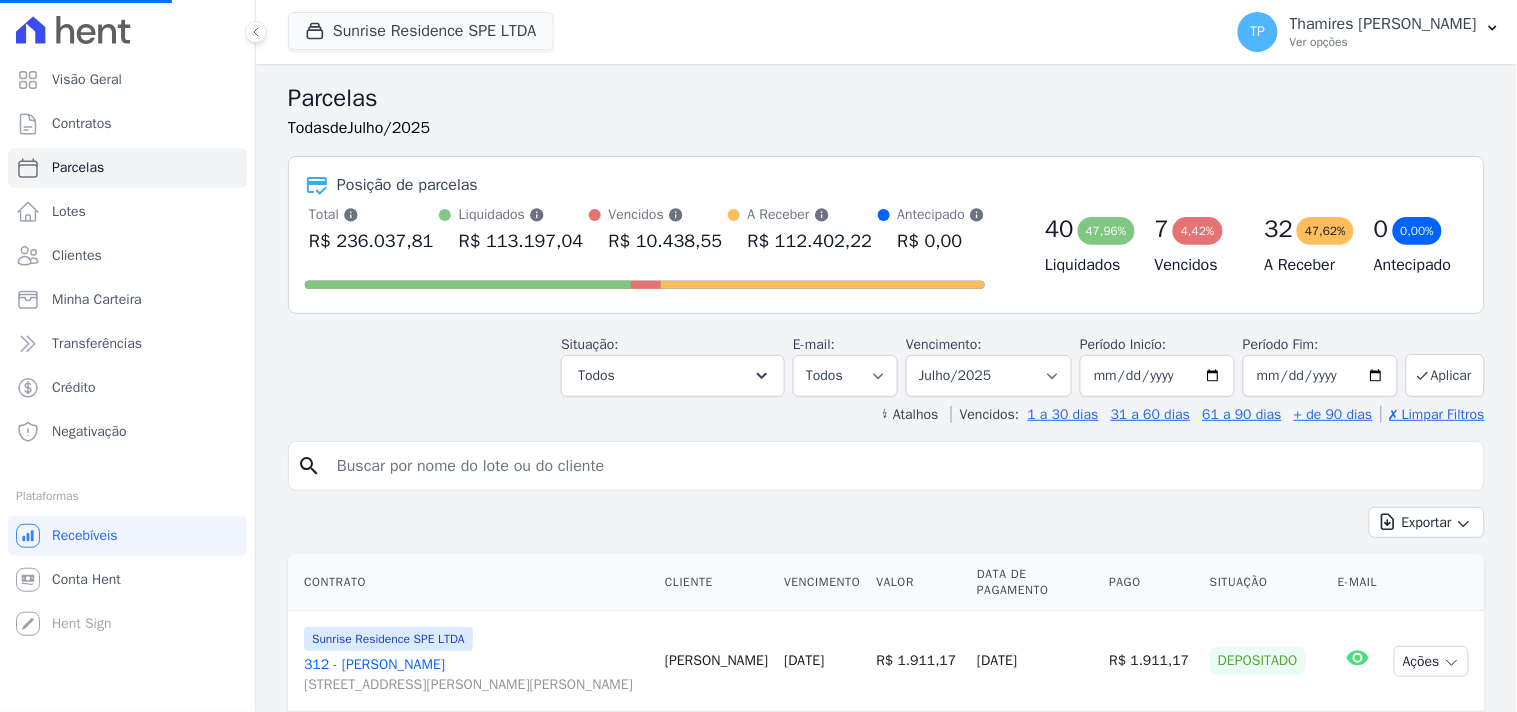 select 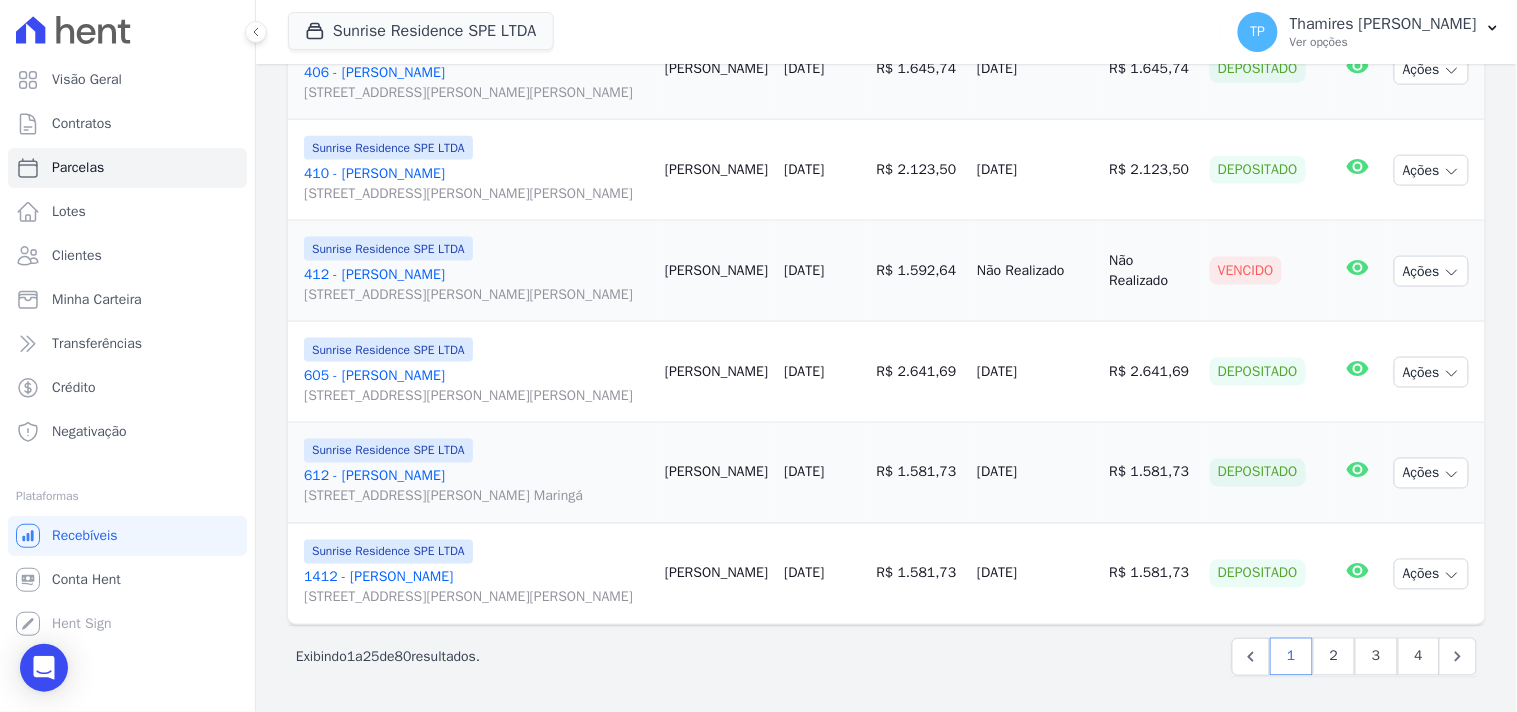 scroll, scrollTop: 2853, scrollLeft: 0, axis: vertical 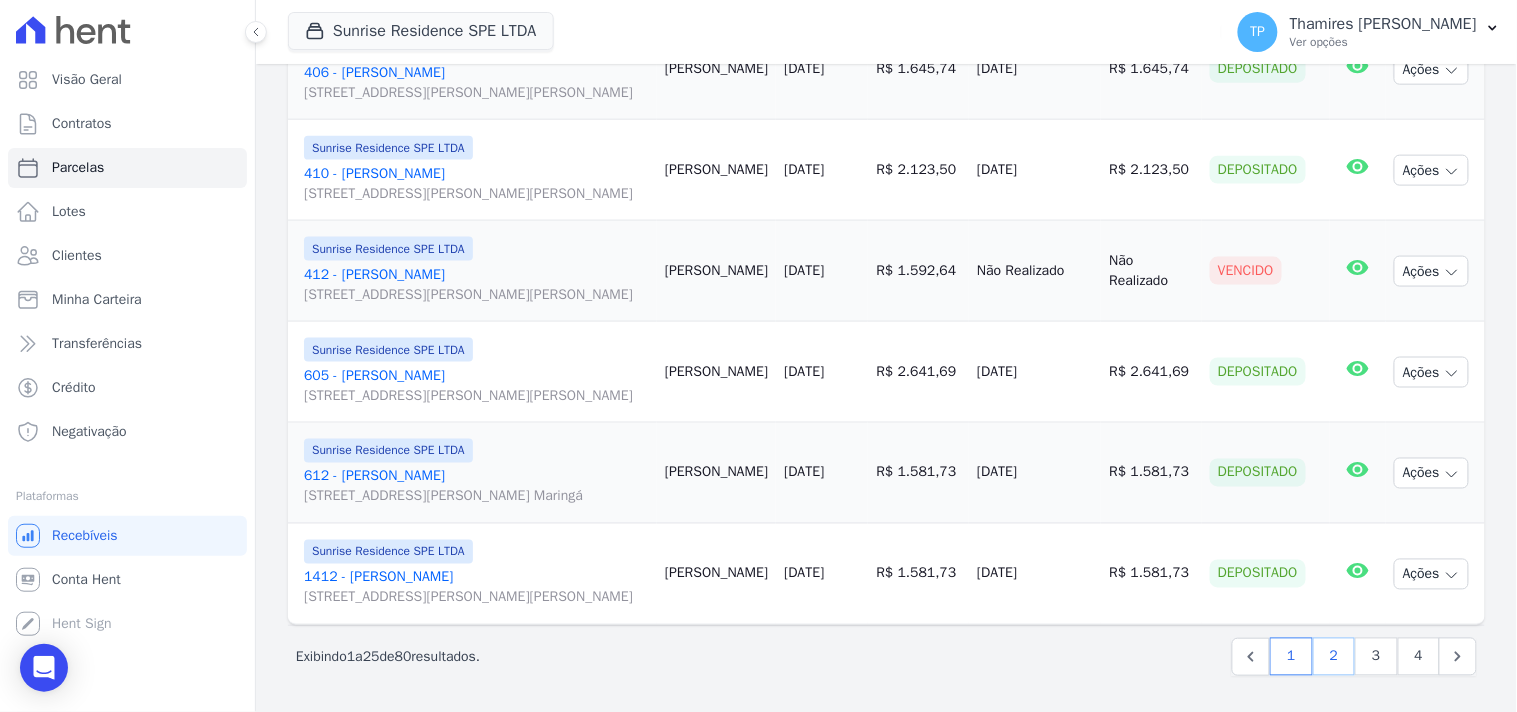 click on "2" at bounding box center [1334, 657] 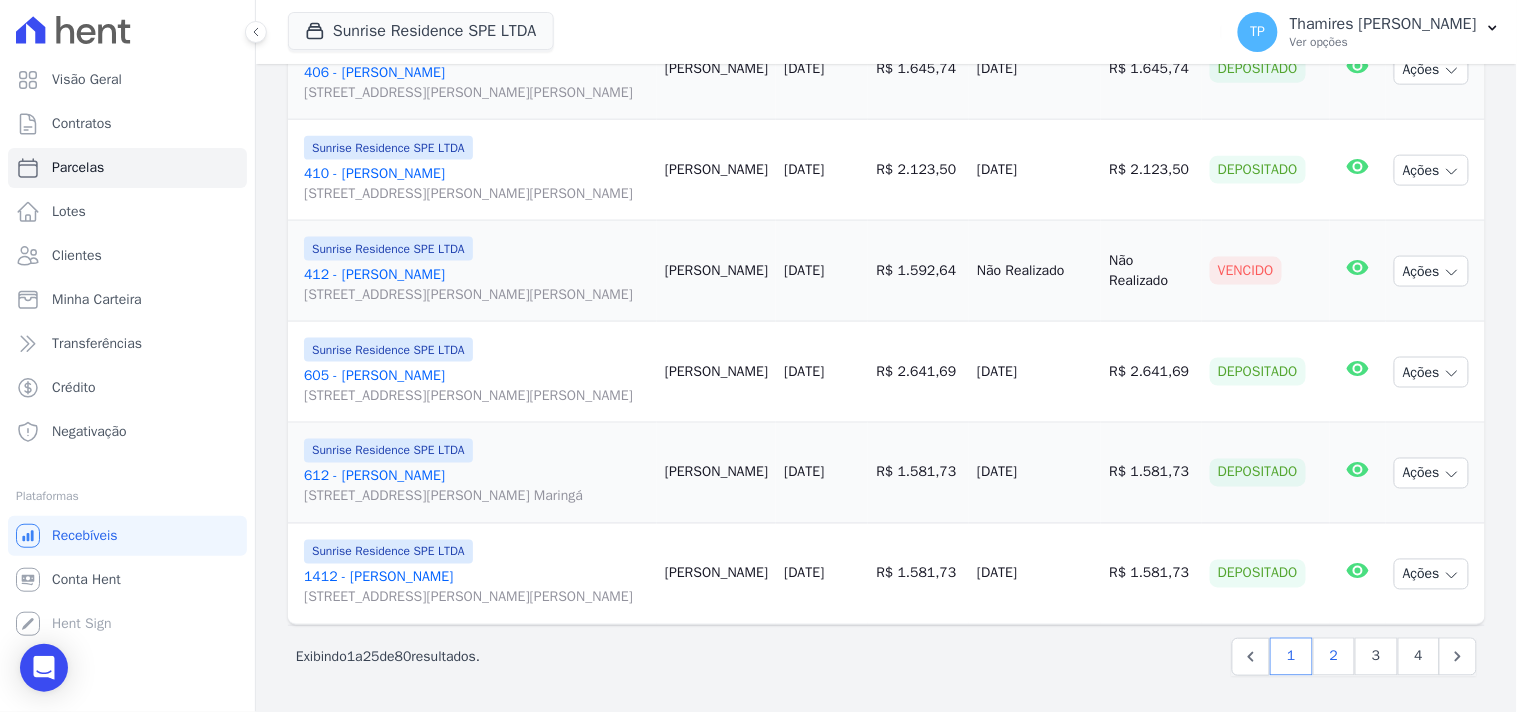select 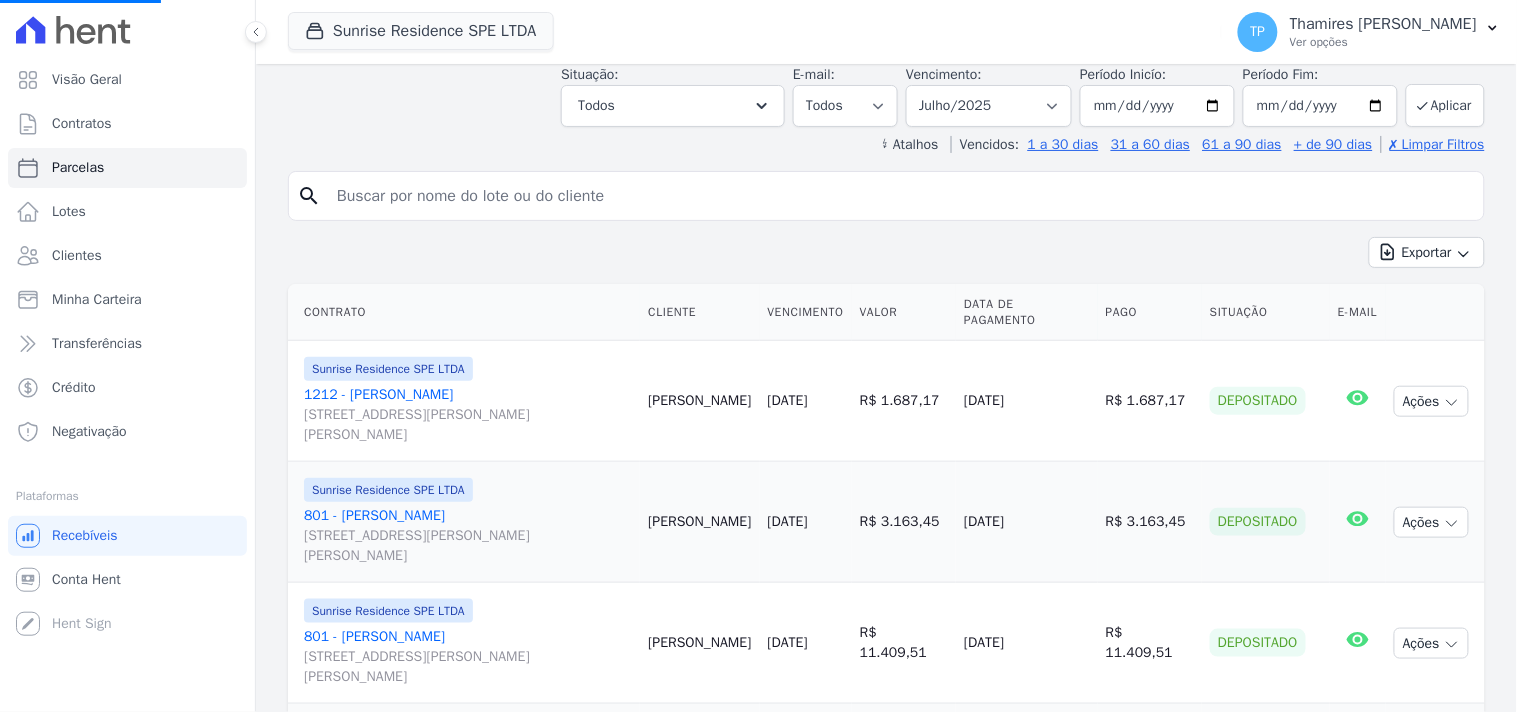 scroll, scrollTop: 333, scrollLeft: 0, axis: vertical 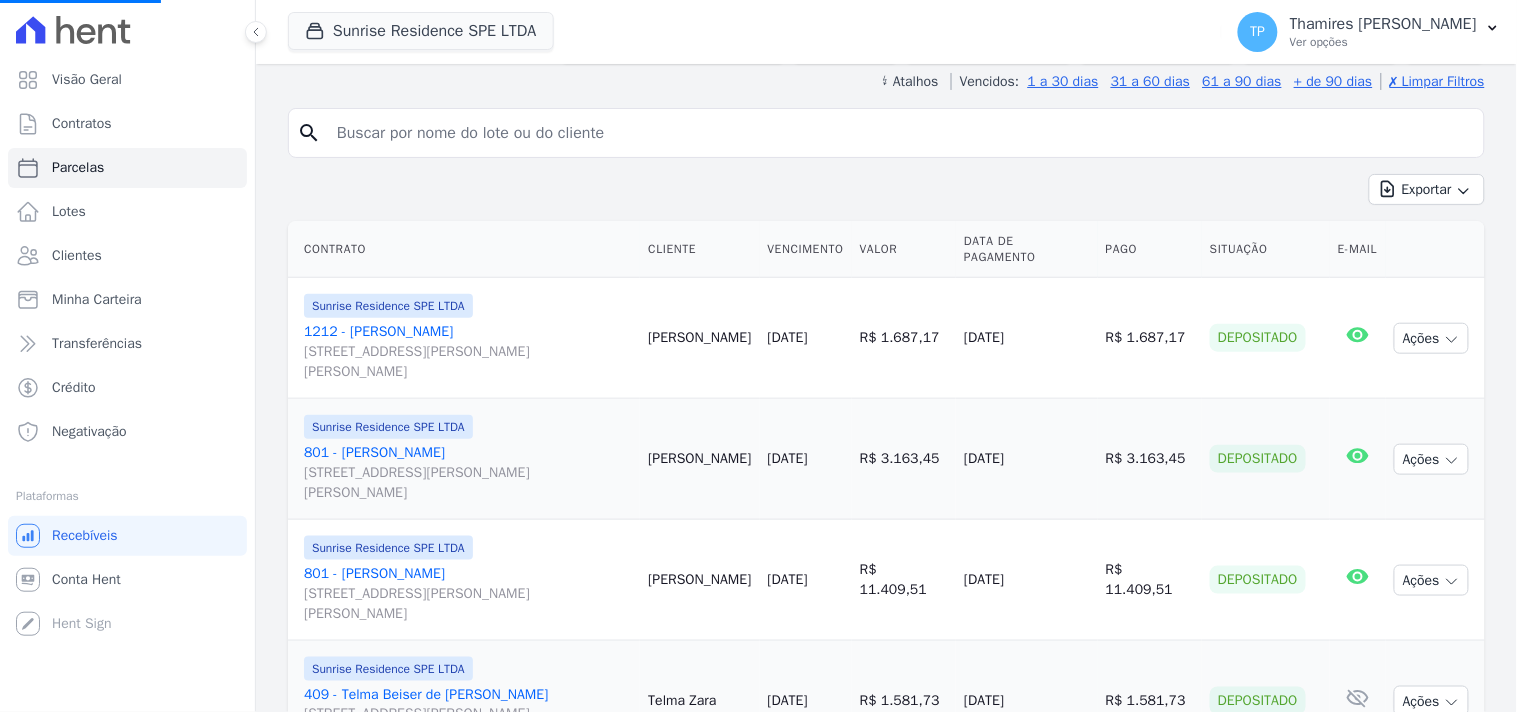 select 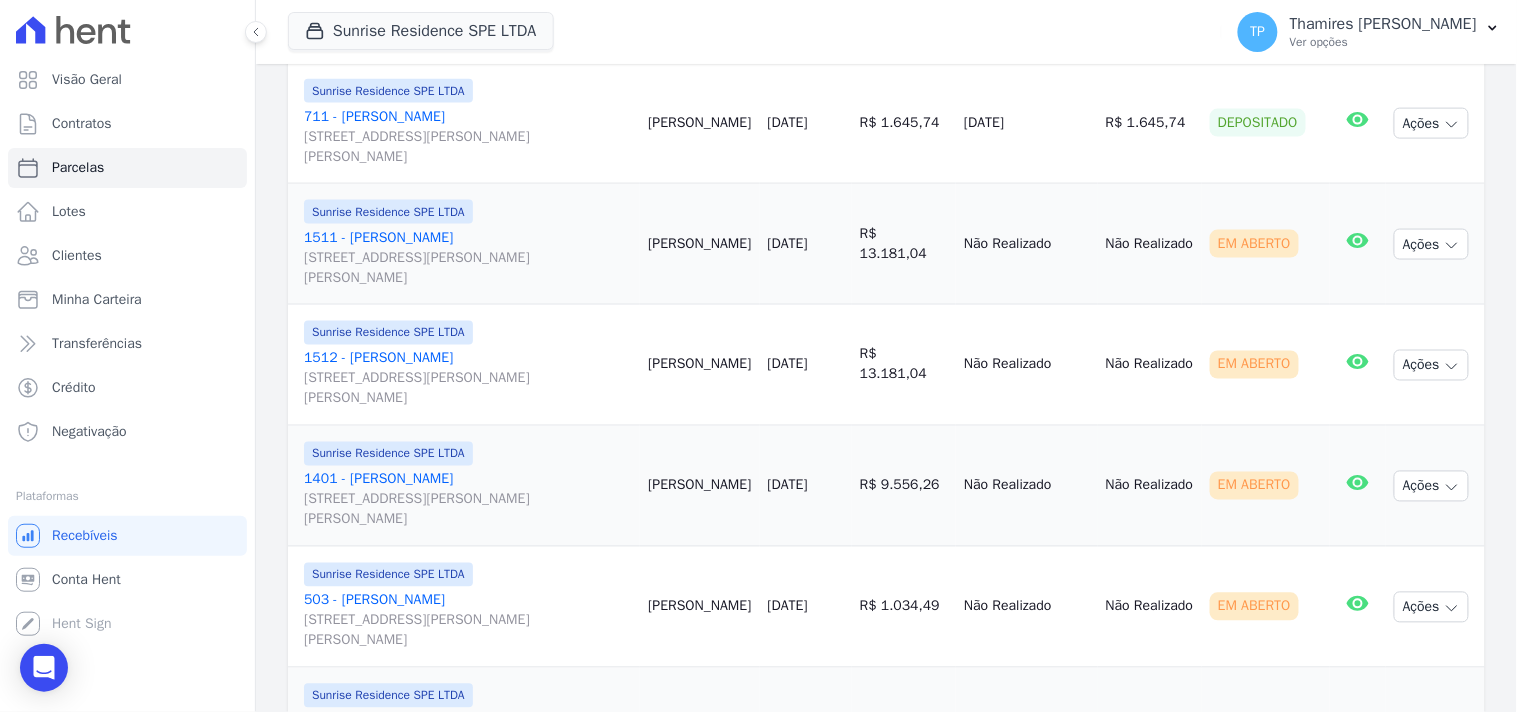 scroll, scrollTop: 3013, scrollLeft: 0, axis: vertical 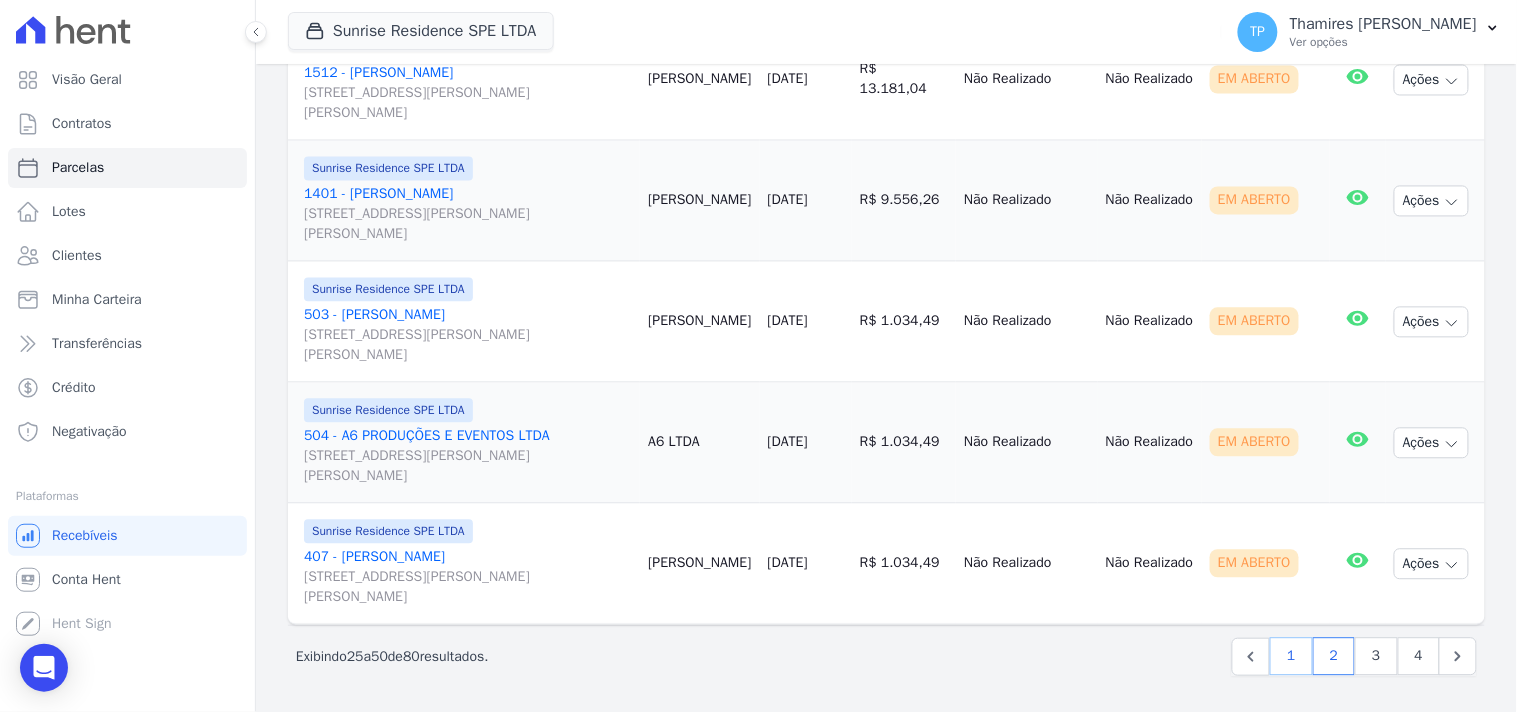 click on "1" at bounding box center [1291, 657] 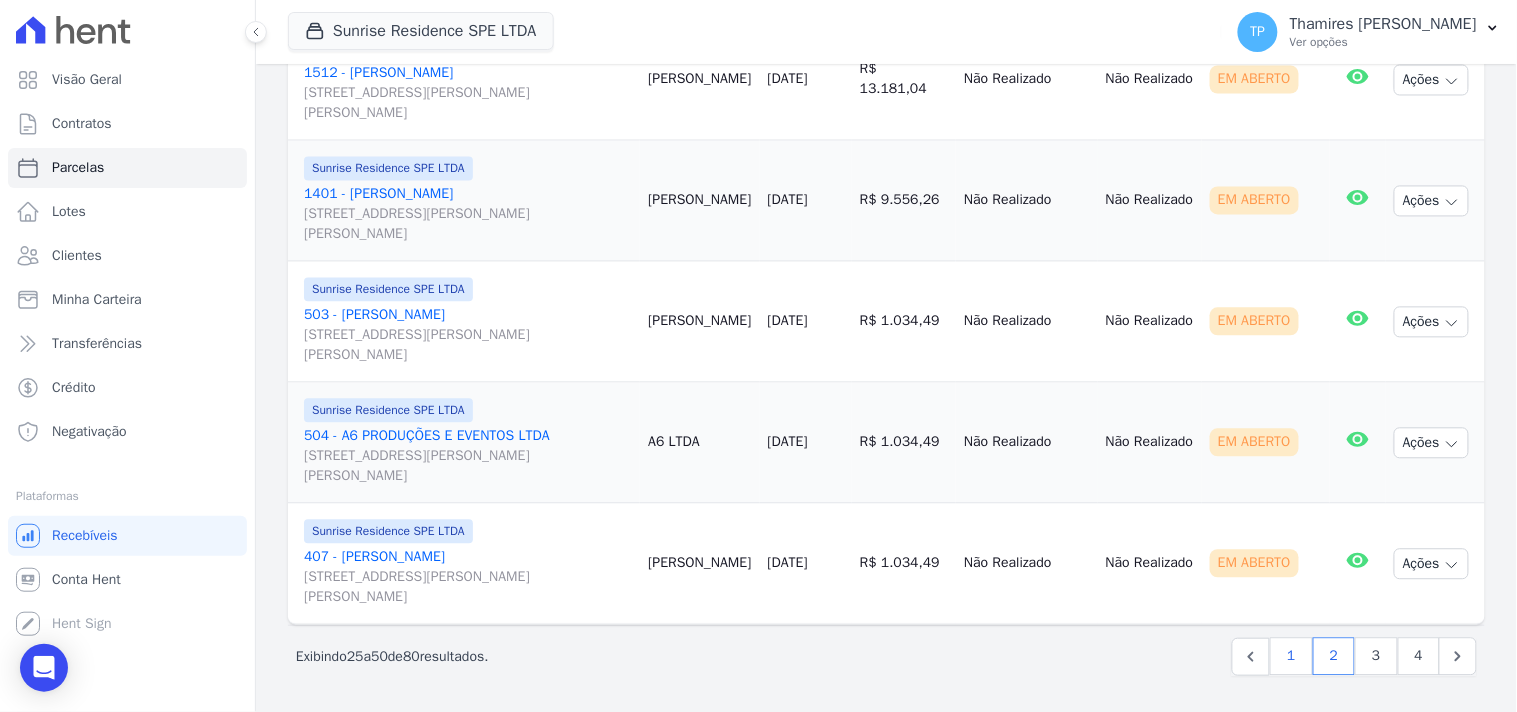 select 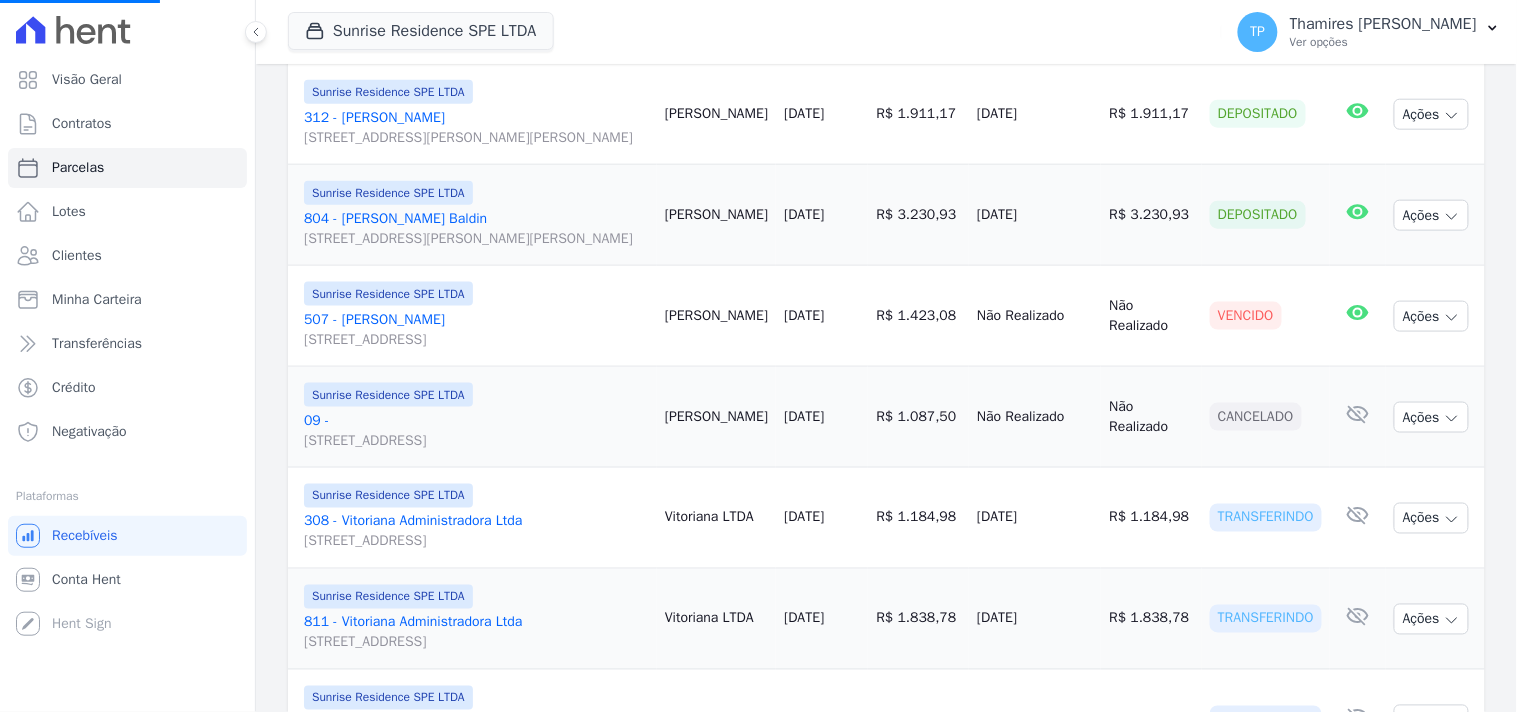 scroll, scrollTop: 555, scrollLeft: 0, axis: vertical 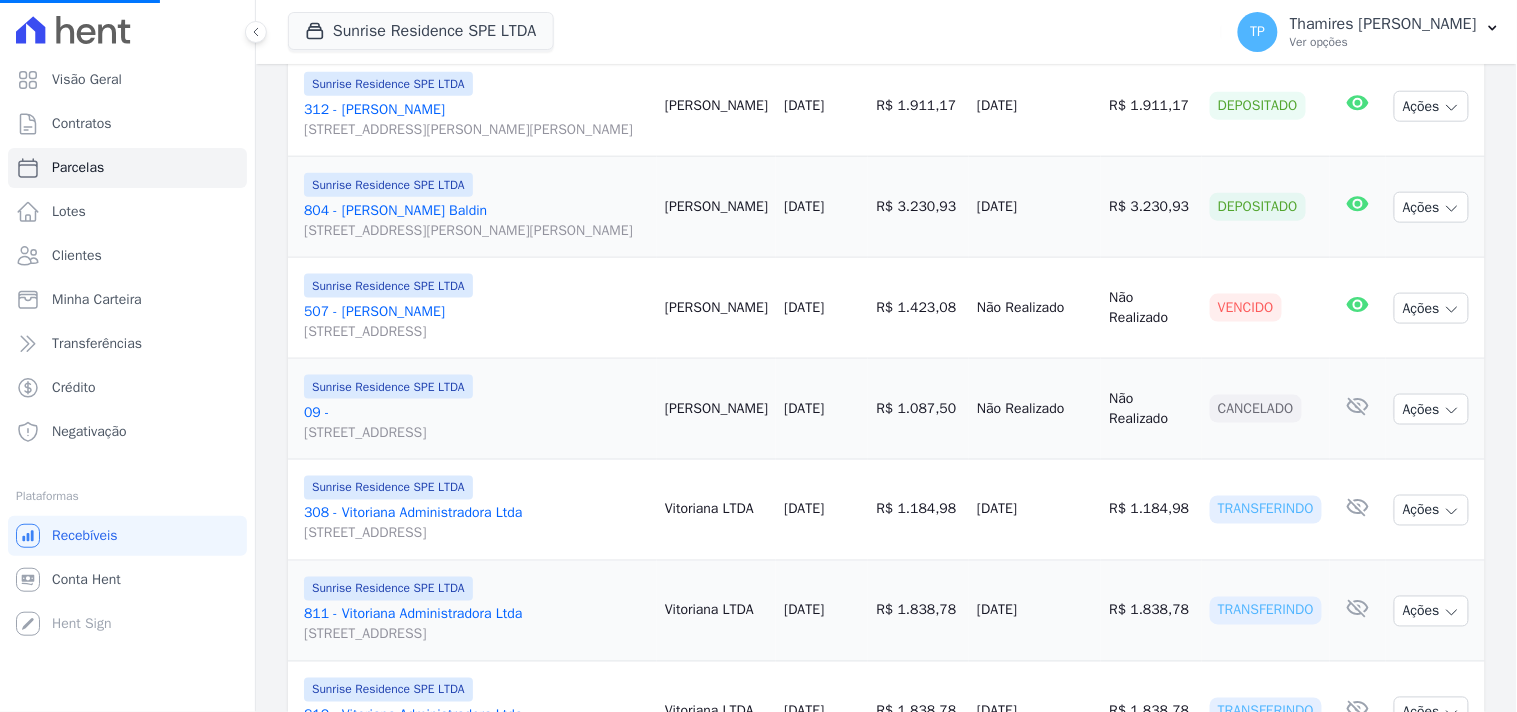 select 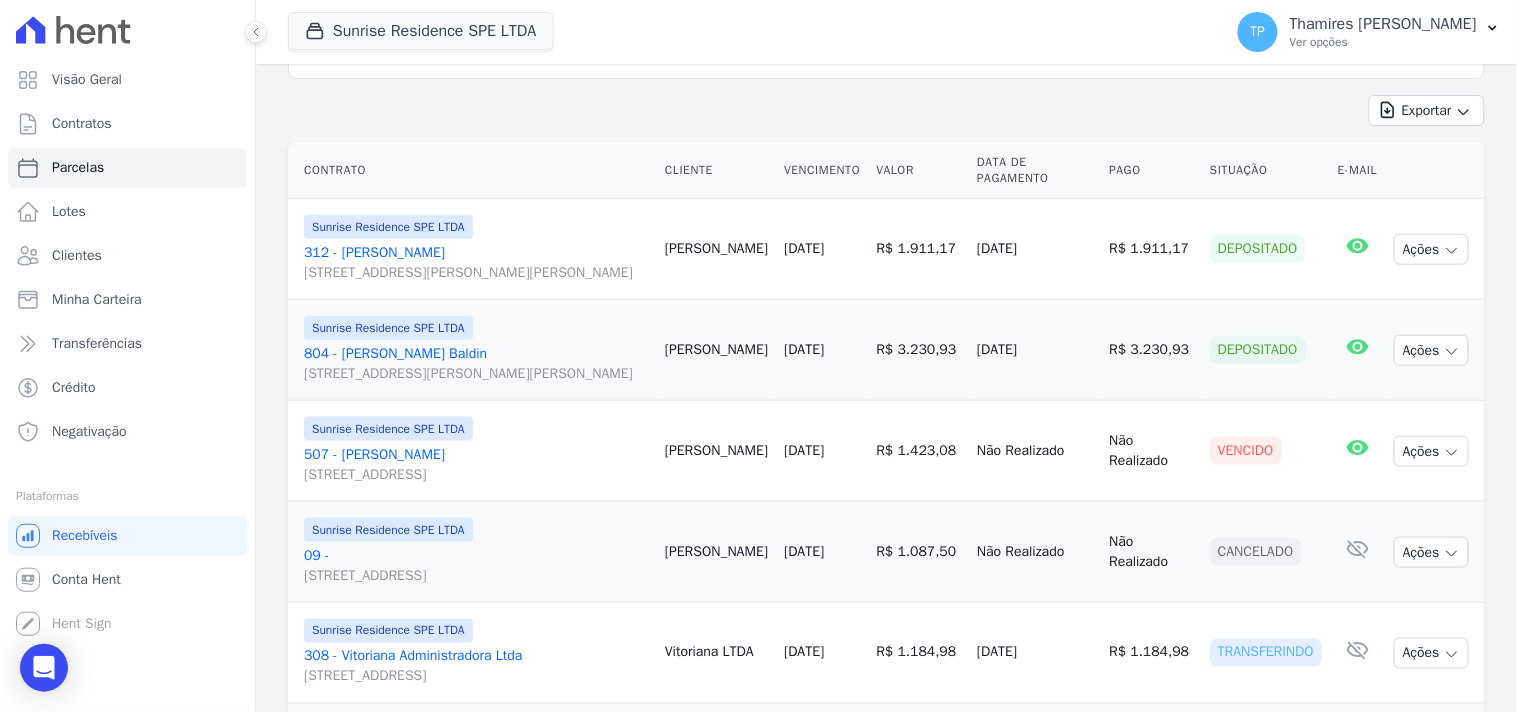 scroll, scrollTop: 0, scrollLeft: 0, axis: both 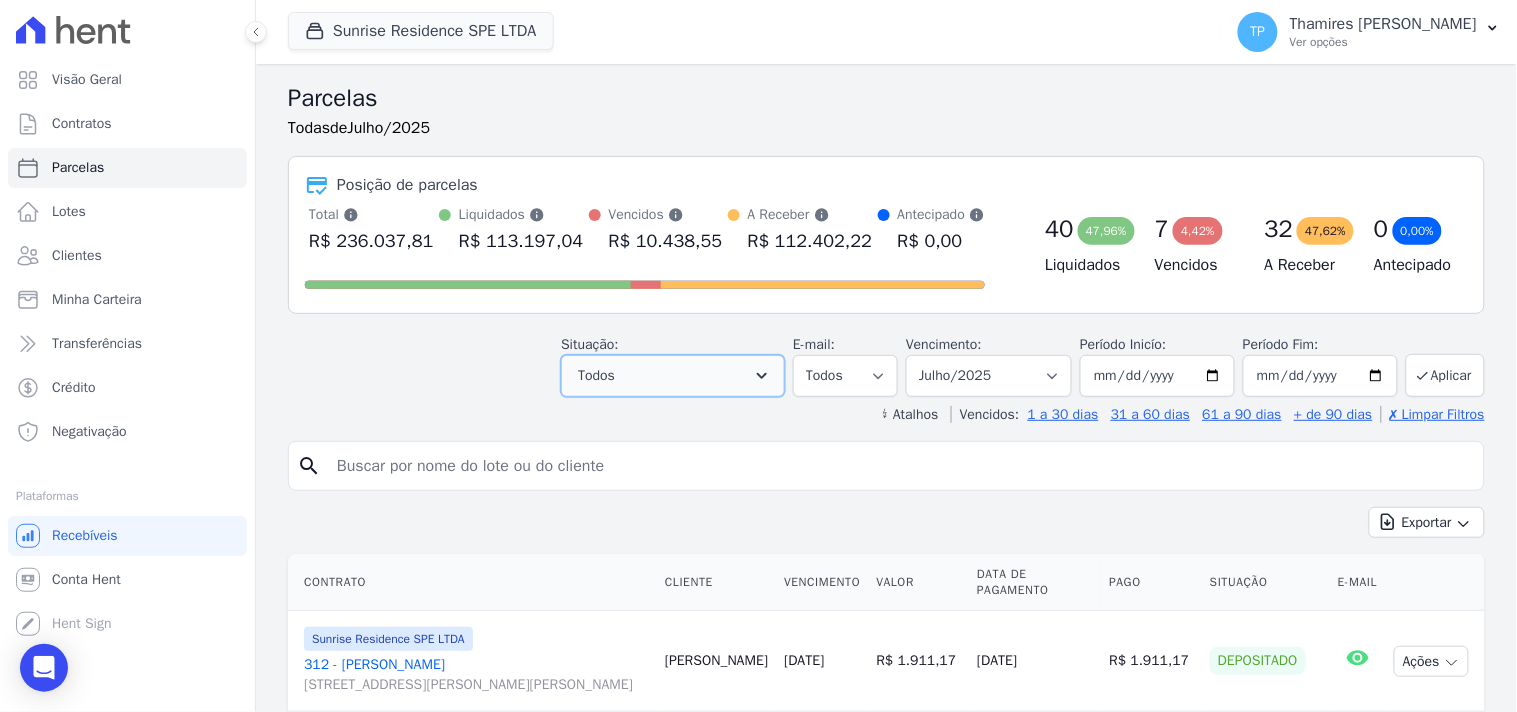 click on "Todos" at bounding box center [673, 376] 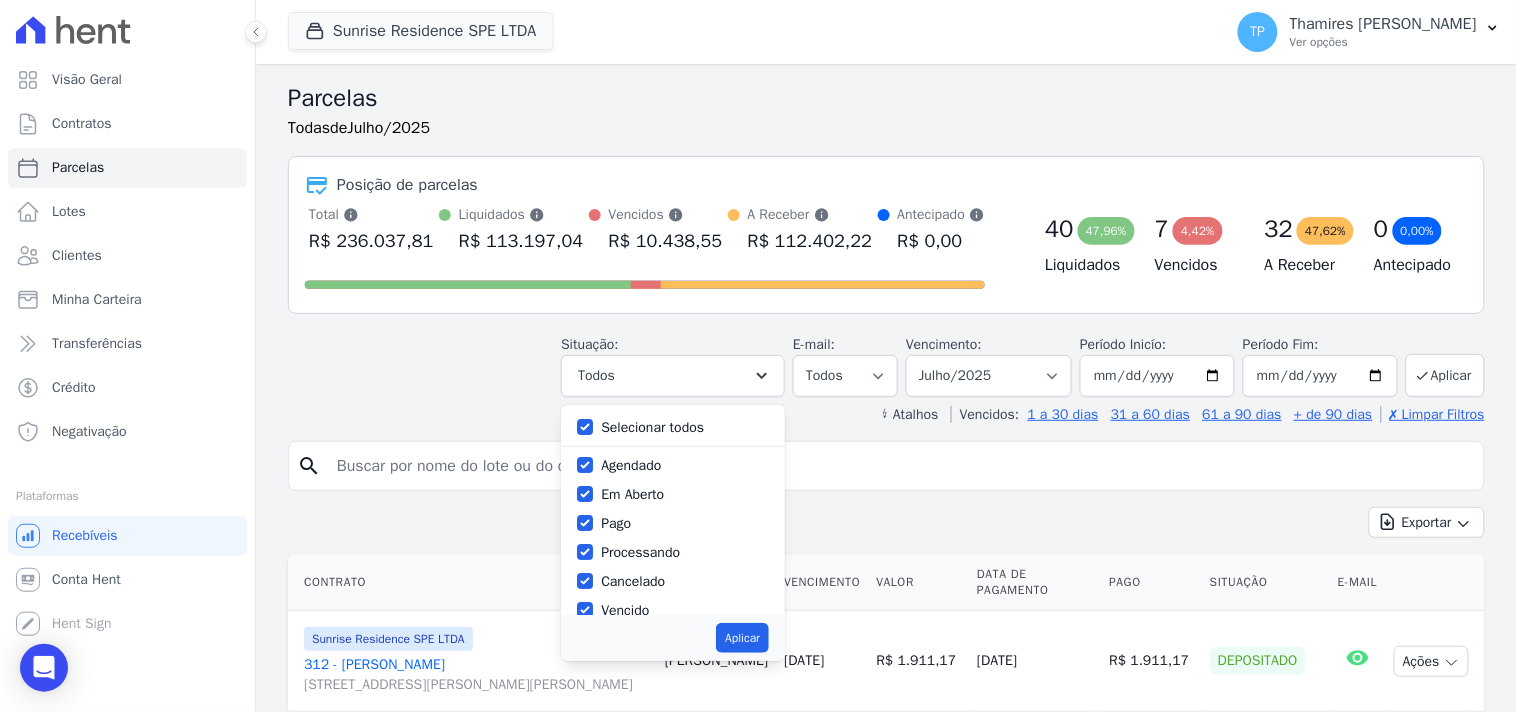 click on "Selecionar todos" at bounding box center [652, 427] 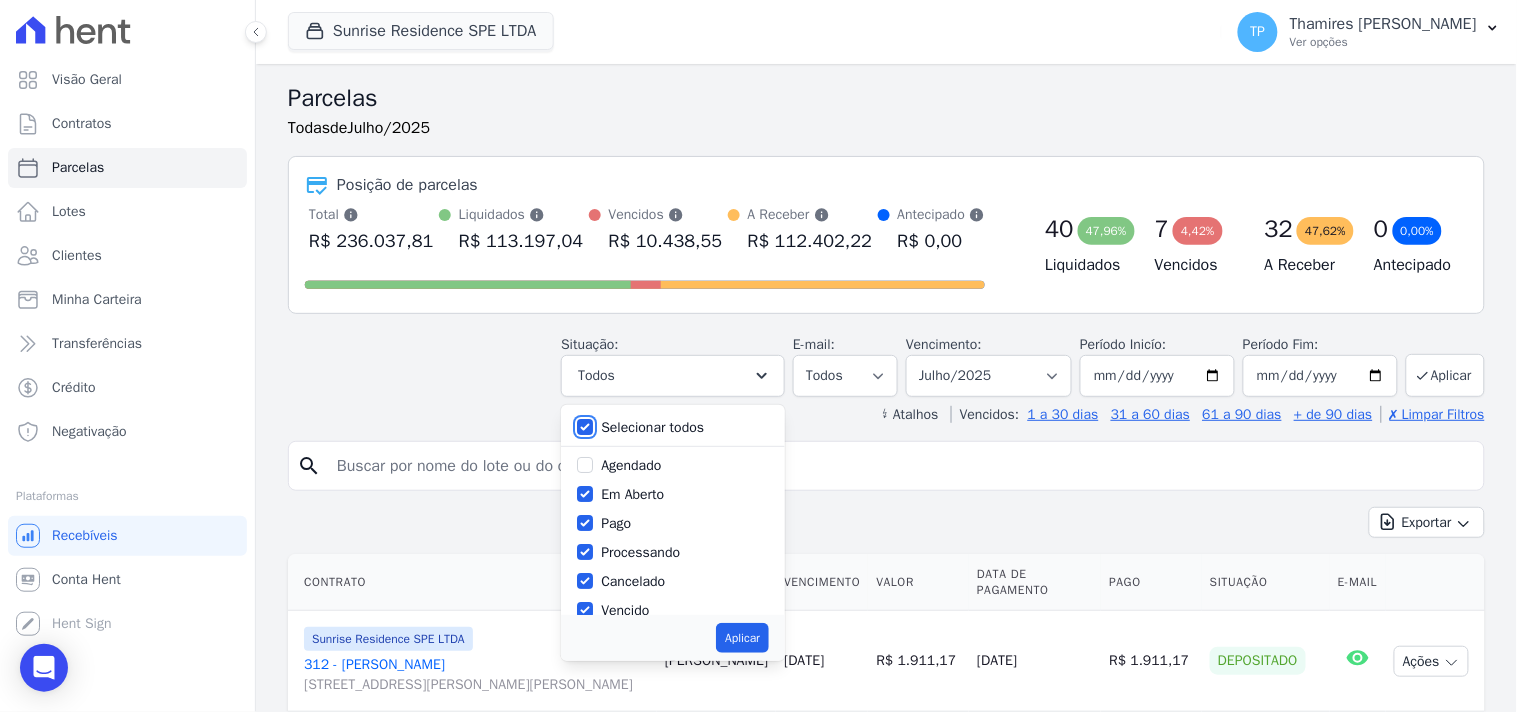 checkbox on "false" 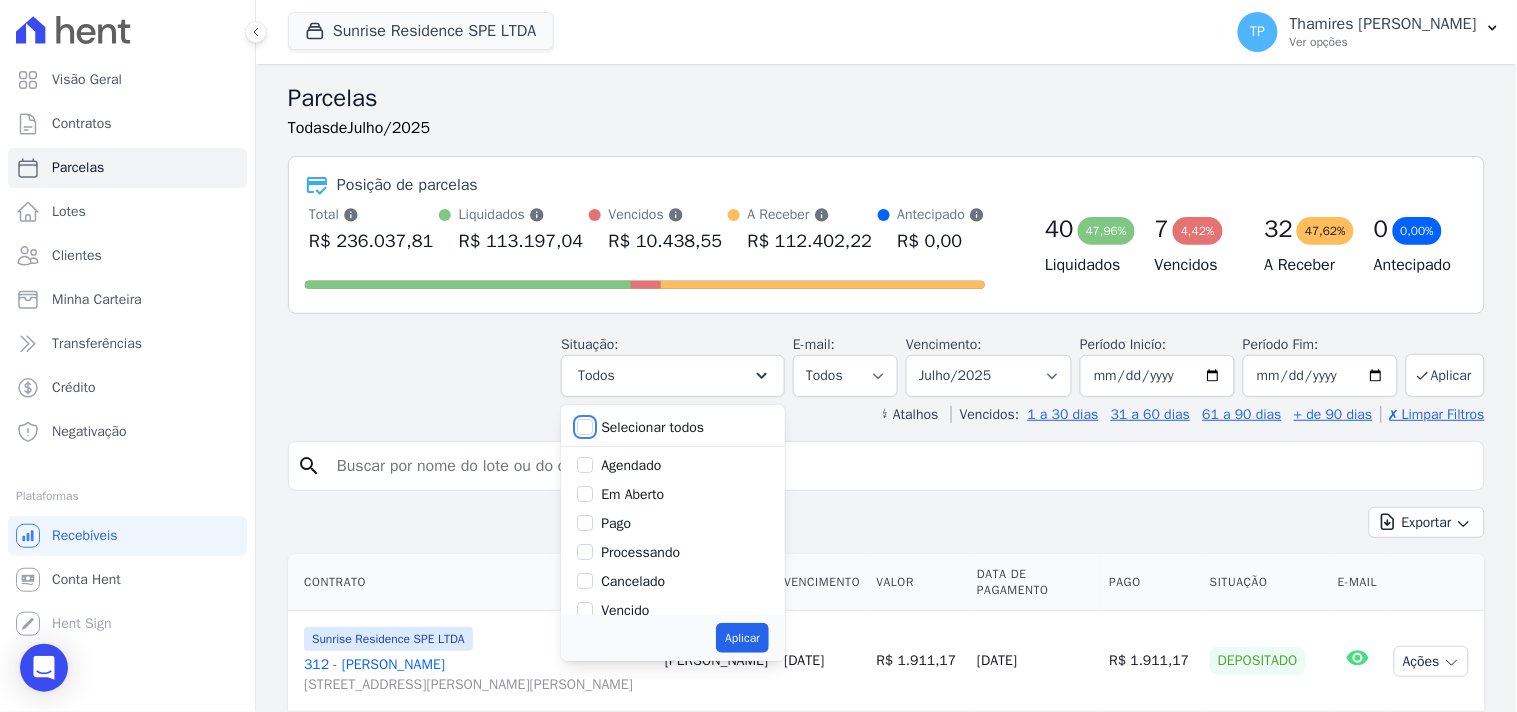 checkbox on "false" 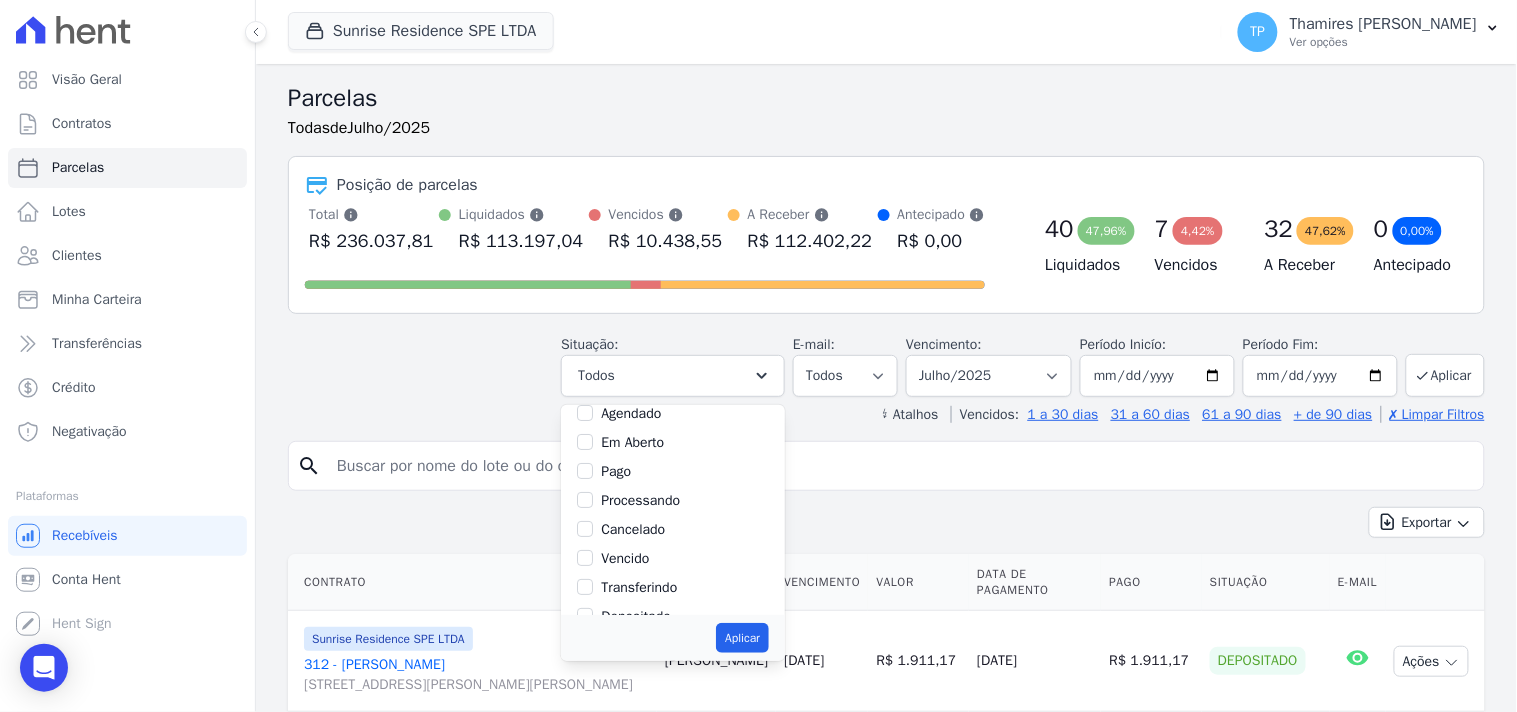 scroll, scrollTop: 133, scrollLeft: 0, axis: vertical 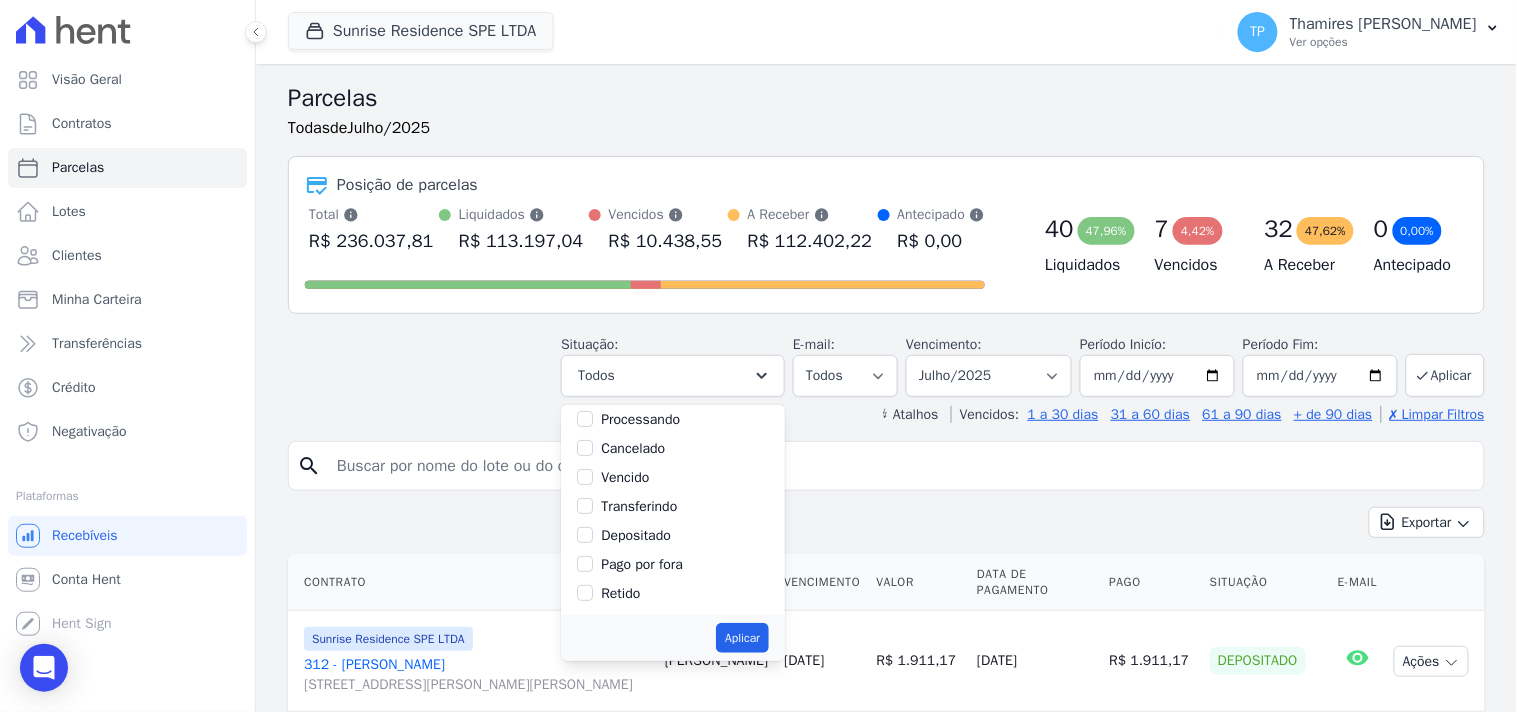click on "Transferindo" at bounding box center (639, 506) 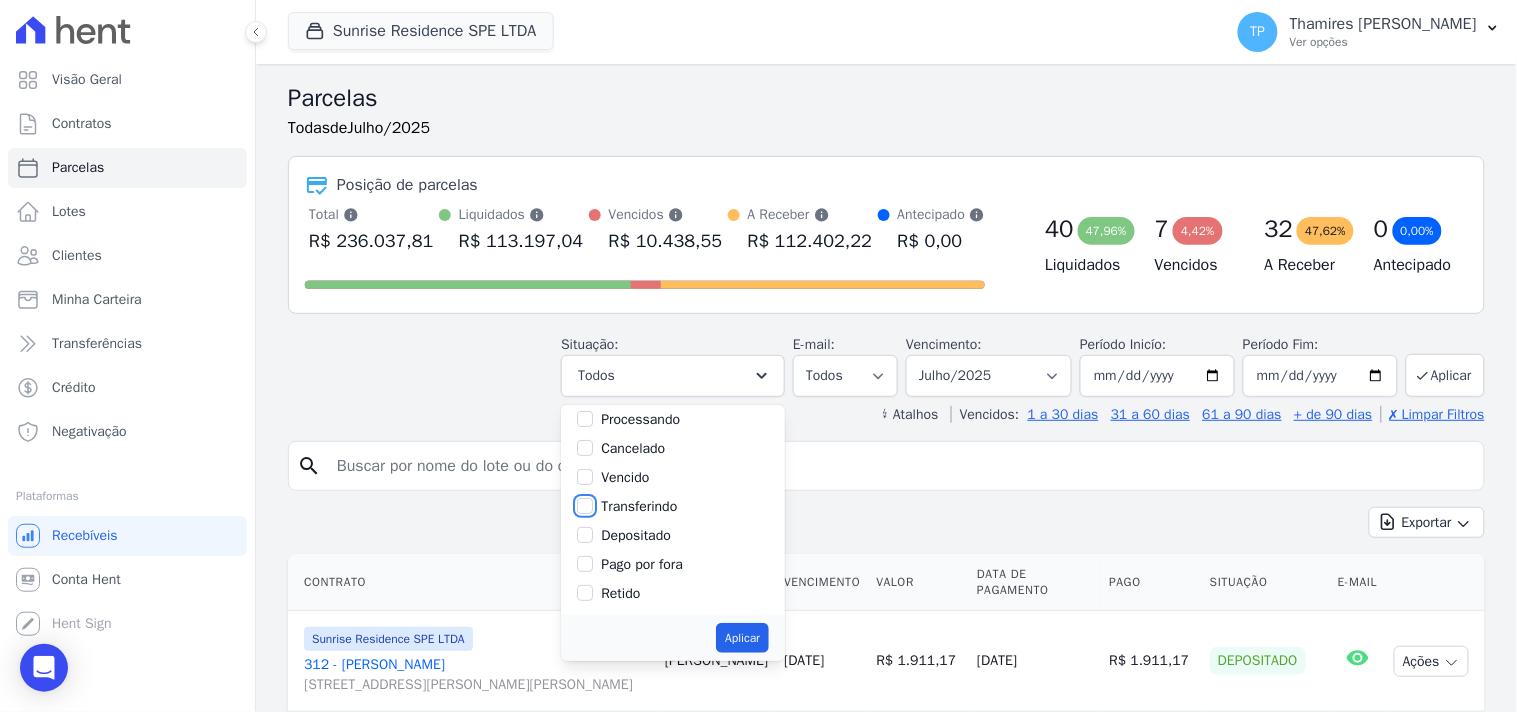 click on "Transferindo" at bounding box center [585, 506] 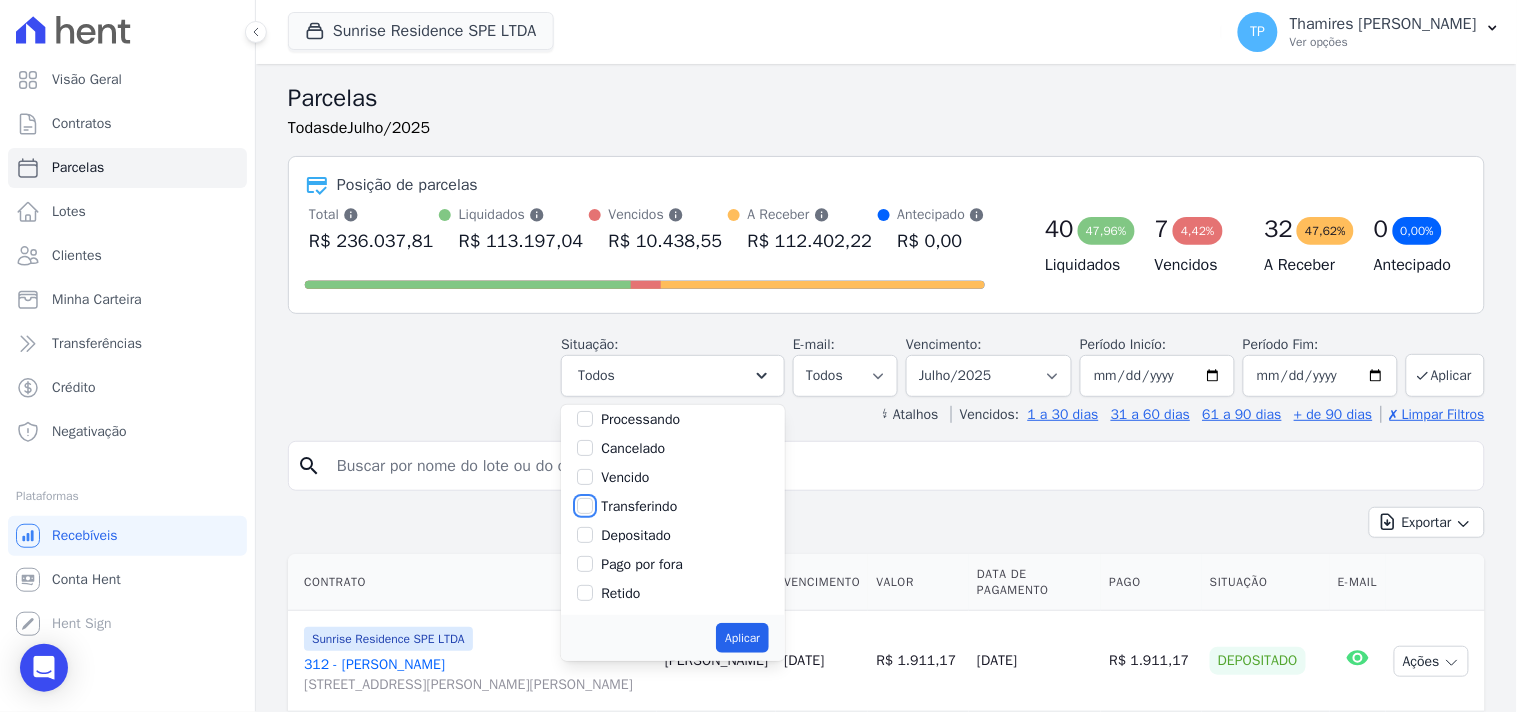 checkbox on "true" 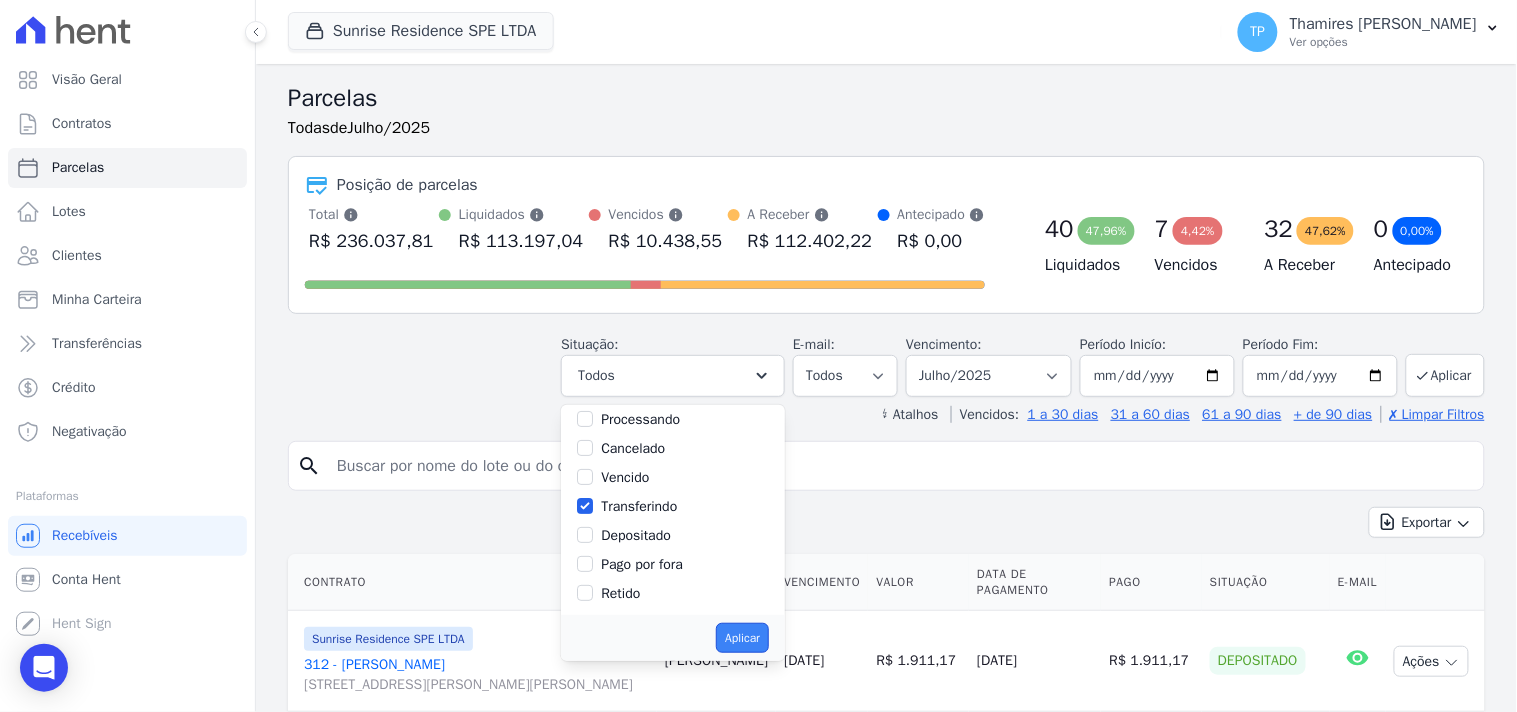 click on "Aplicar" at bounding box center [742, 638] 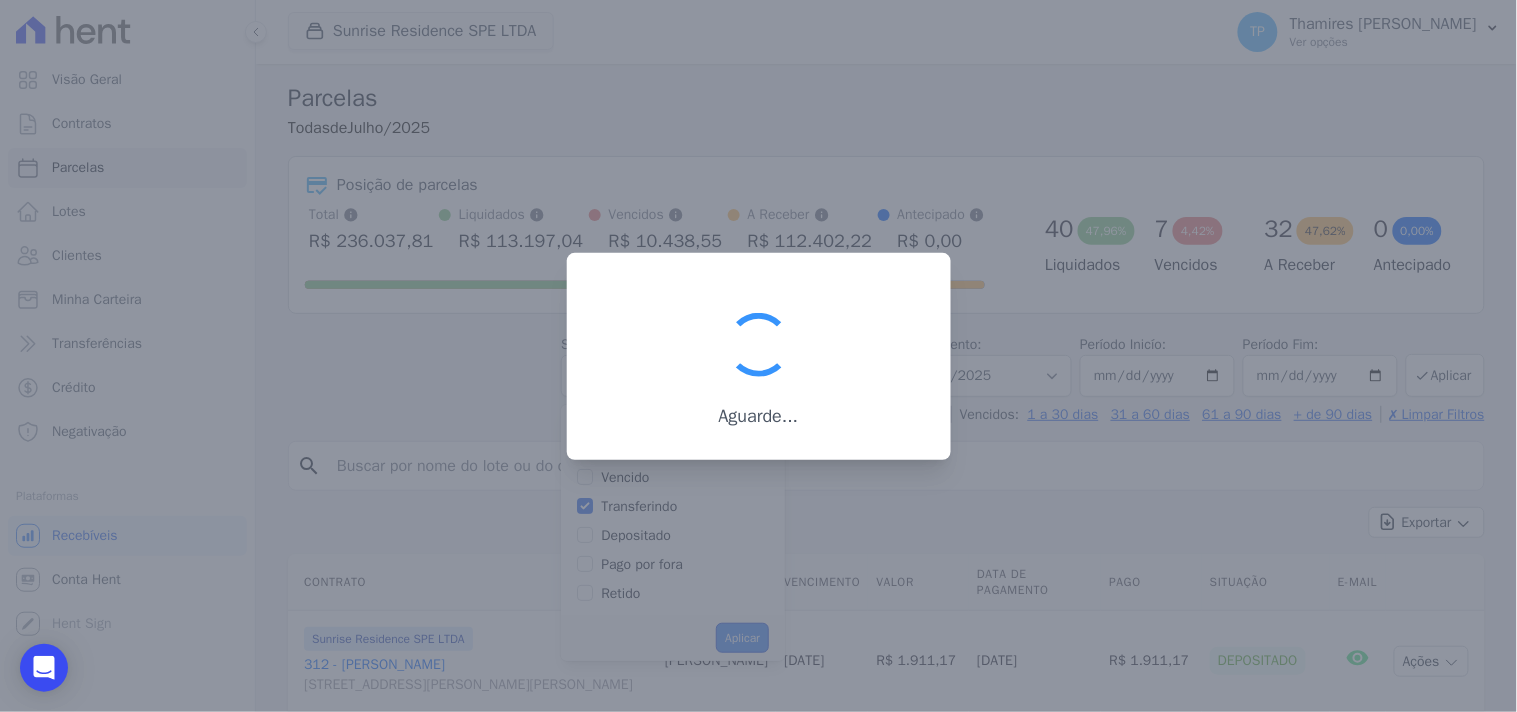 scroll, scrollTop: 61, scrollLeft: 0, axis: vertical 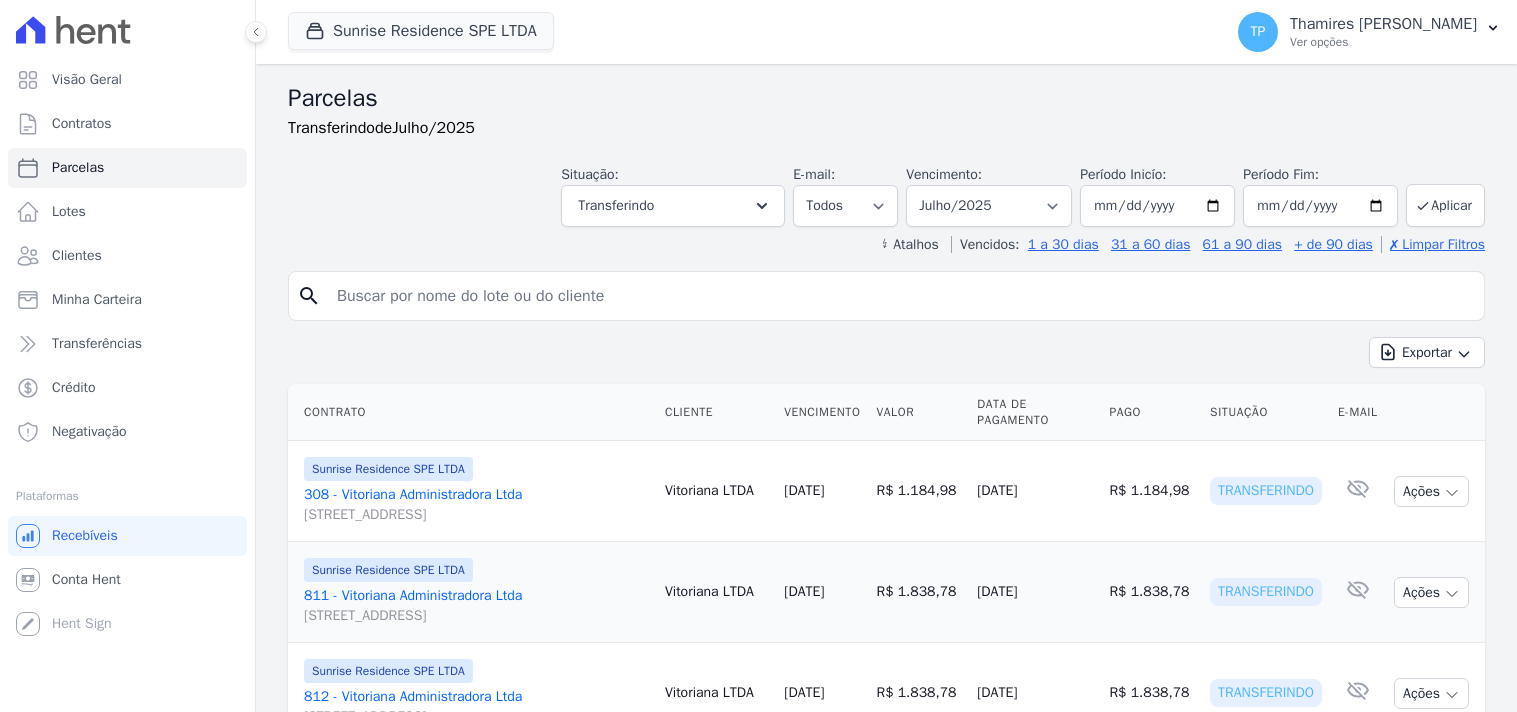 select 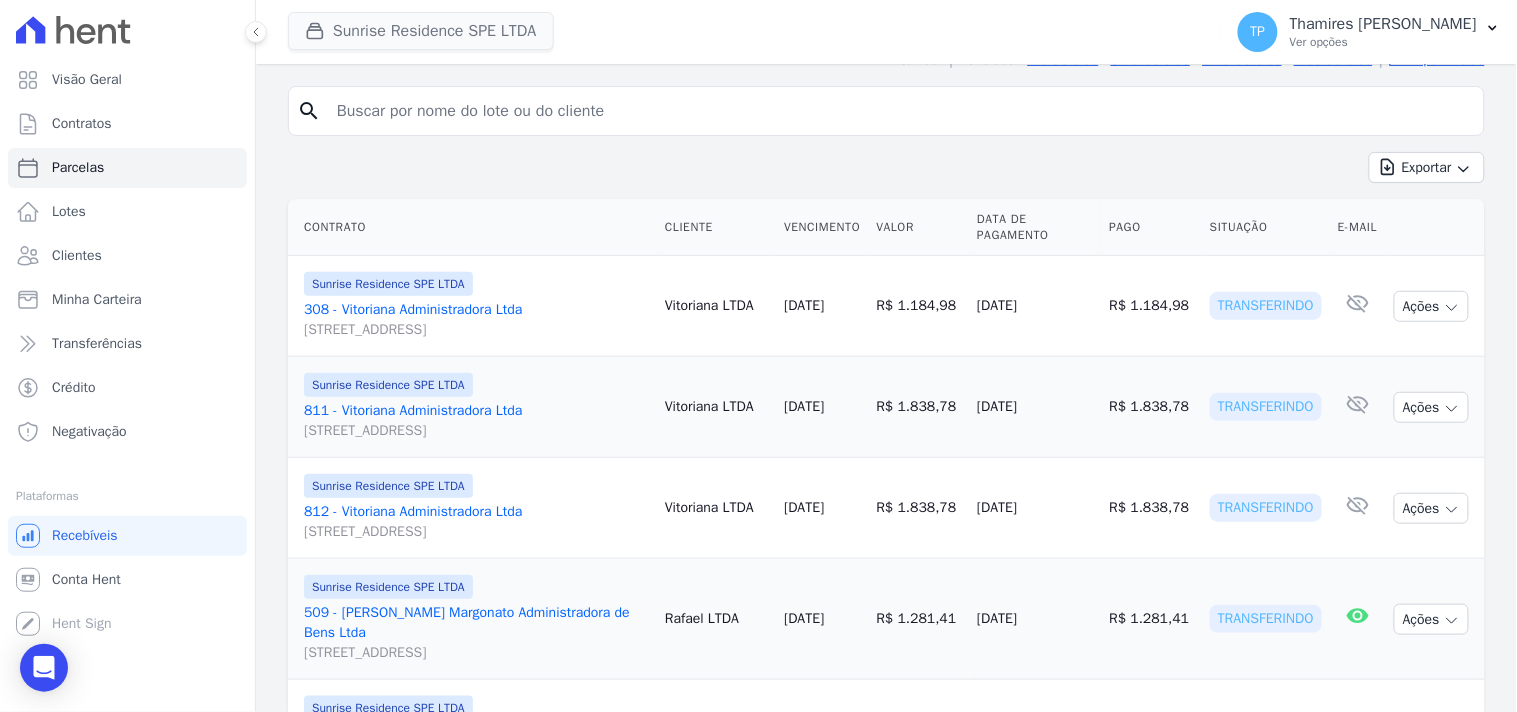 scroll, scrollTop: 0, scrollLeft: 0, axis: both 